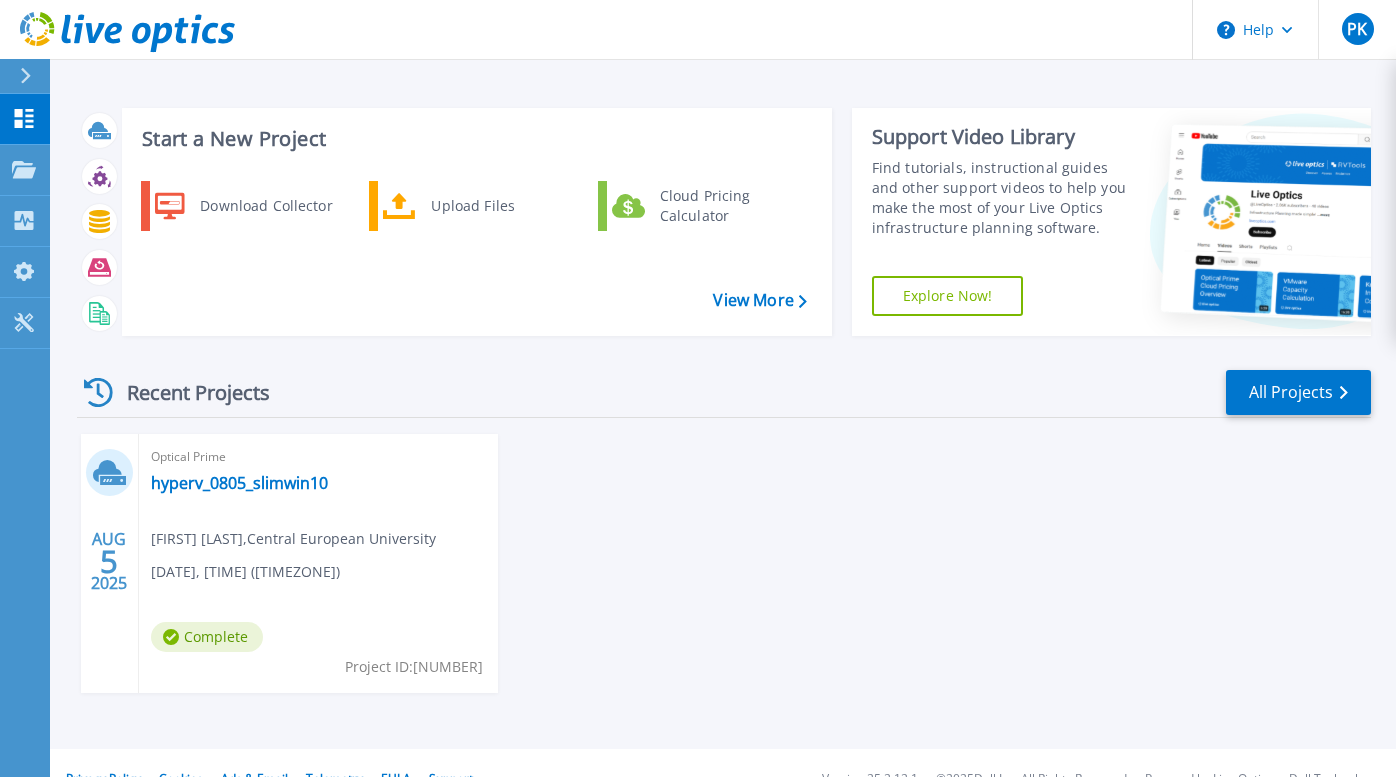 scroll, scrollTop: 0, scrollLeft: 0, axis: both 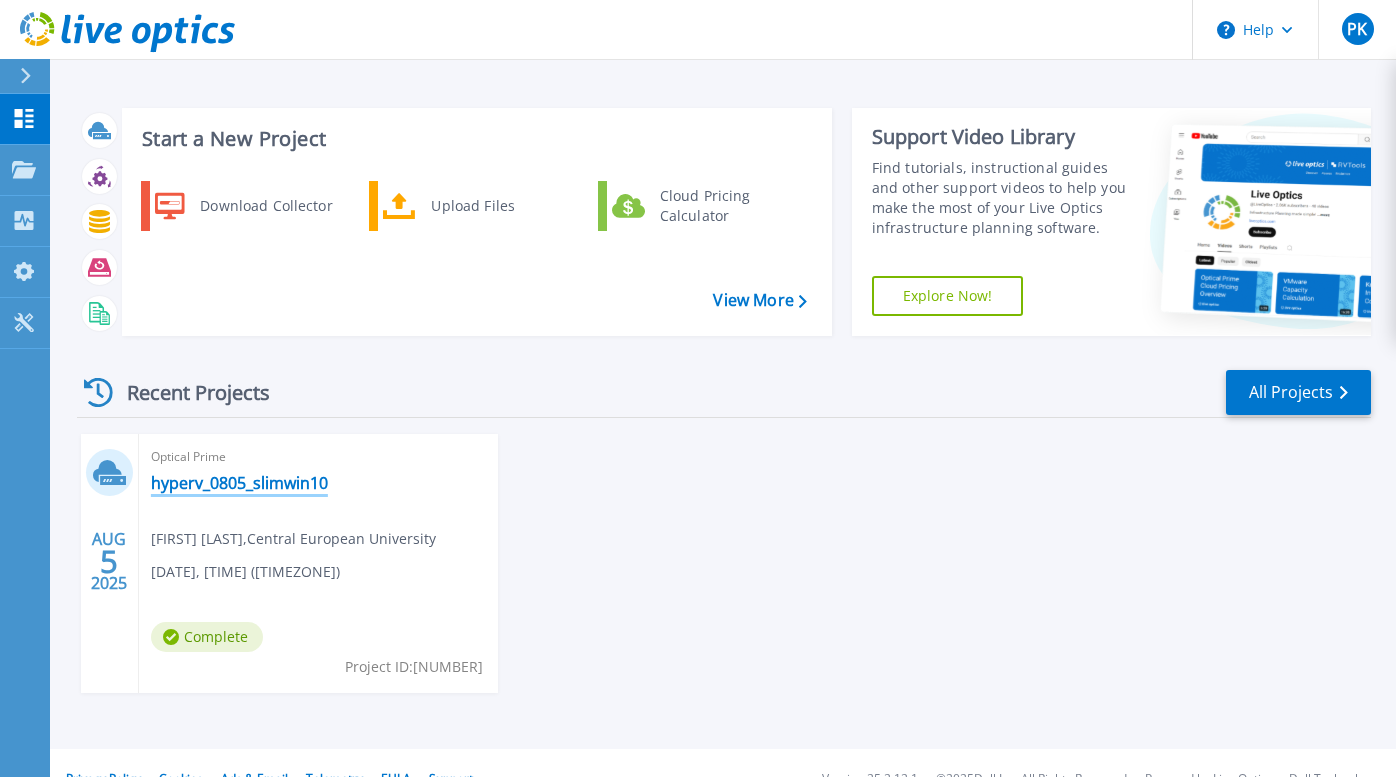 click on "hyperv_0805_slimwin10" at bounding box center (239, 483) 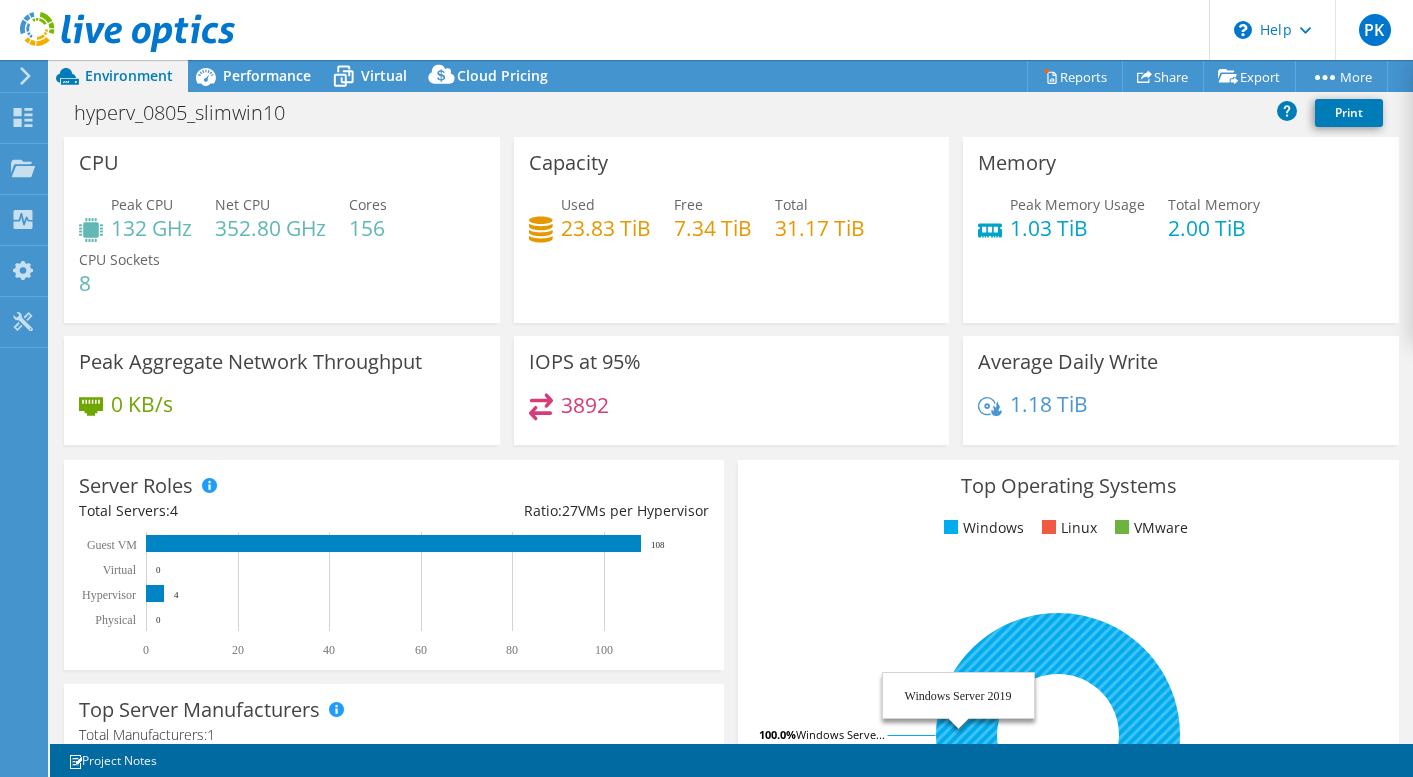select on "USD" 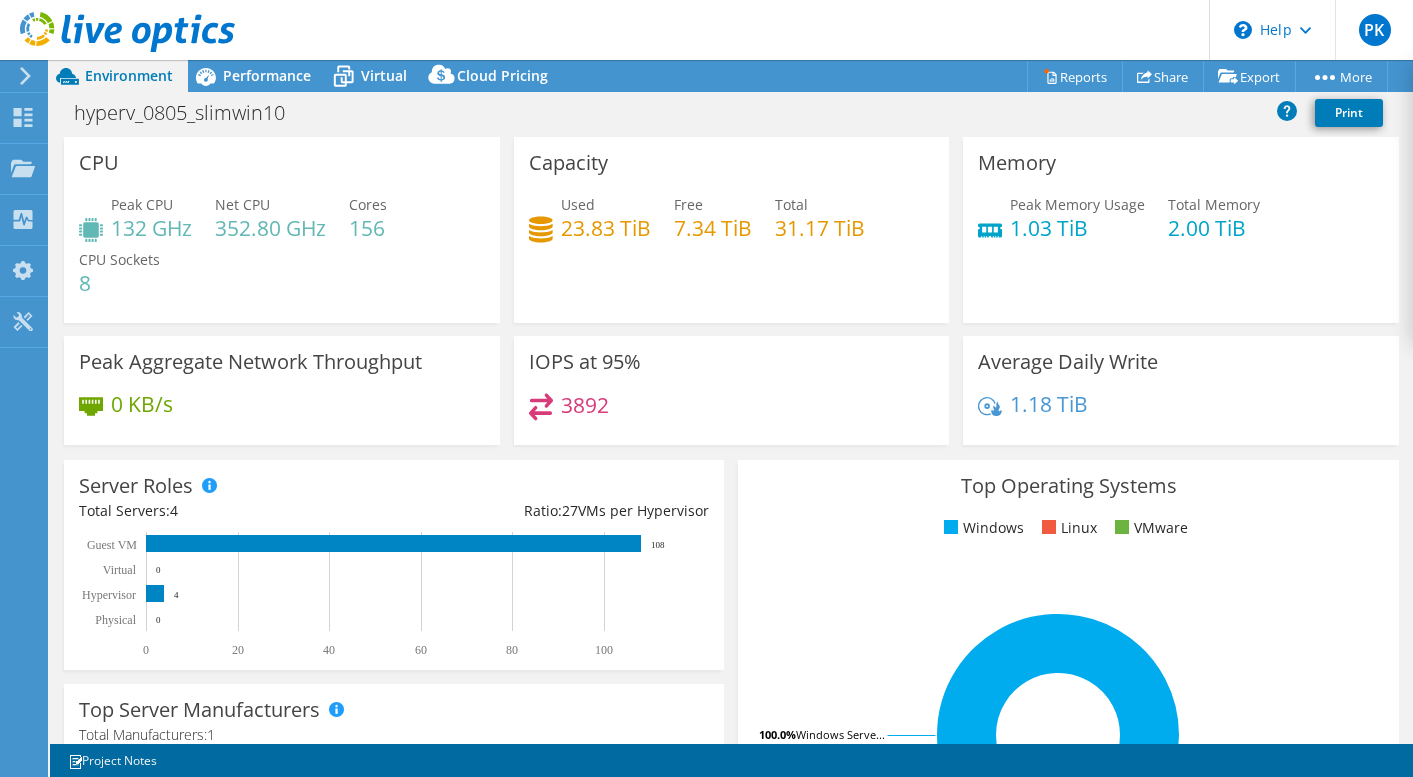 click on "0 KB/s" at bounding box center [282, 414] 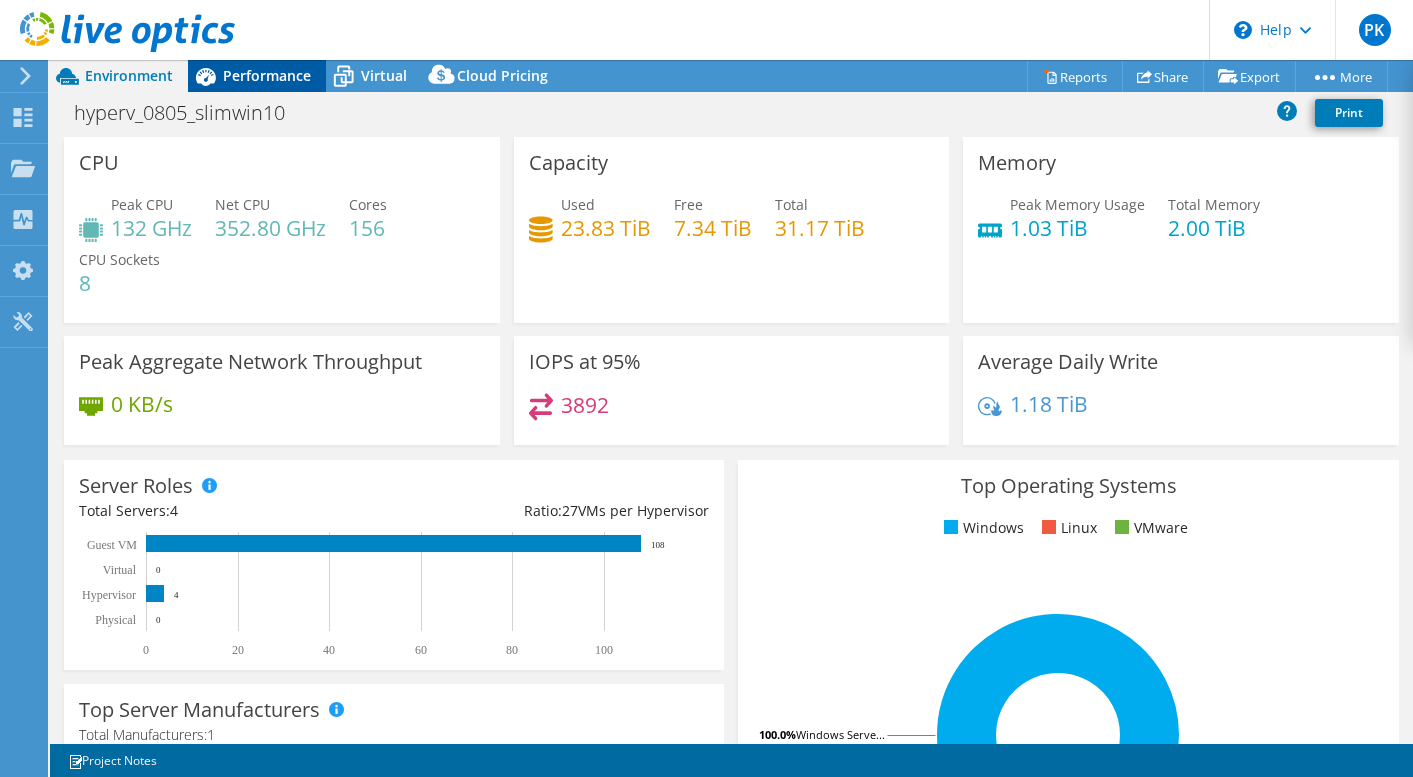 click on "Performance" at bounding box center [267, 75] 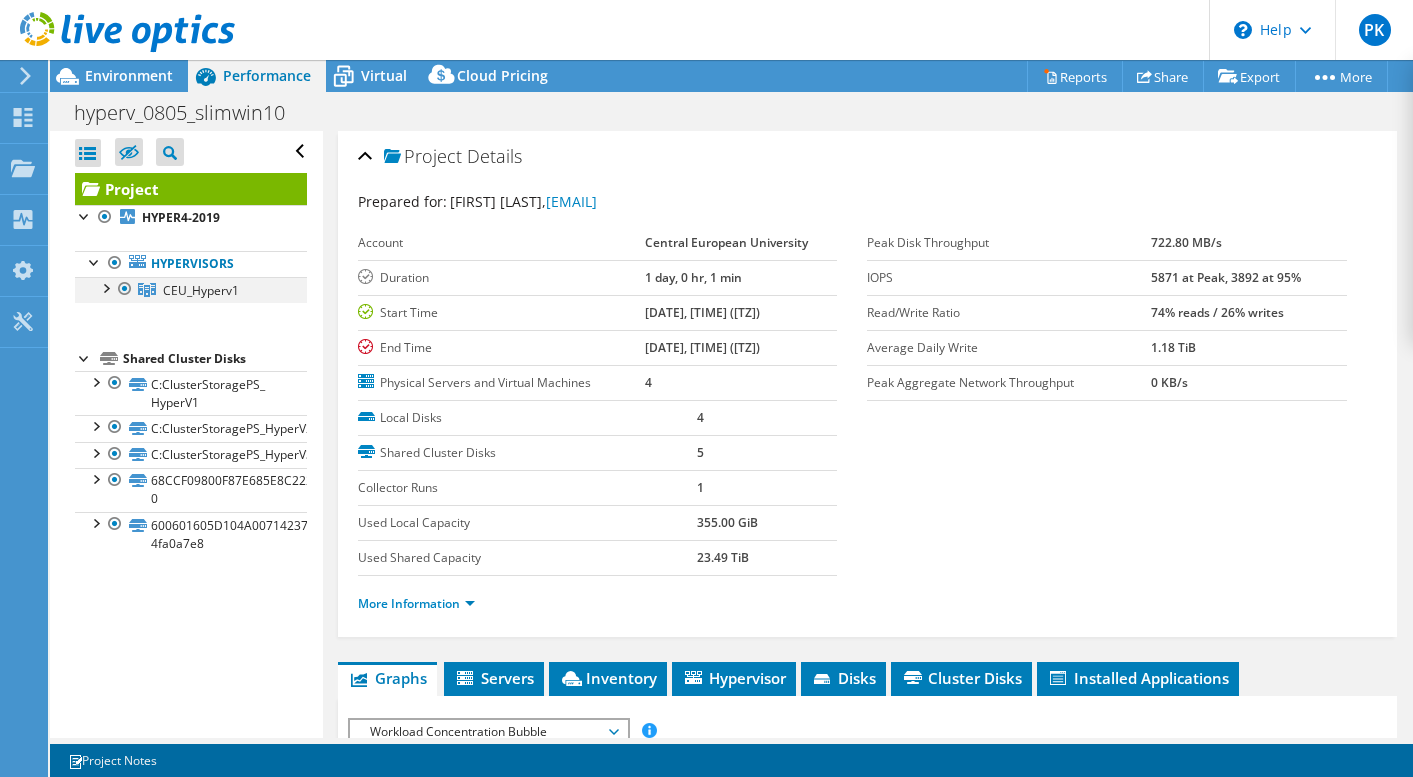 click at bounding box center [105, 287] 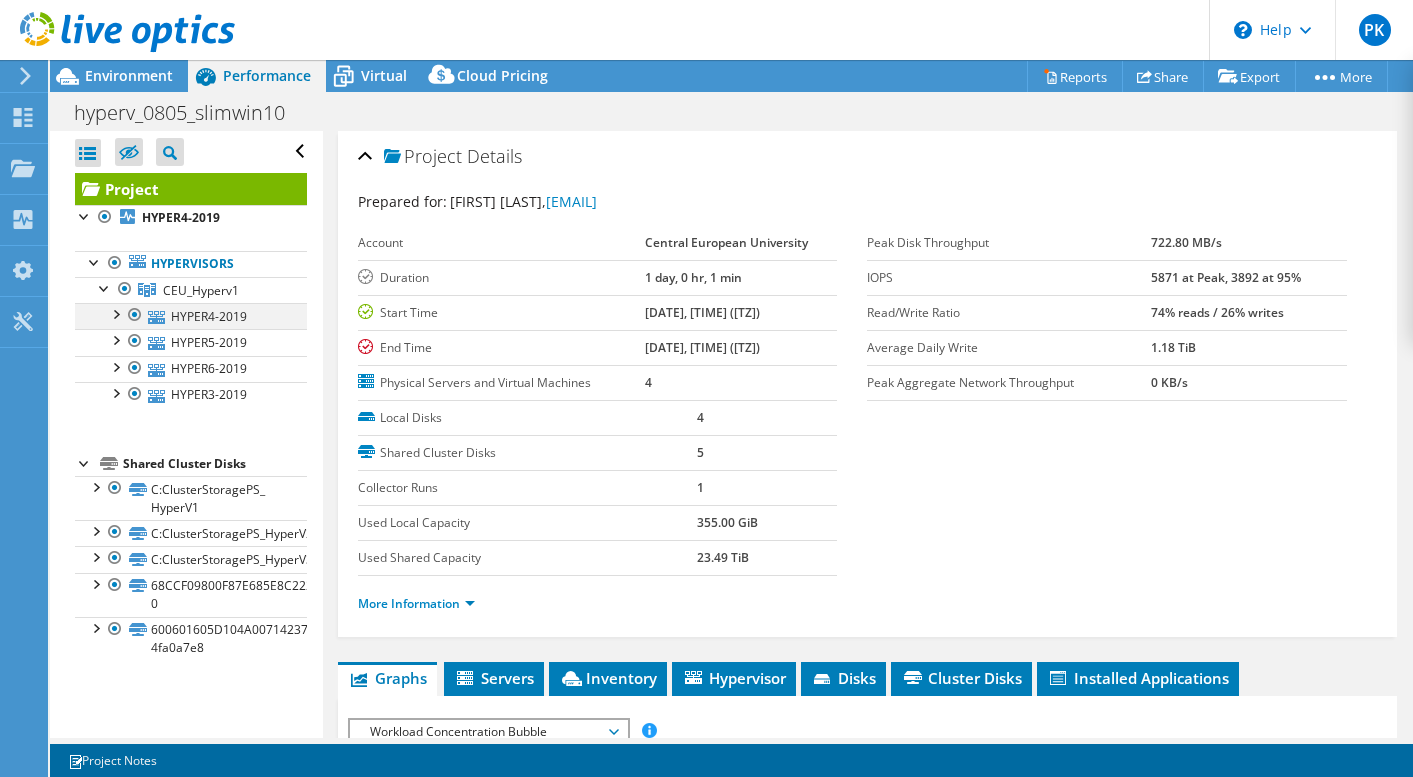 click at bounding box center [115, 313] 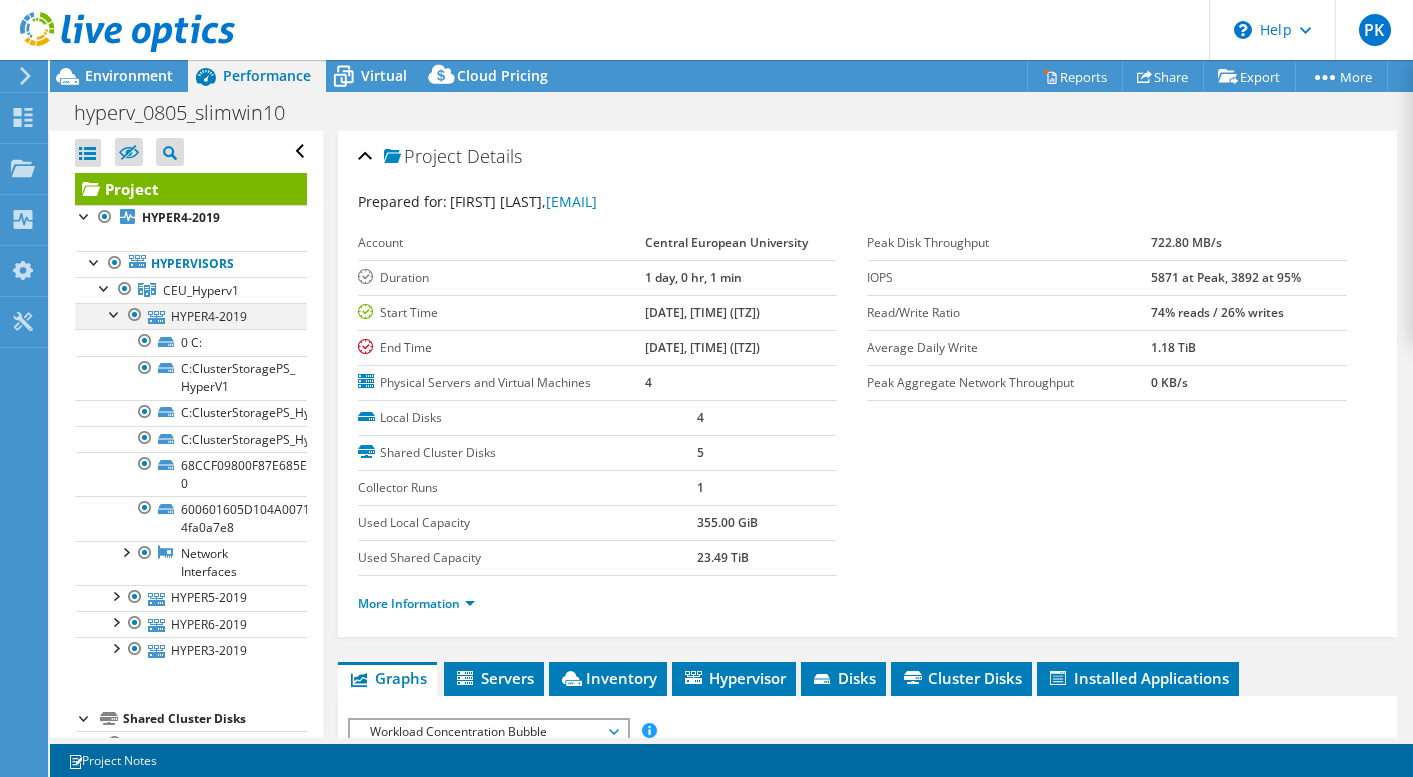 click at bounding box center [115, 313] 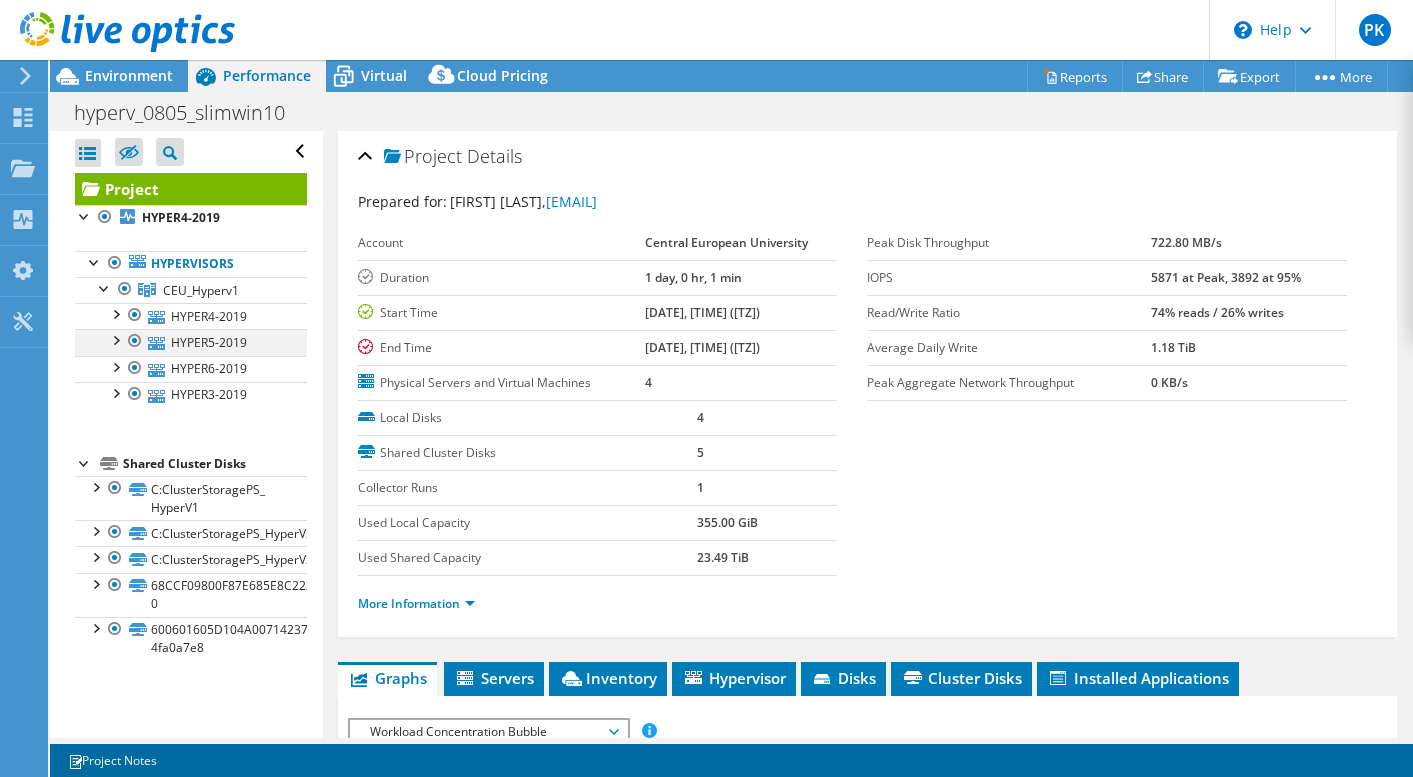 click at bounding box center (115, 339) 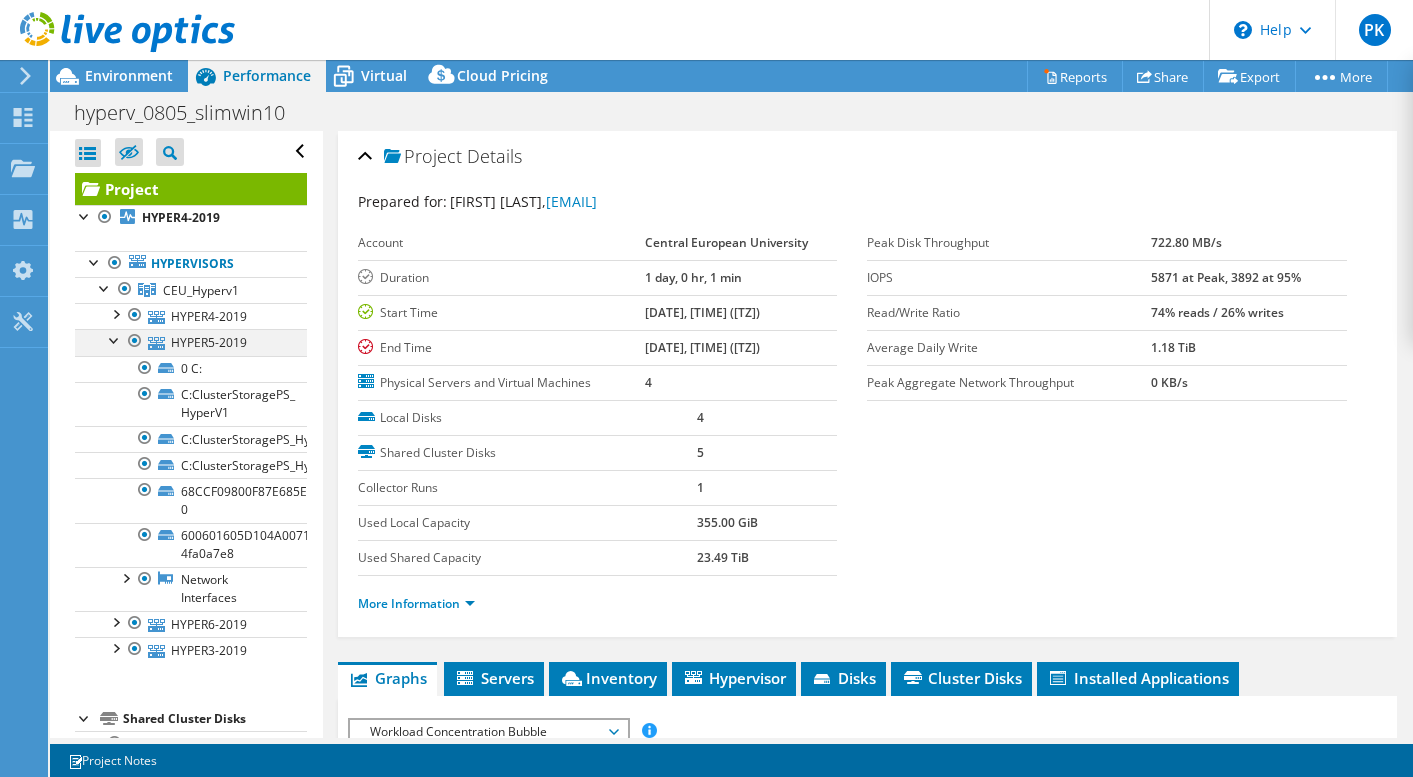 click at bounding box center [115, 339] 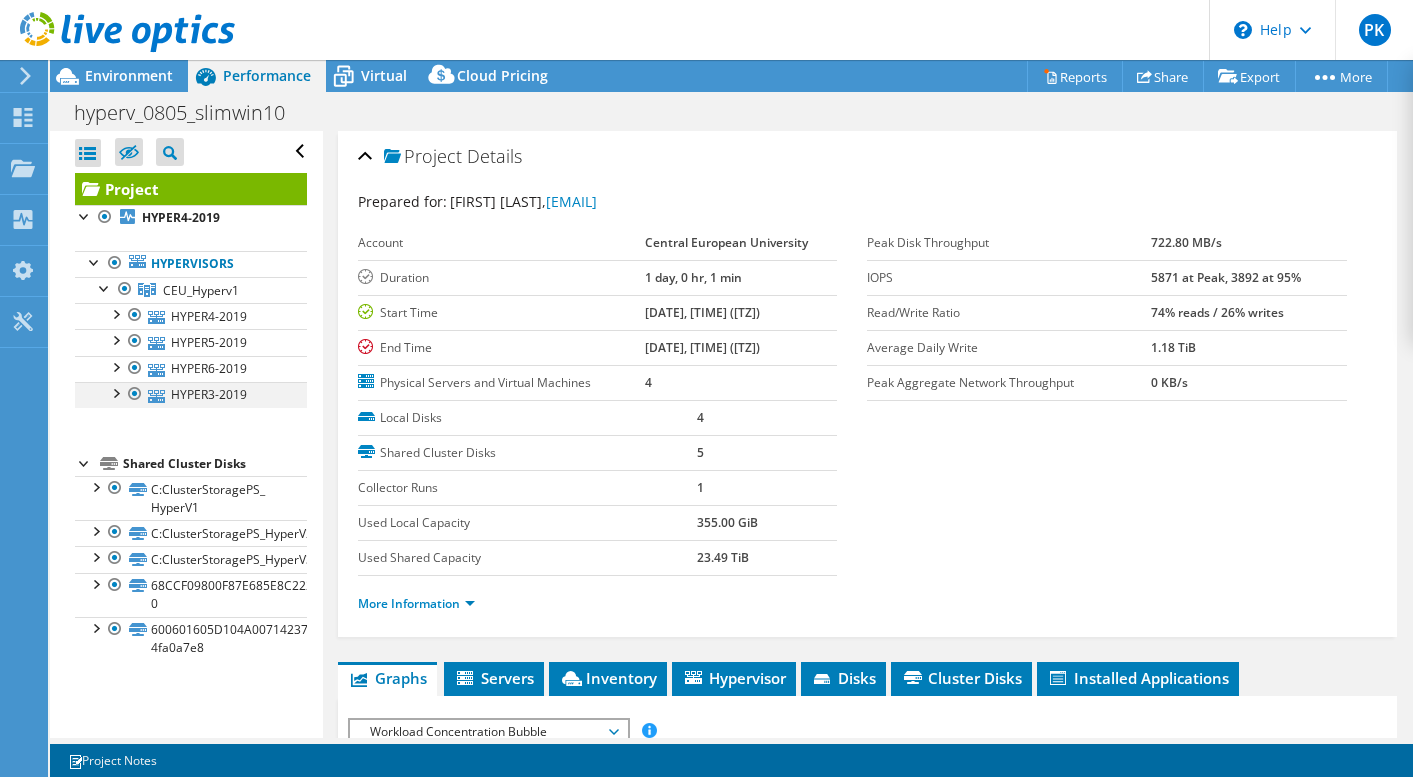 click at bounding box center (115, 392) 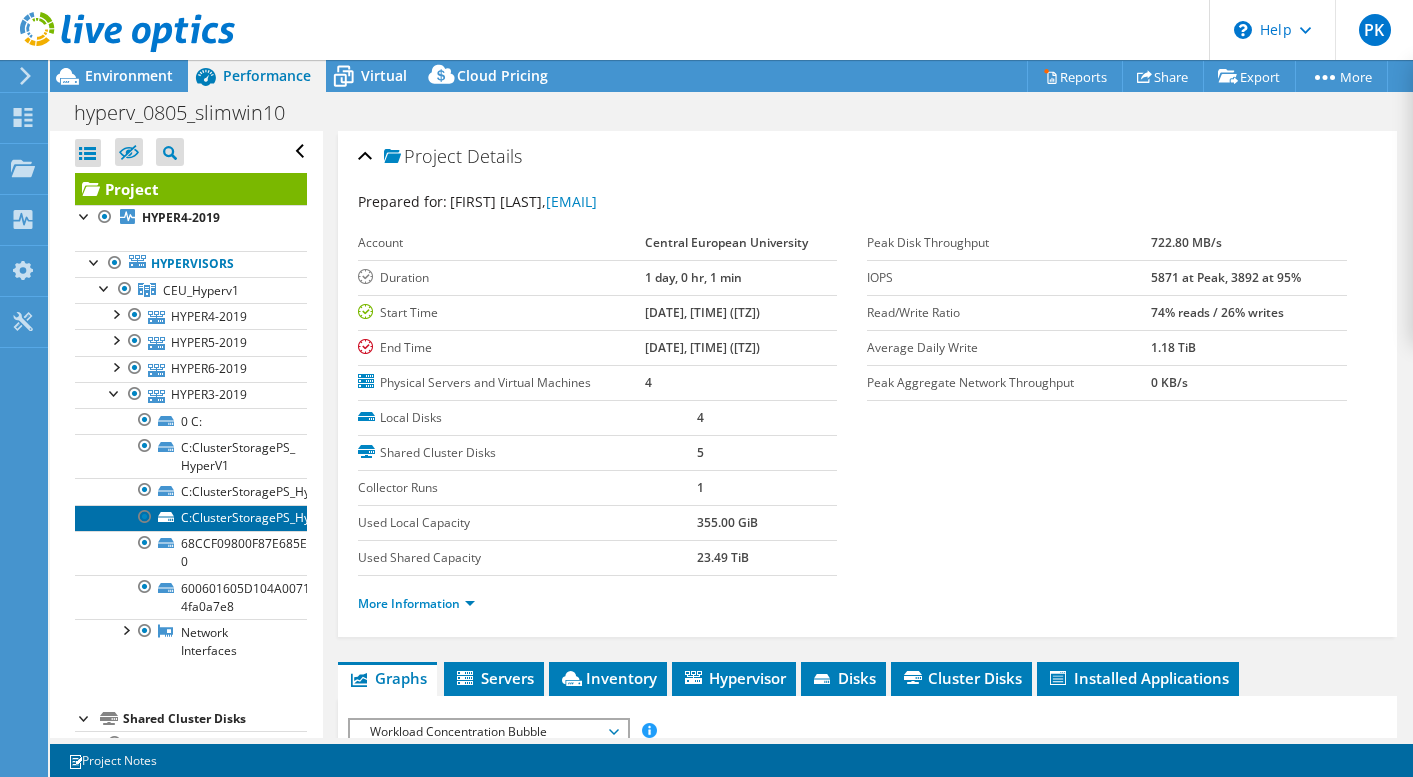 click on "C:ClusterStoragePS_HyperV3" at bounding box center (191, 518) 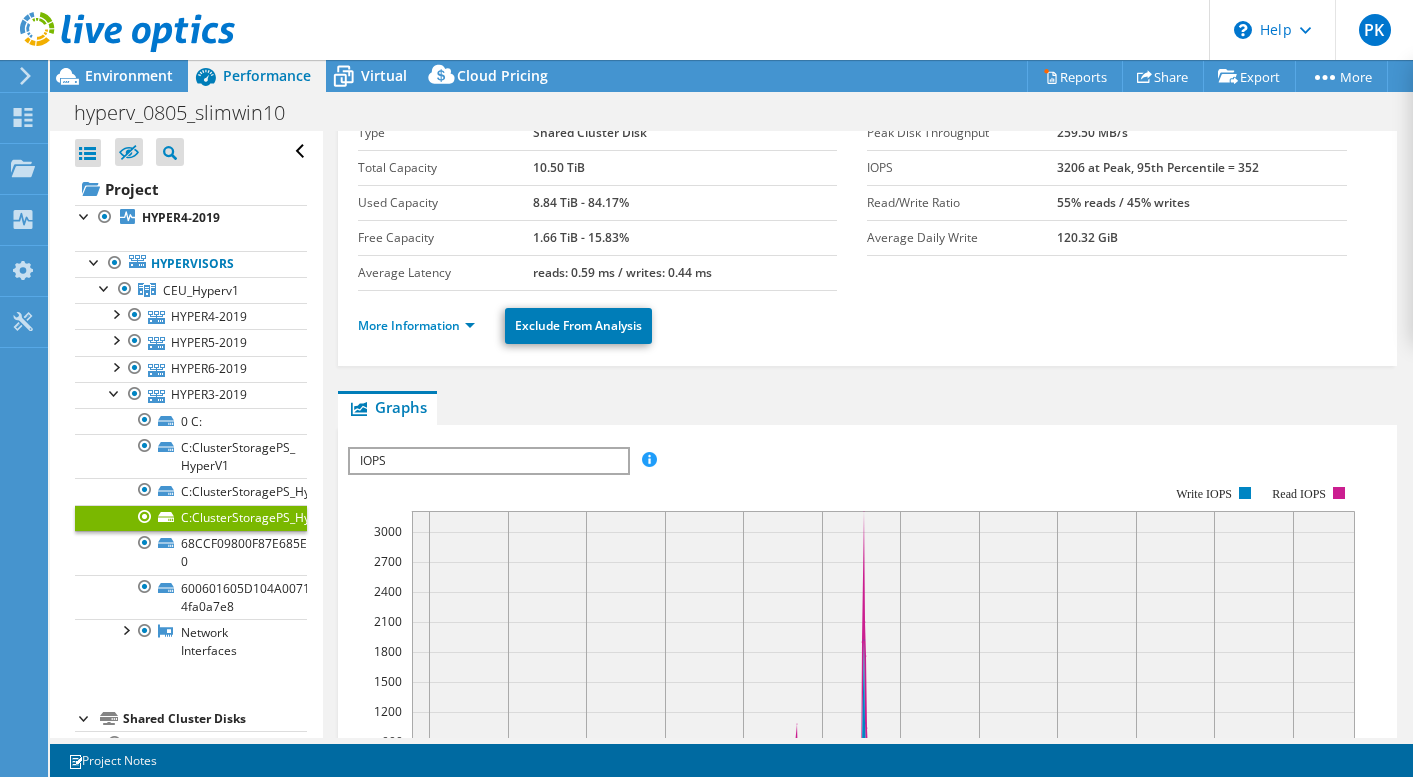 scroll, scrollTop: 286, scrollLeft: 0, axis: vertical 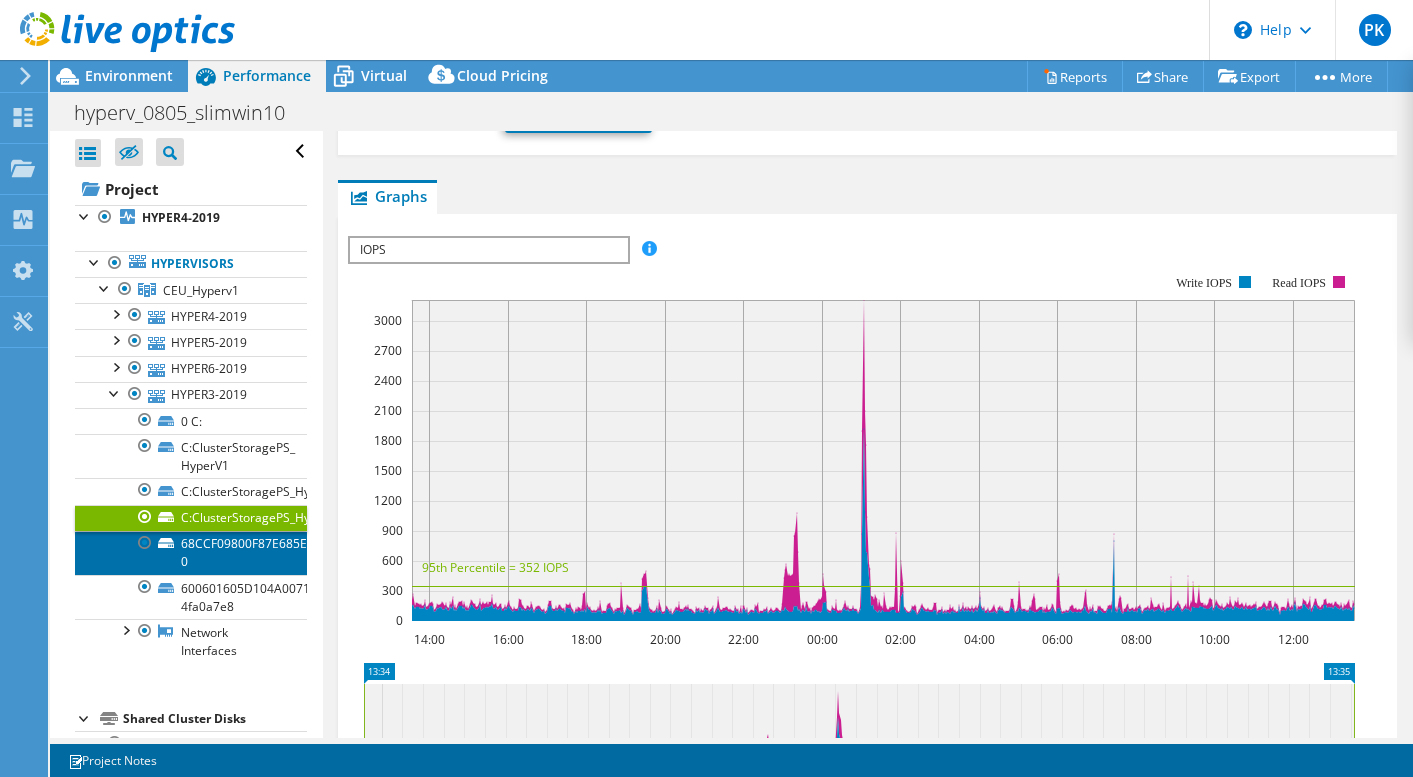click on "68CCF09800F87E685E8C2225A73A8C37-0" at bounding box center (191, 553) 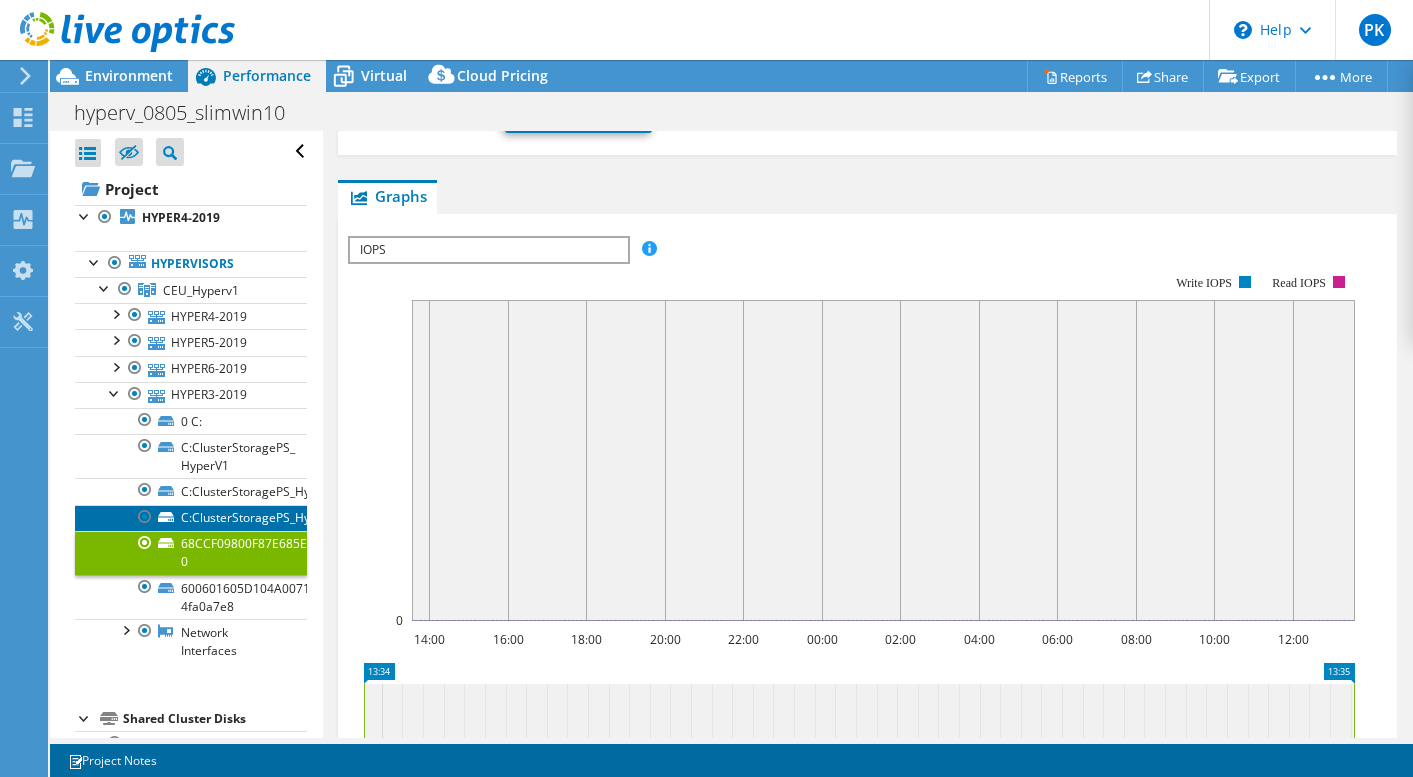 click on "C:ClusterStoragePS_HyperV3" at bounding box center [191, 518] 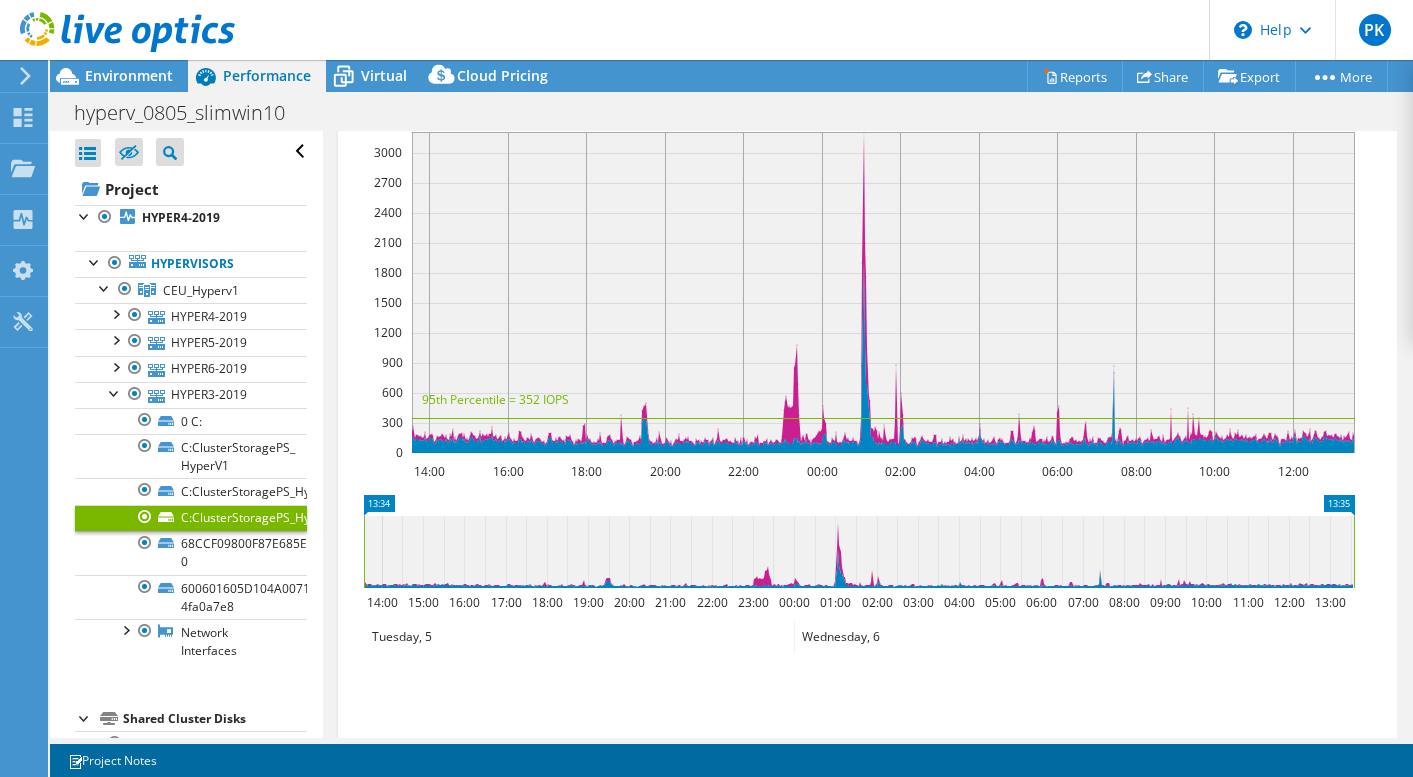 scroll, scrollTop: 603, scrollLeft: 0, axis: vertical 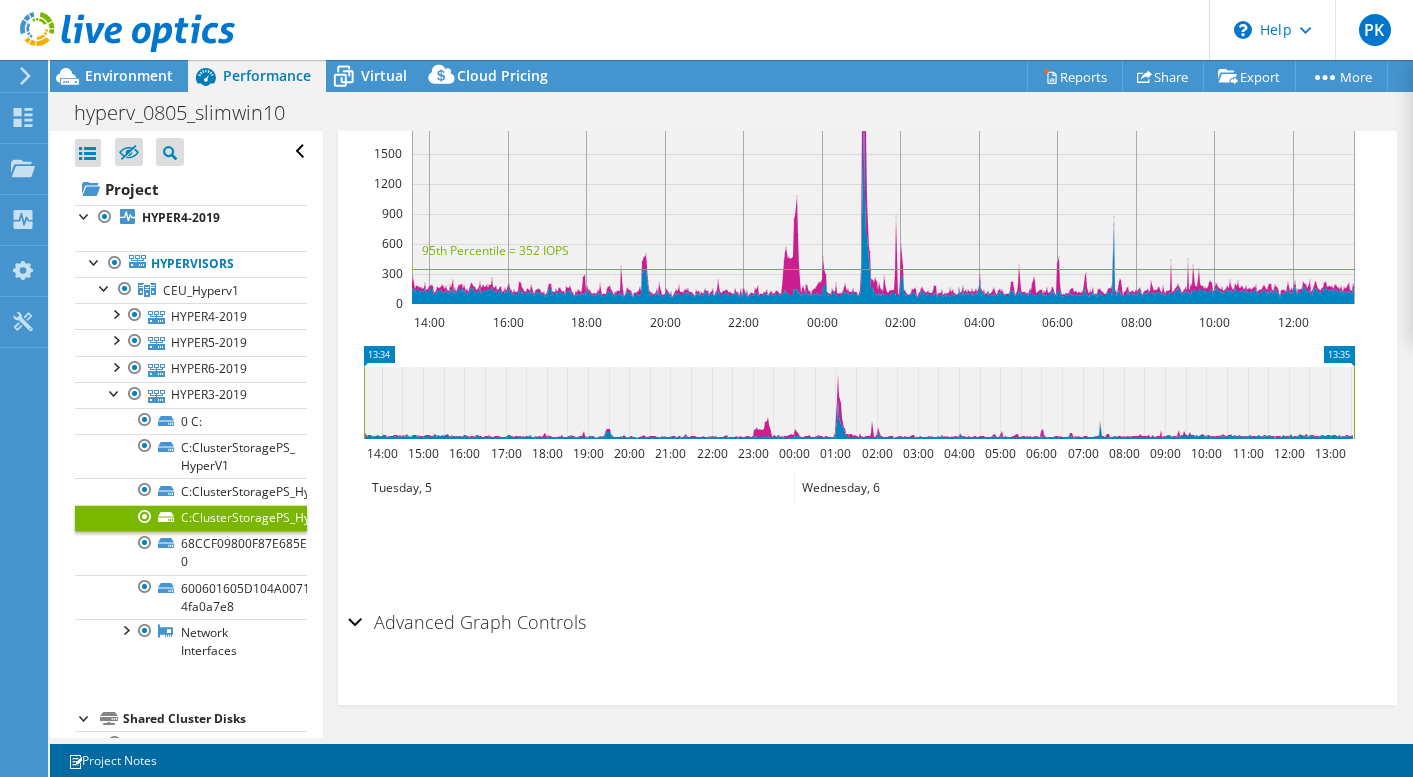click on "Advanced Graph Controls" at bounding box center (867, 623) 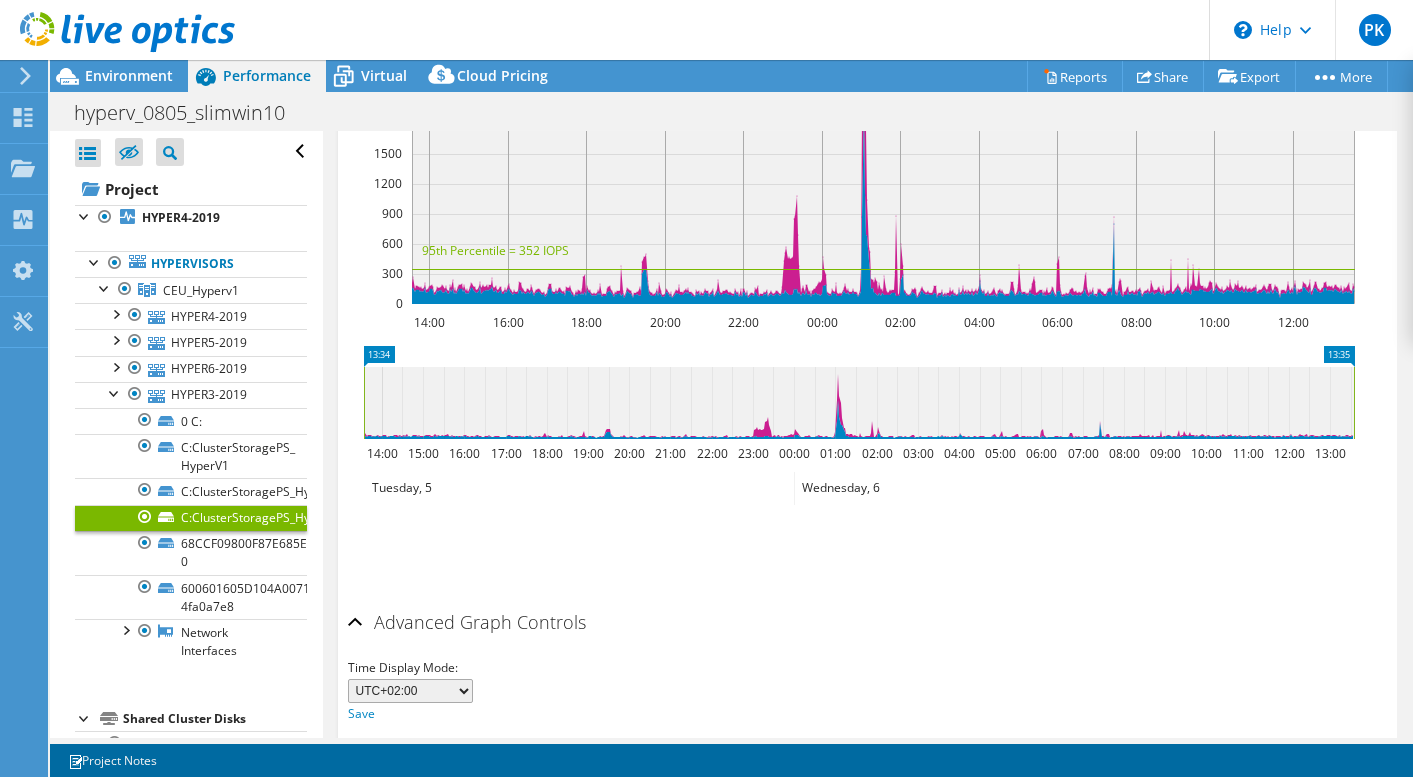 scroll, scrollTop: 682, scrollLeft: 0, axis: vertical 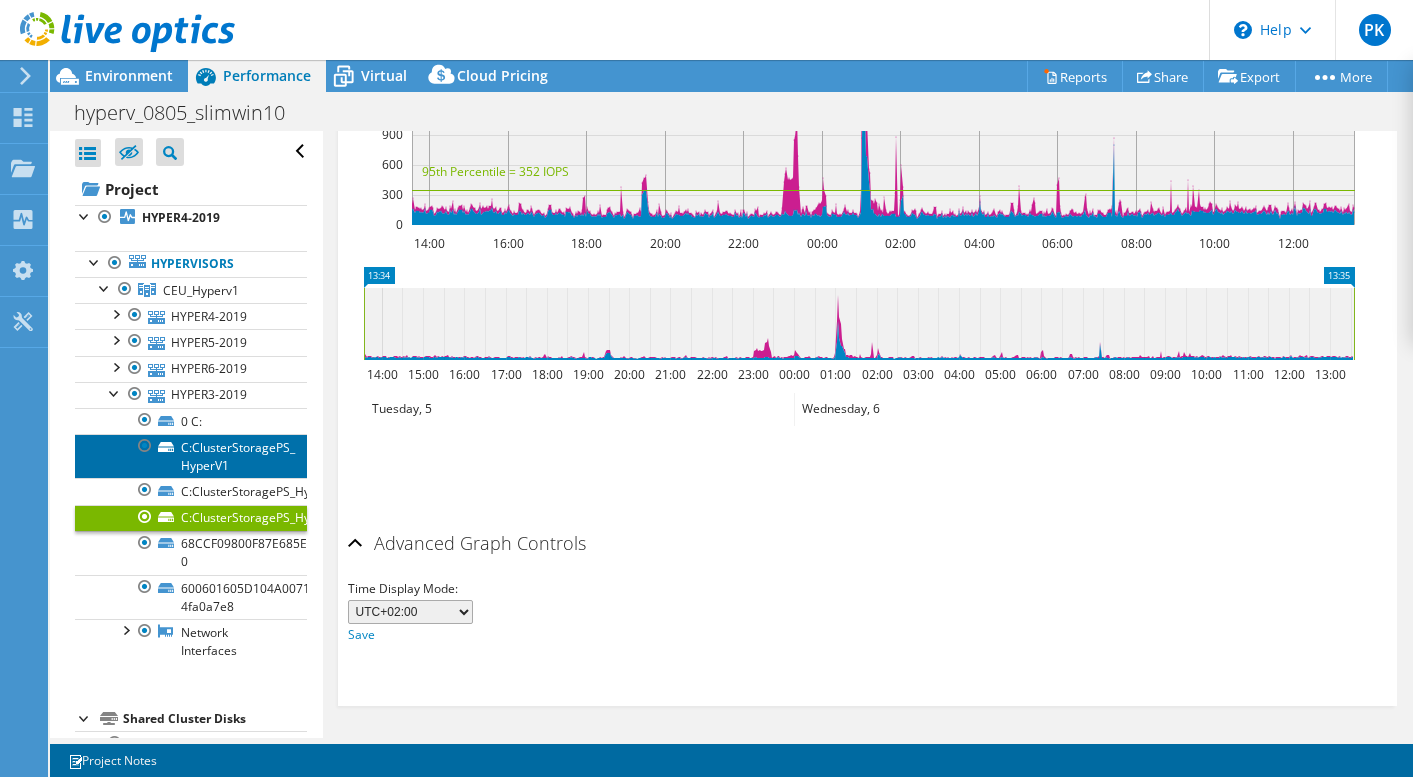 click on "C:ClusterStoragePS_ HyperV1" at bounding box center (191, 456) 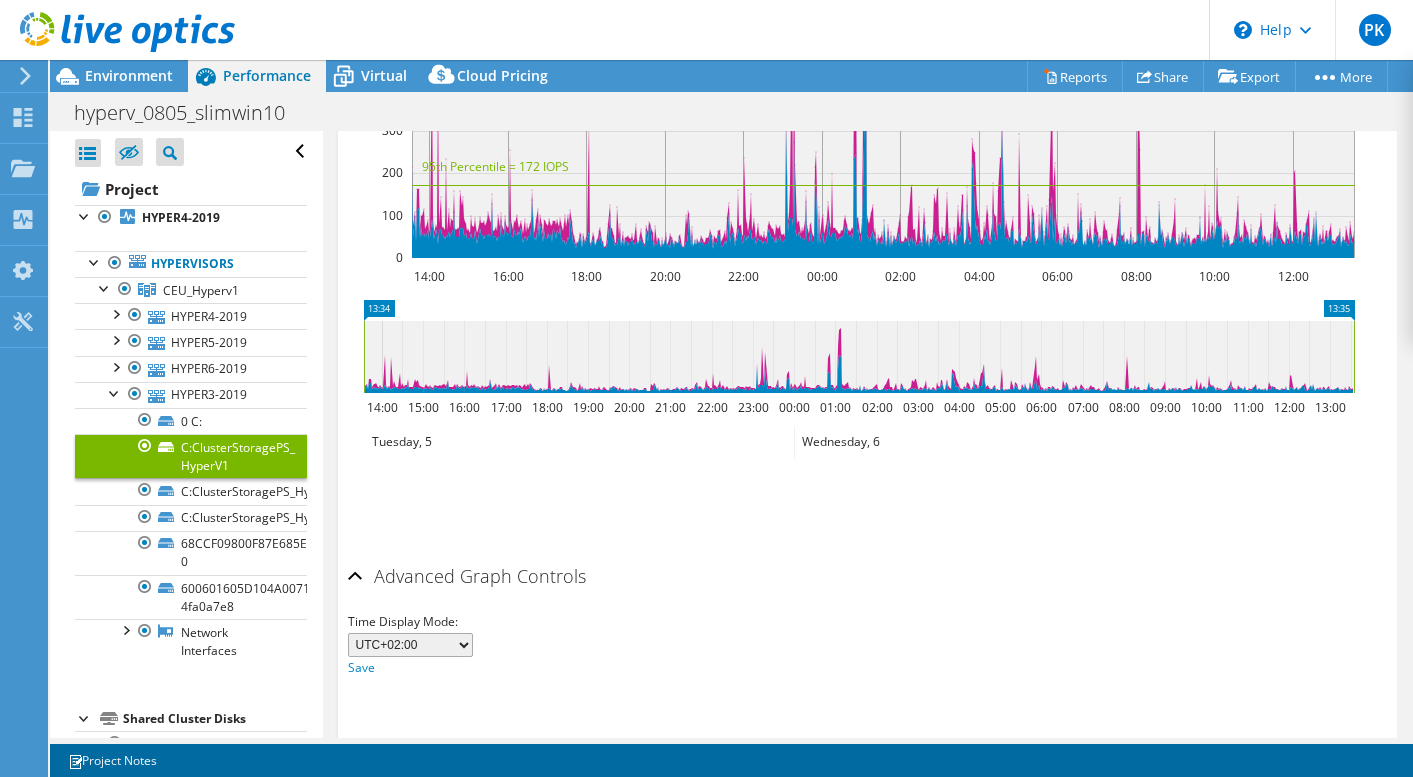 scroll, scrollTop: 570, scrollLeft: 0, axis: vertical 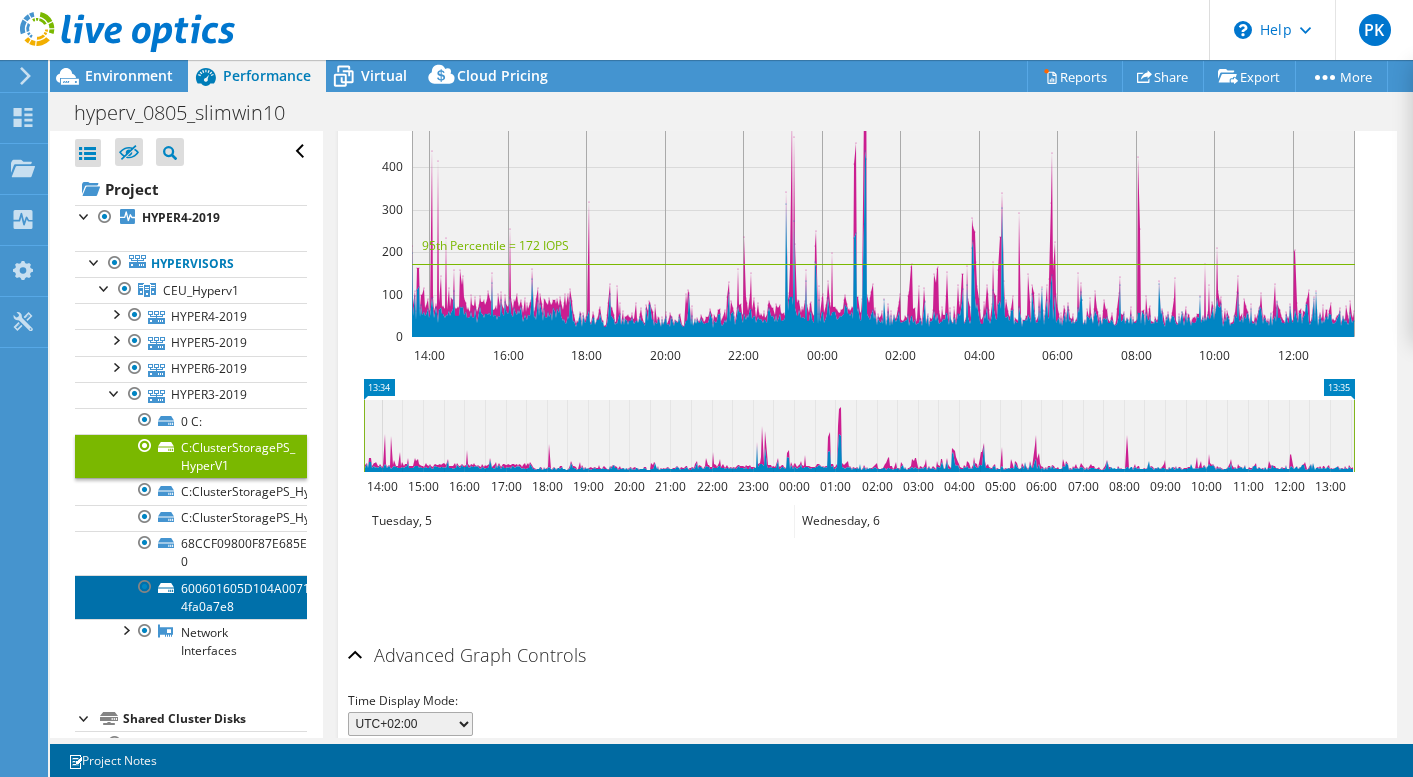 click on "600601605D104A007142375CE17F9DBE-4fa0a7e8" at bounding box center [191, 597] 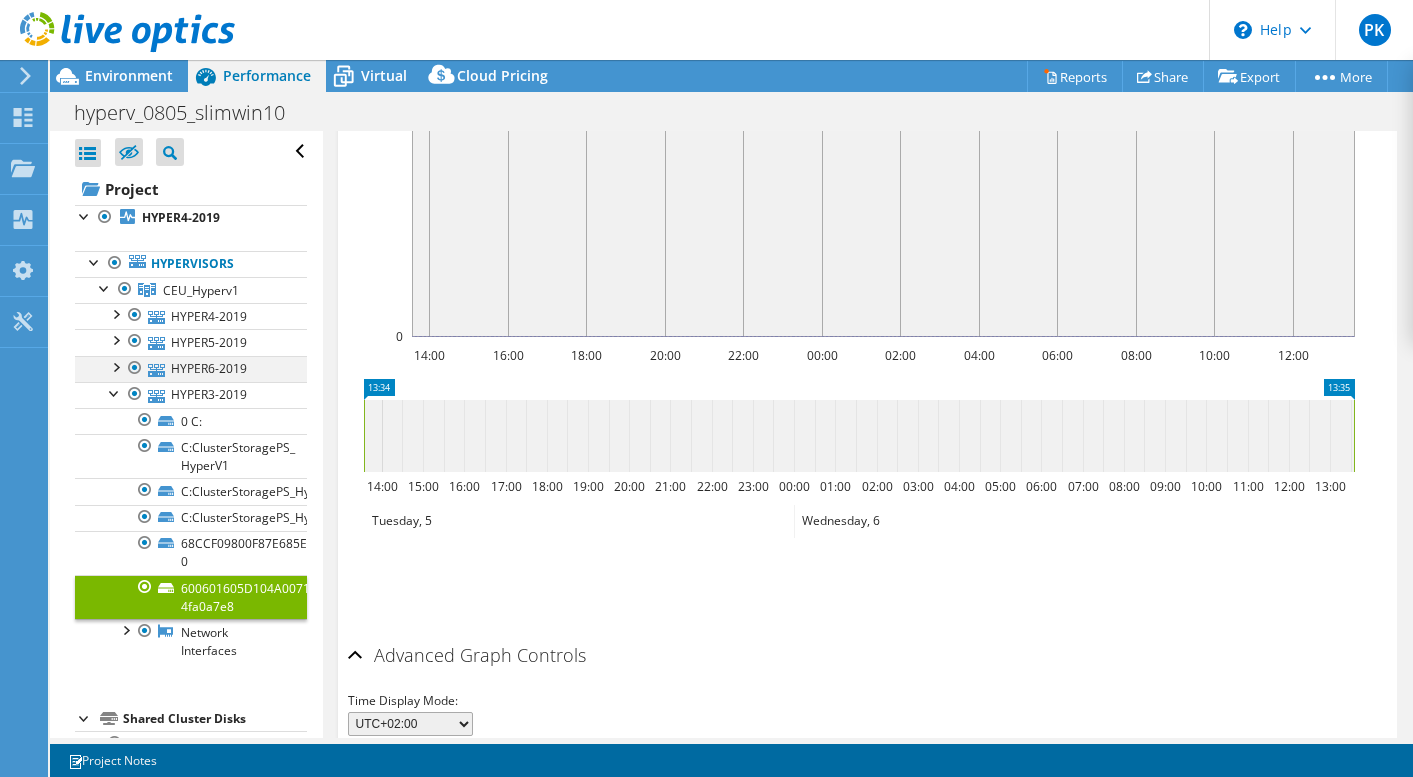 click at bounding box center [115, 366] 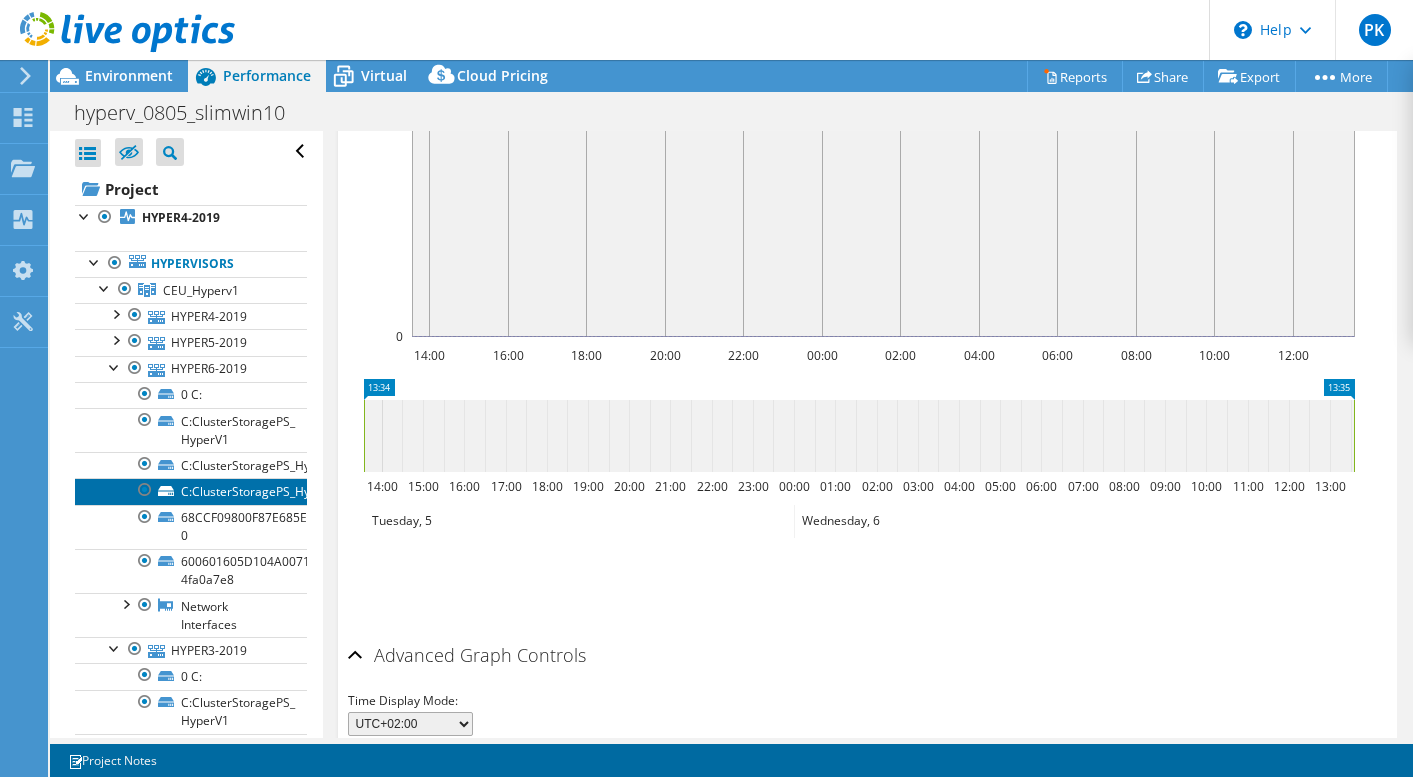 click on "C:ClusterStoragePS_HyperV3" at bounding box center [191, 491] 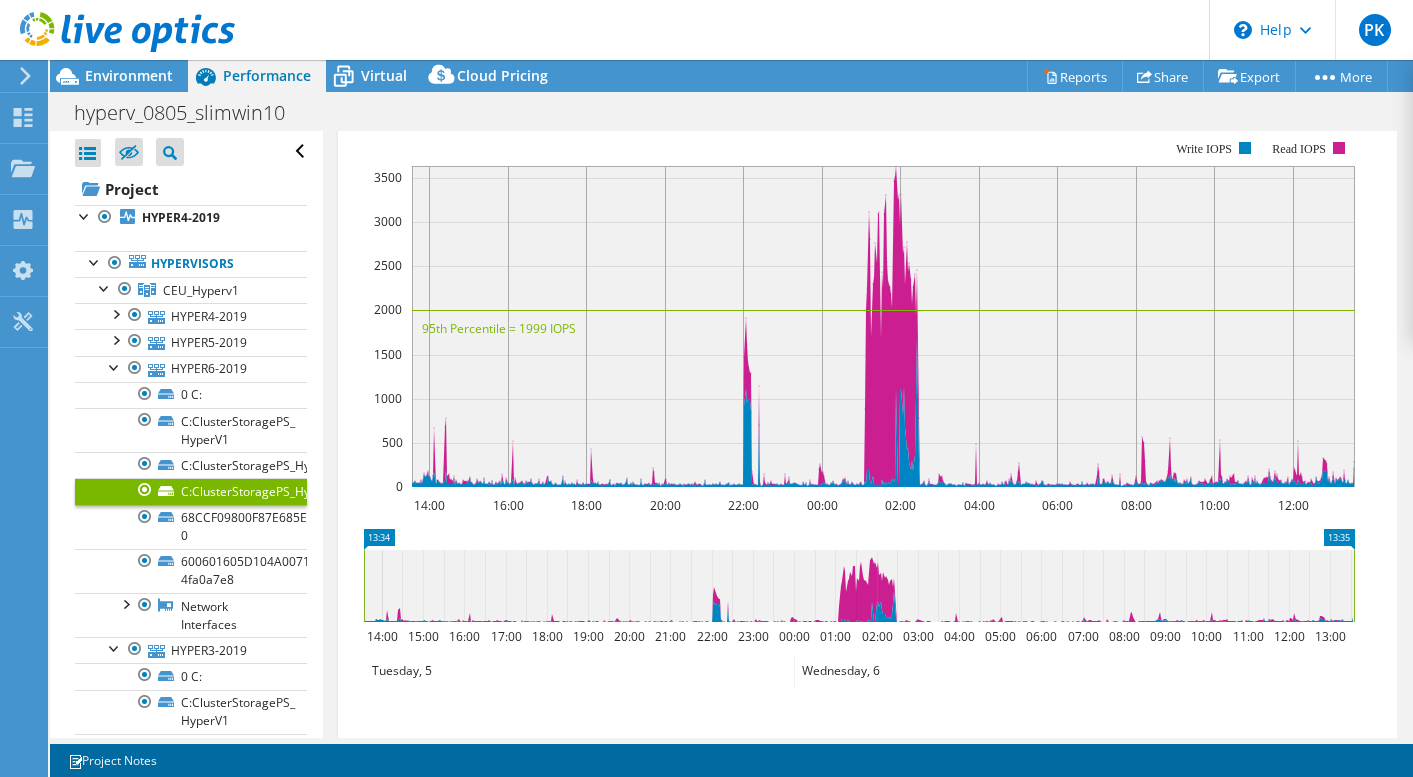 scroll, scrollTop: 405, scrollLeft: 0, axis: vertical 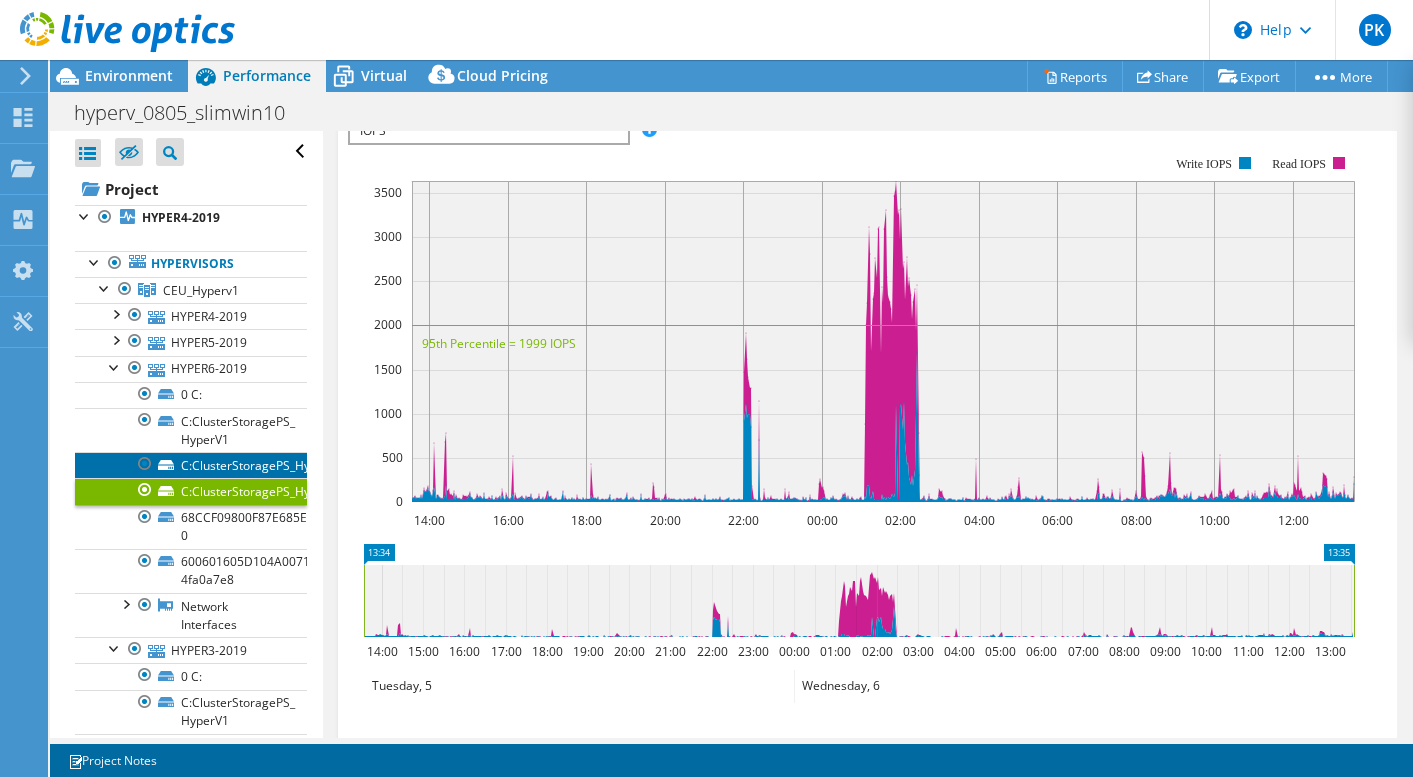 click on "C:ClusterStoragePS_HyperV2" at bounding box center [191, 465] 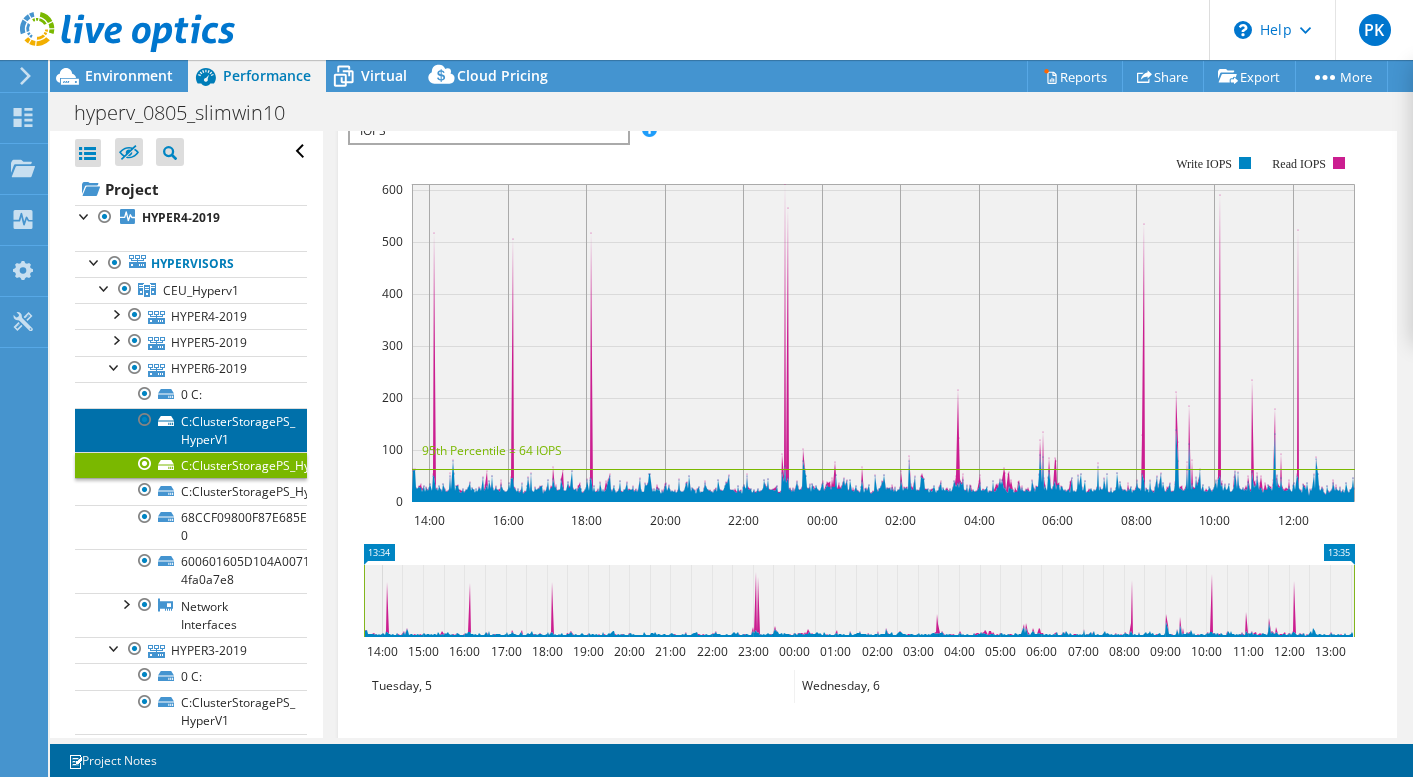 click on "C:ClusterStoragePS_ HyperV1" at bounding box center [191, 430] 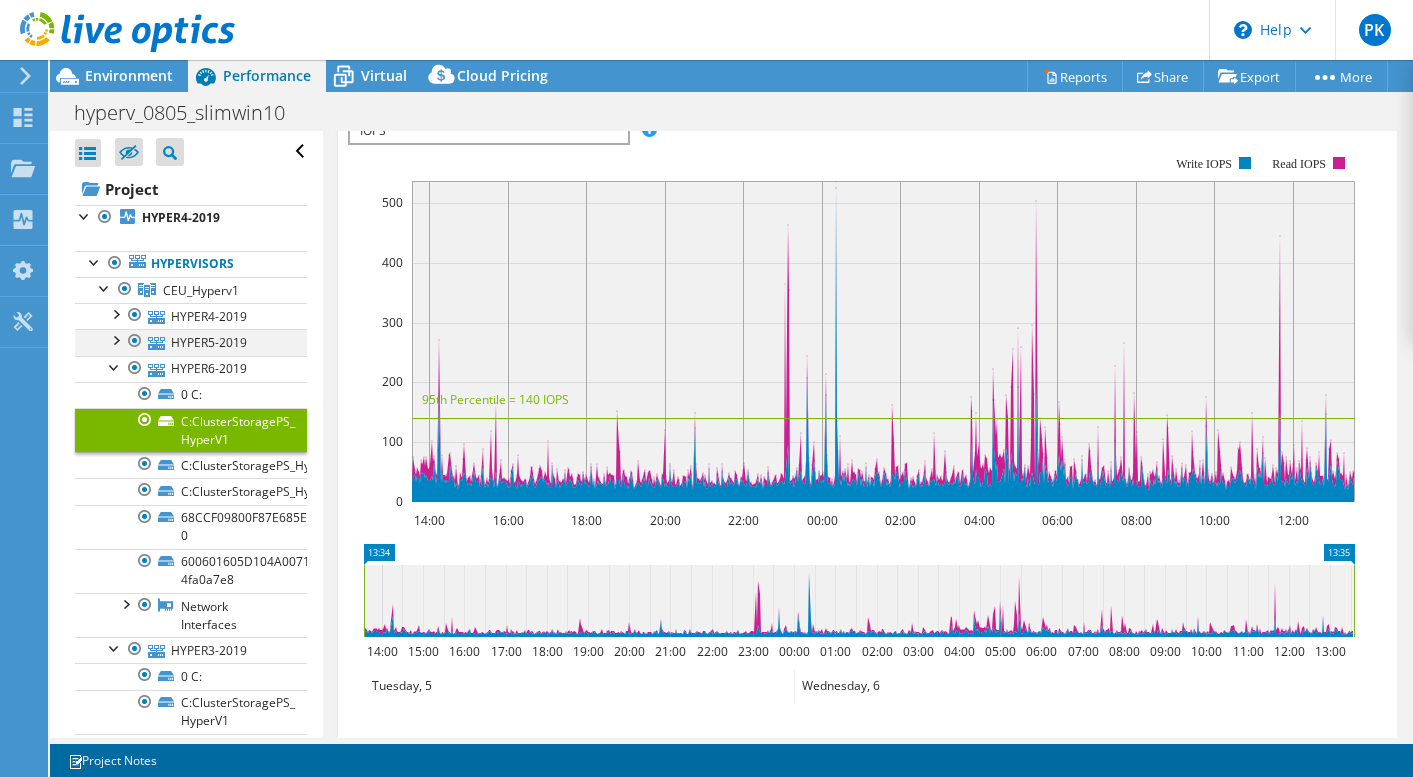 click at bounding box center (115, 339) 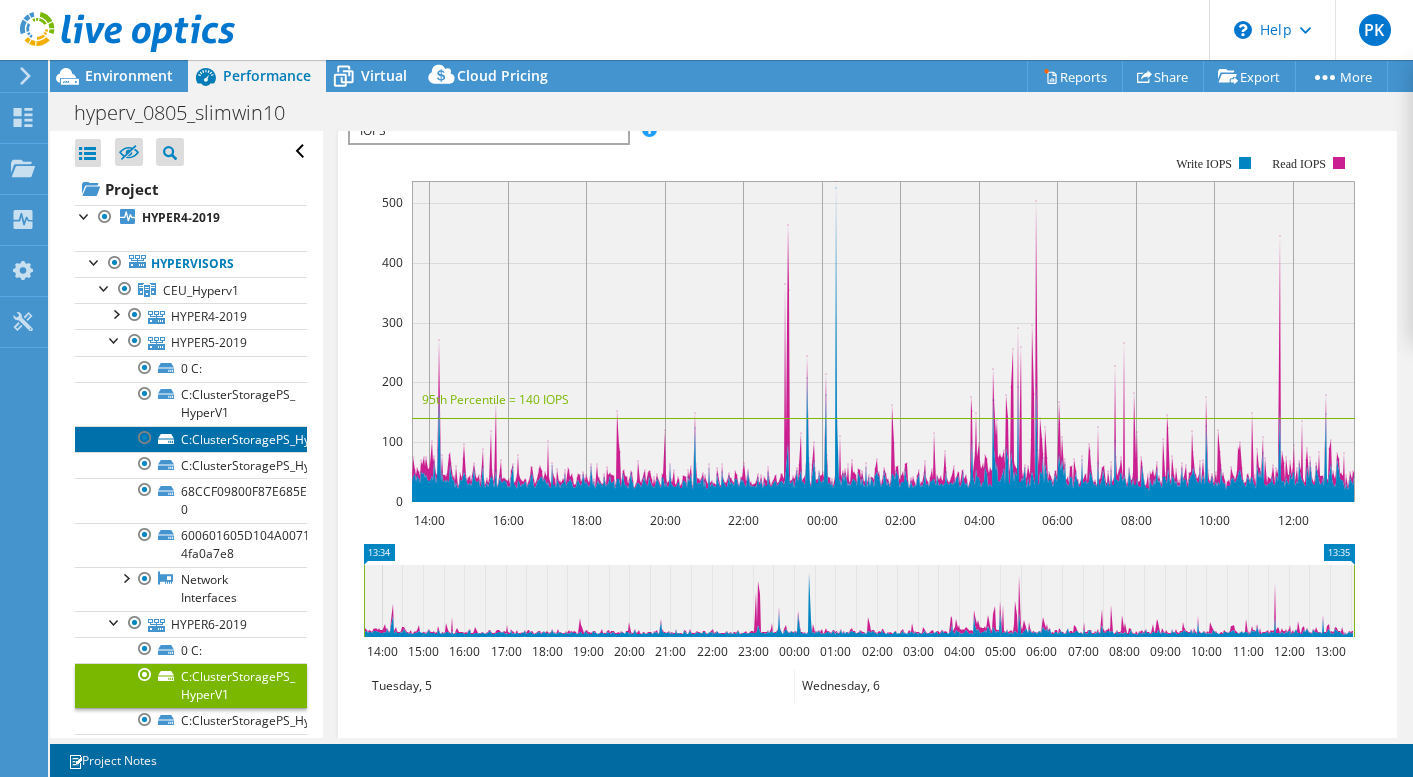 click on "C:ClusterStoragePS_HyperV2" at bounding box center [191, 439] 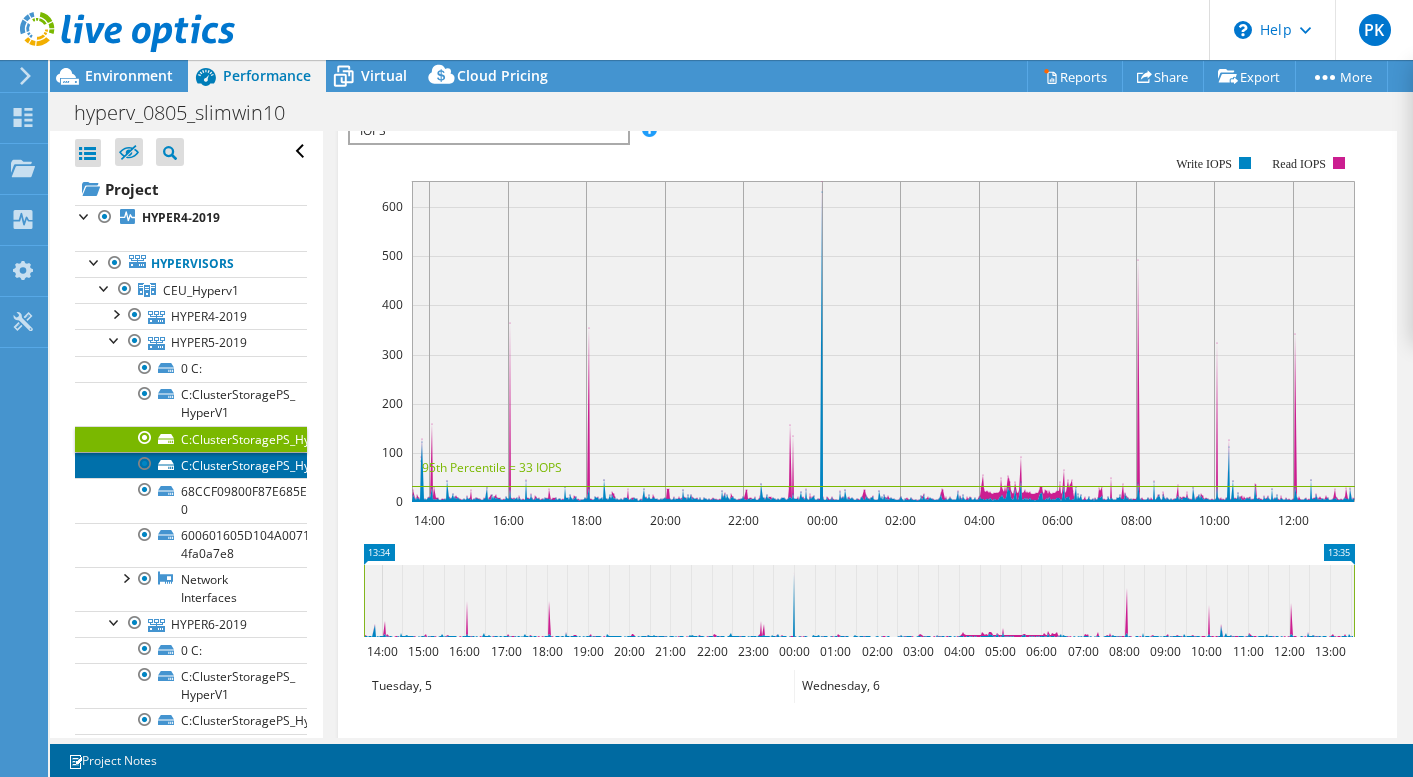 click on "C:ClusterStoragePS_HyperV3" at bounding box center [191, 465] 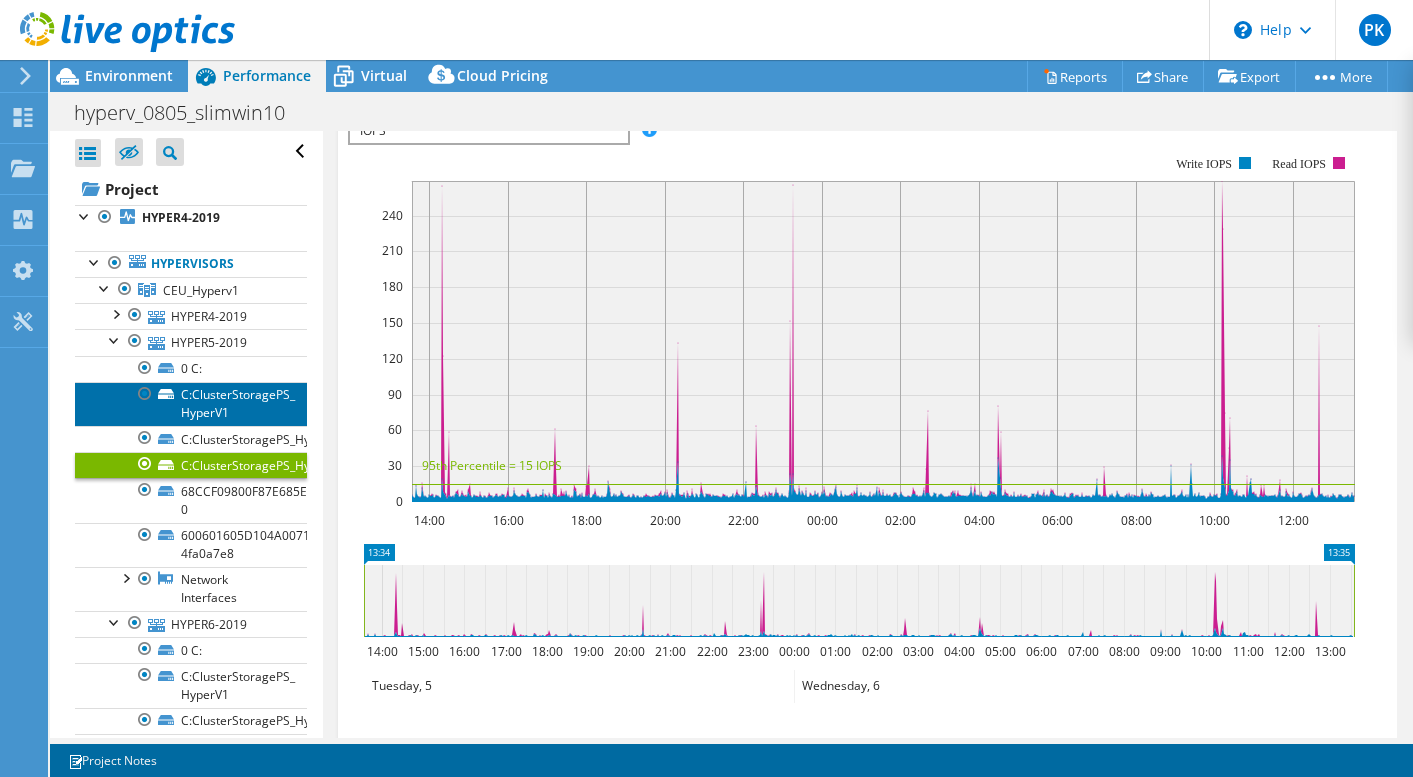 click on "C:ClusterStoragePS_ HyperV1" at bounding box center (191, 404) 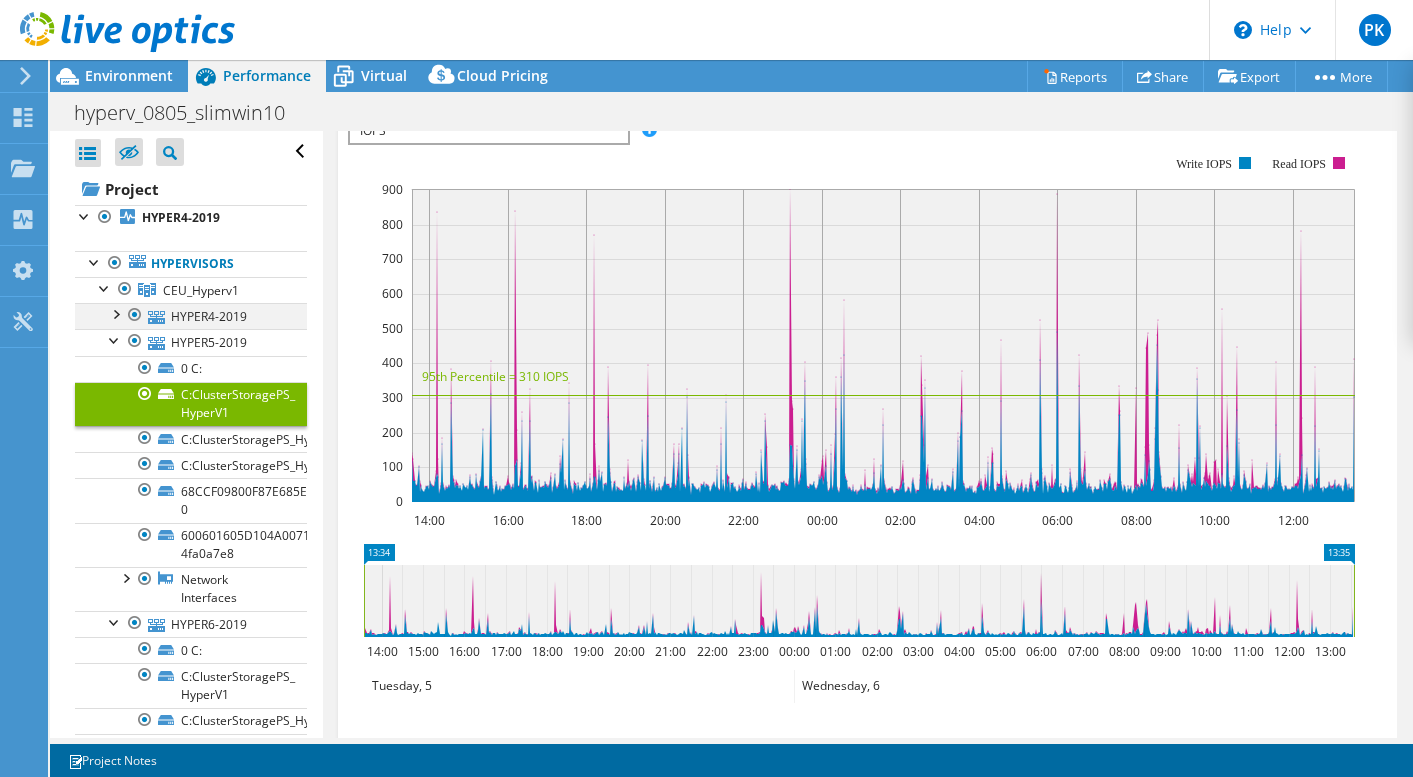 click at bounding box center (115, 313) 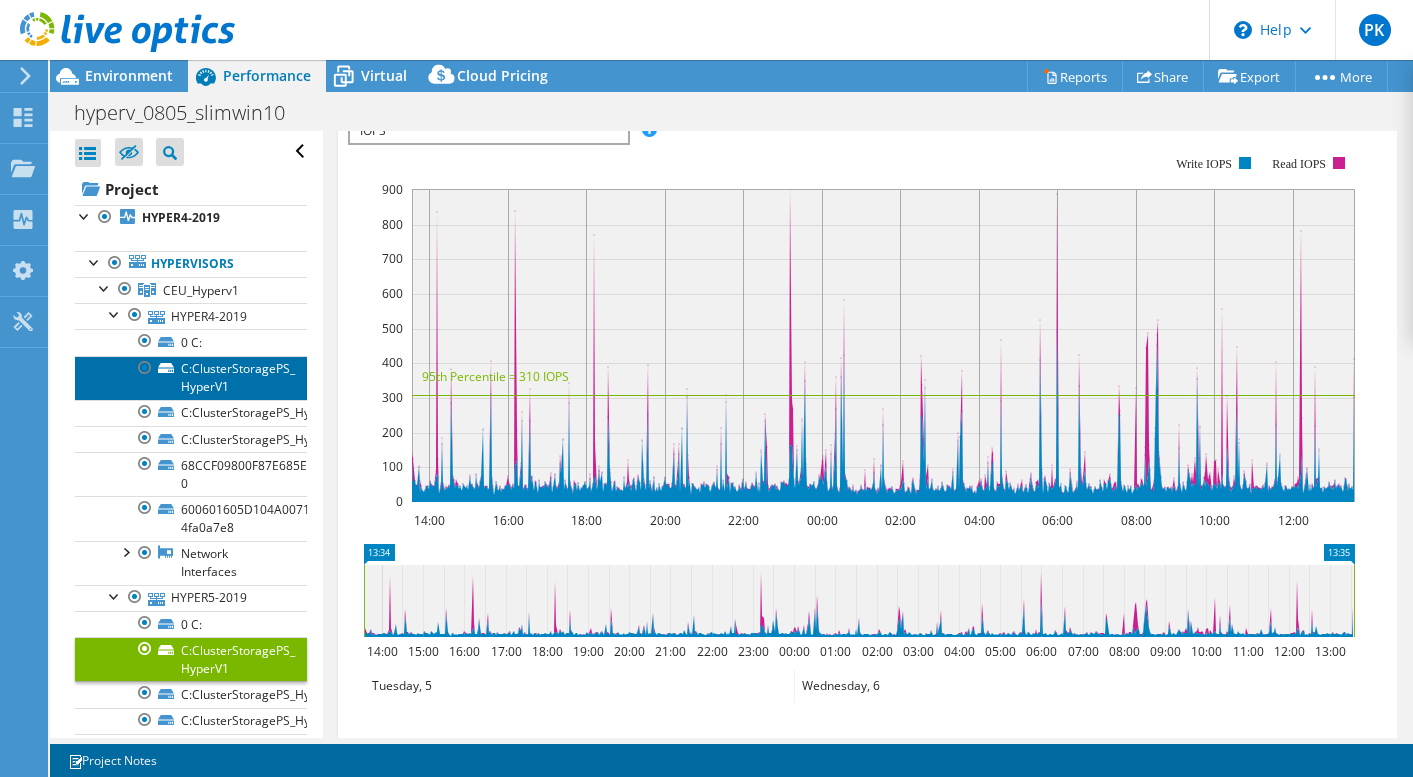 click on "C:ClusterStoragePS_ HyperV1" at bounding box center [191, 378] 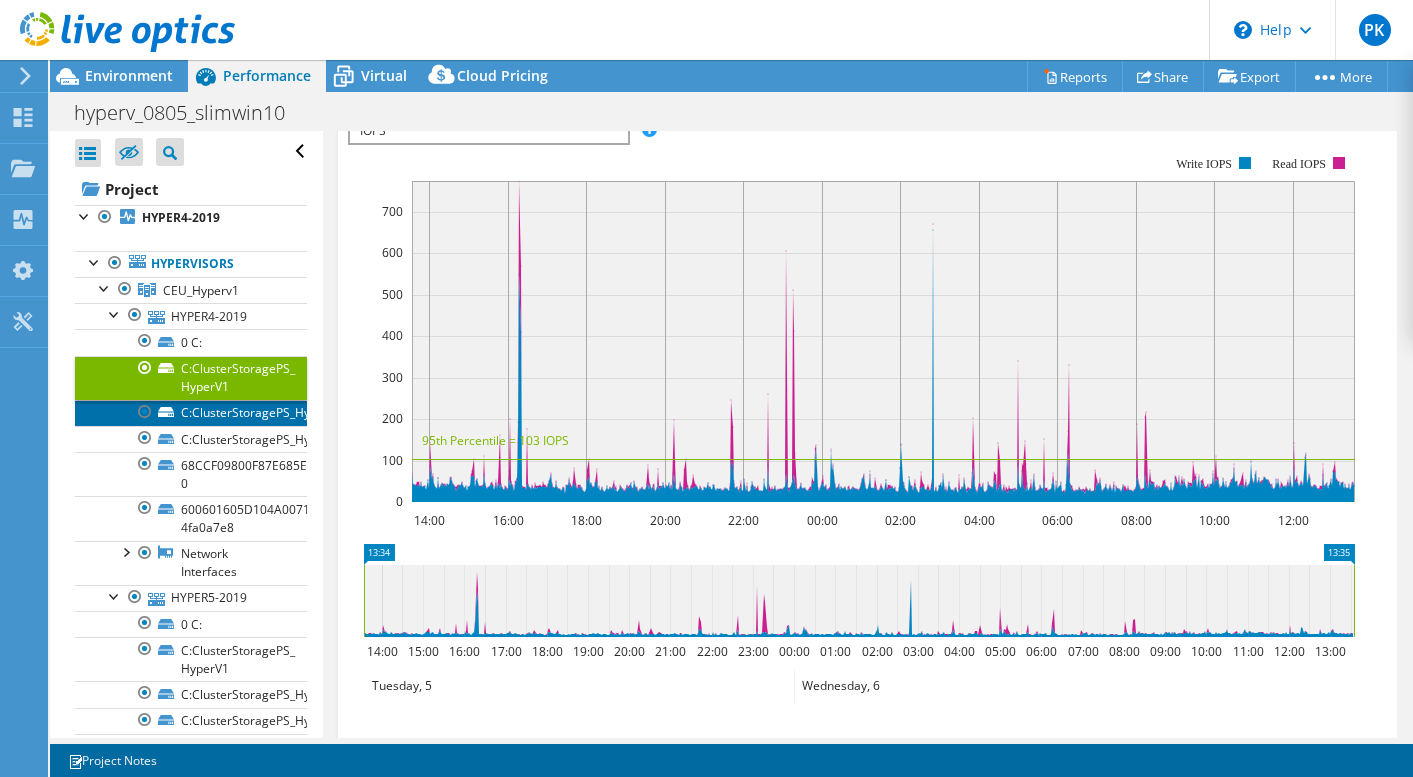 click on "C:ClusterStoragePS_HyperV2" at bounding box center [191, 413] 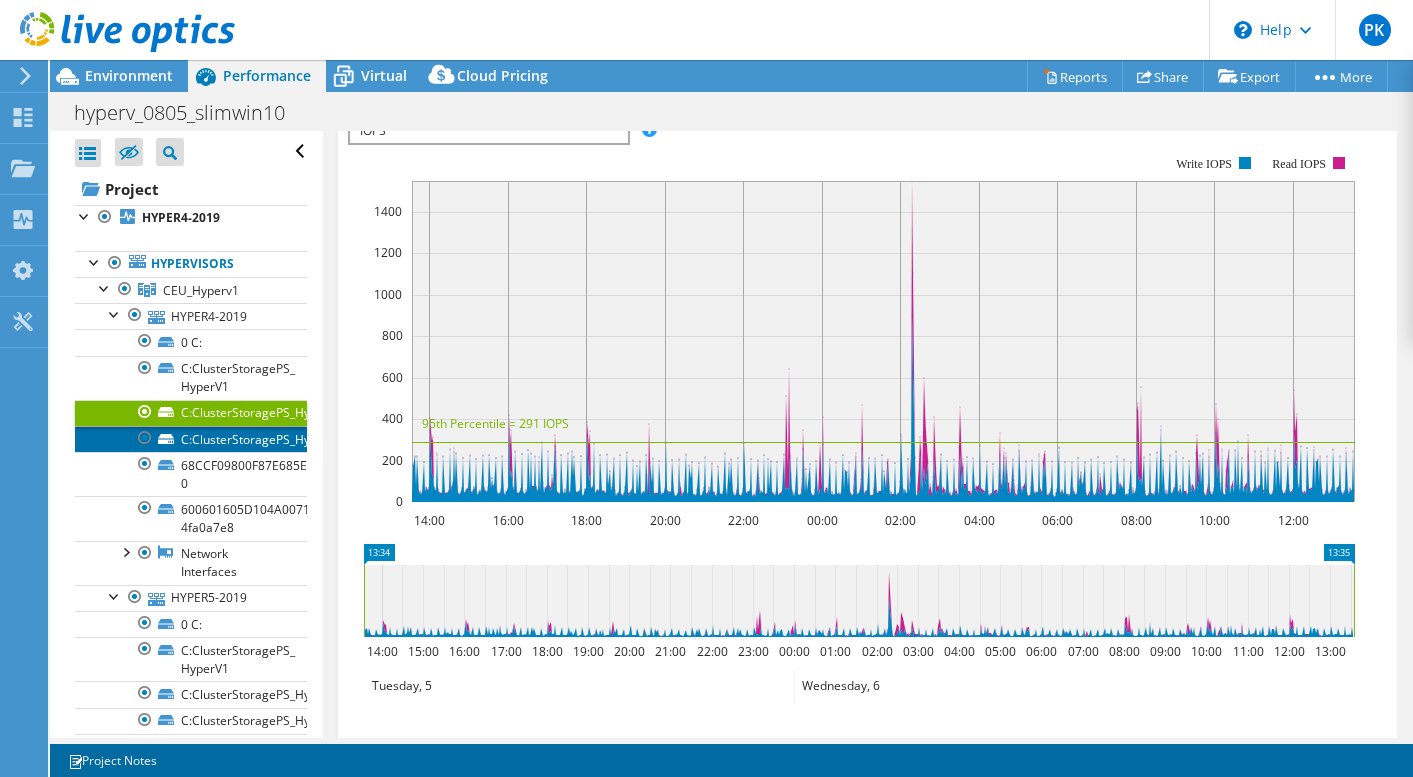 click on "C:ClusterStoragePS_HyperV3" at bounding box center (191, 439) 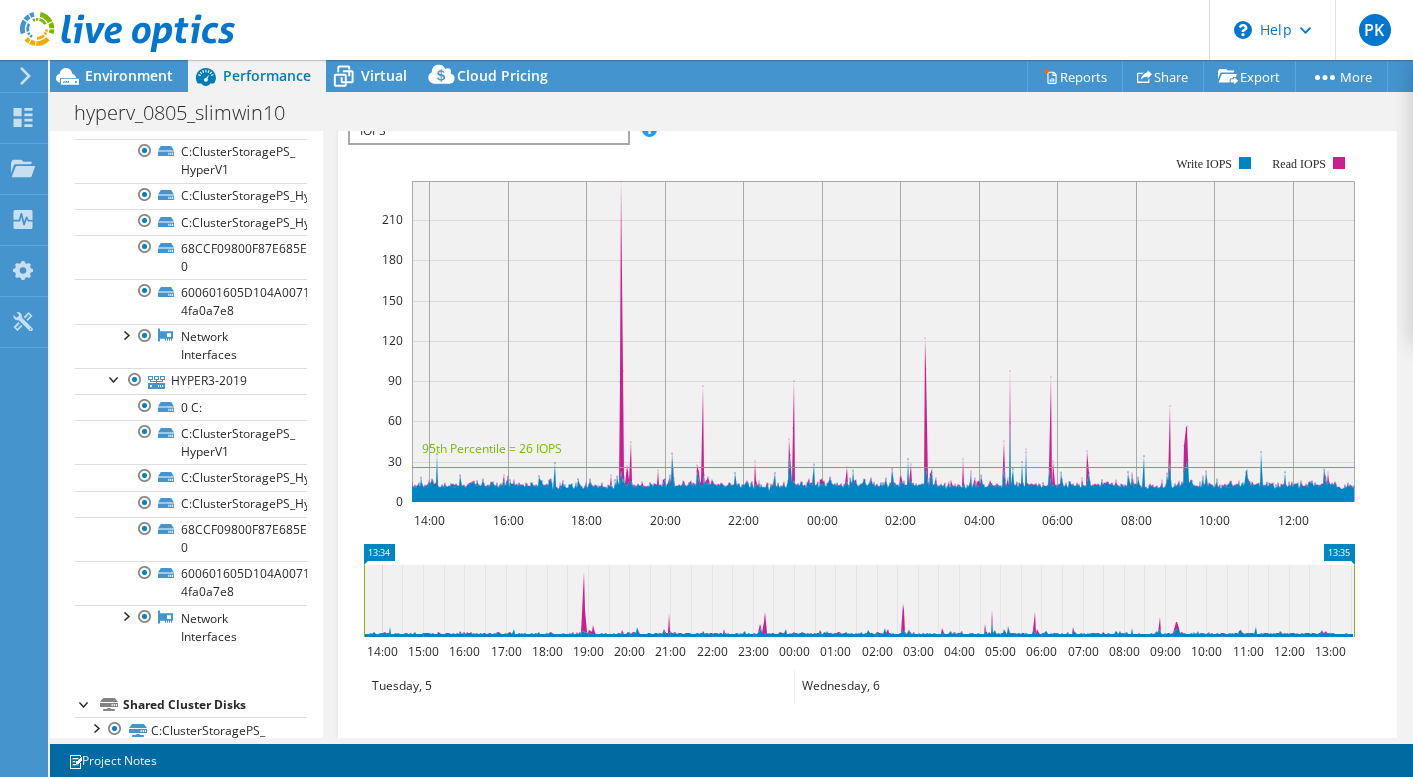 scroll, scrollTop: 969, scrollLeft: 0, axis: vertical 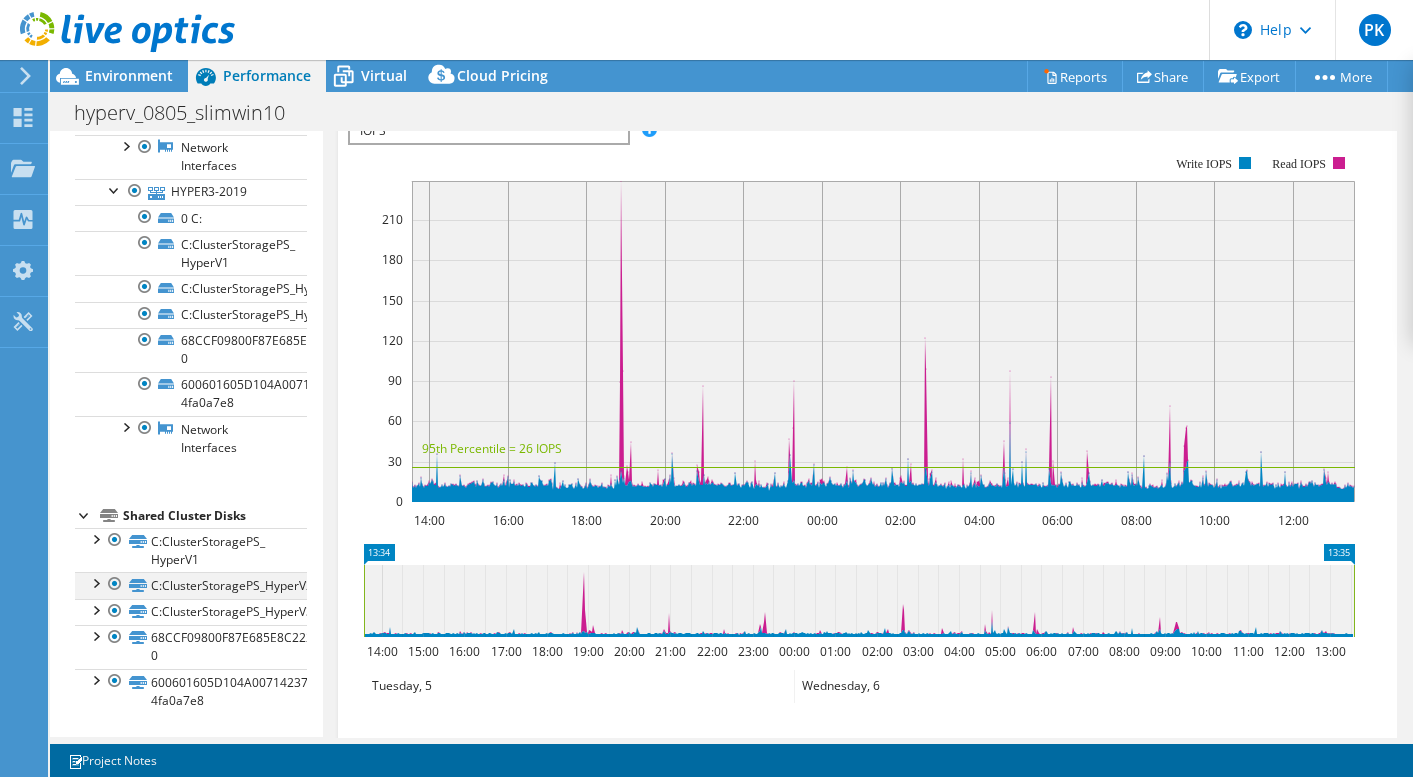 click at bounding box center (95, 582) 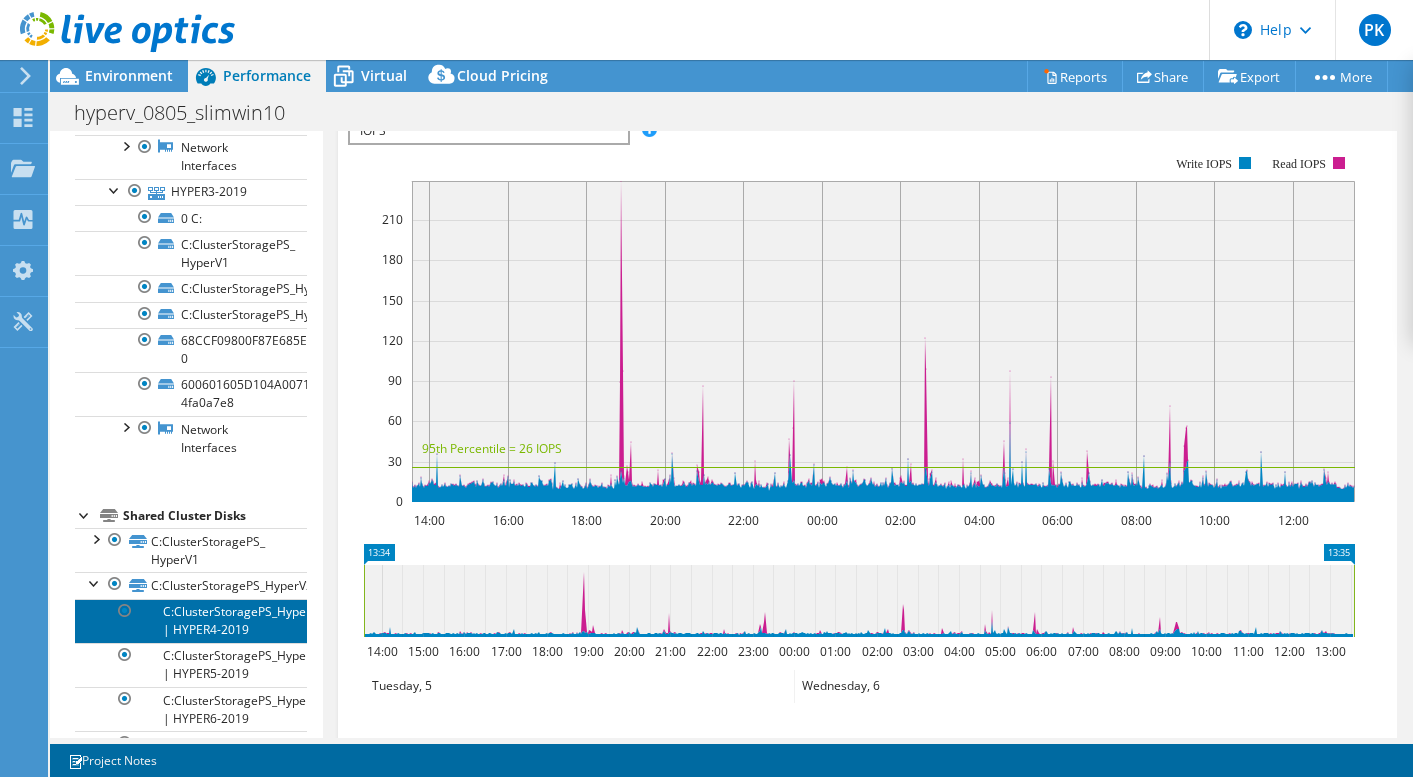 click on "C:ClusterStoragePS_HyperV2 | HYPER4-2019" at bounding box center [191, 621] 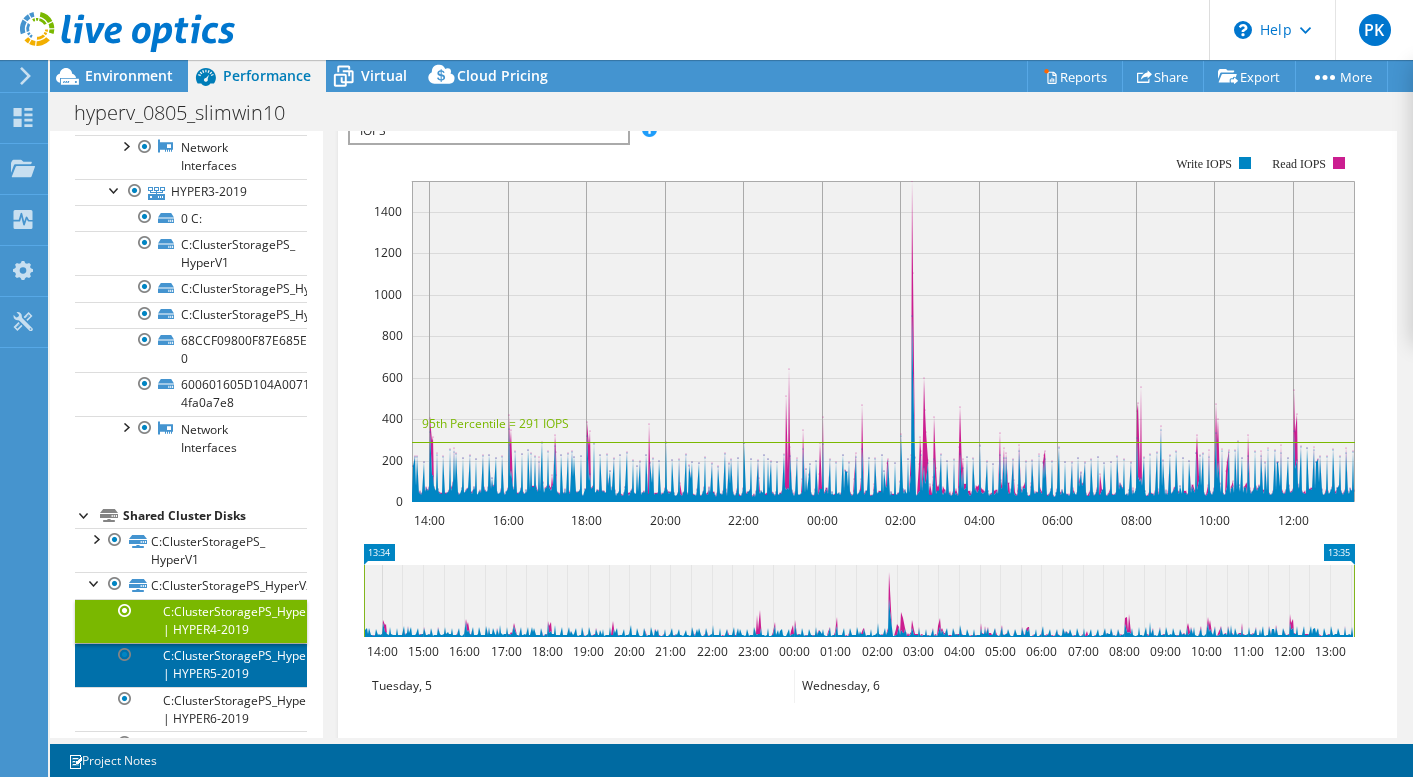 click on "C:ClusterStoragePS_HyperV2 | HYPER5-2019" at bounding box center [191, 665] 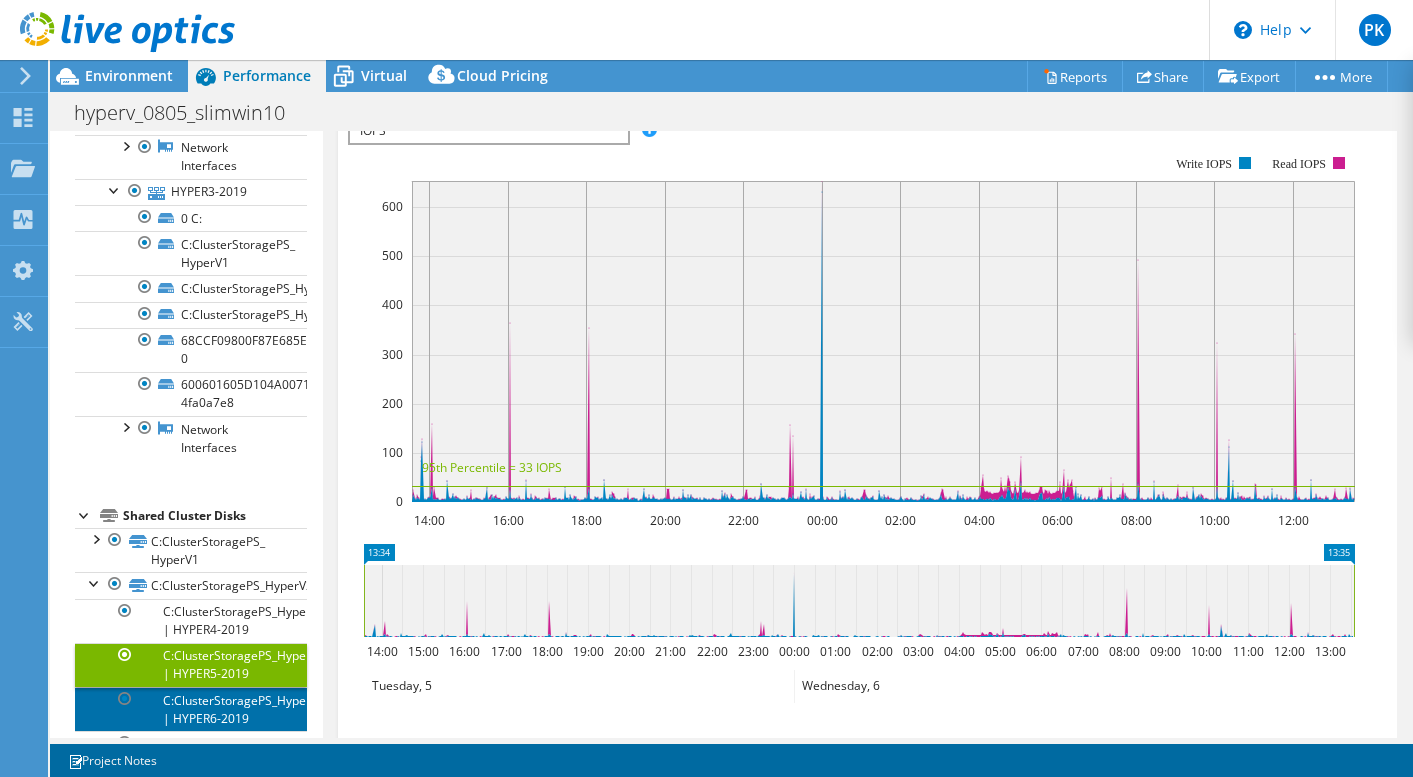 click on "C:ClusterStoragePS_HyperV2 | HYPER6-2019" at bounding box center (191, 709) 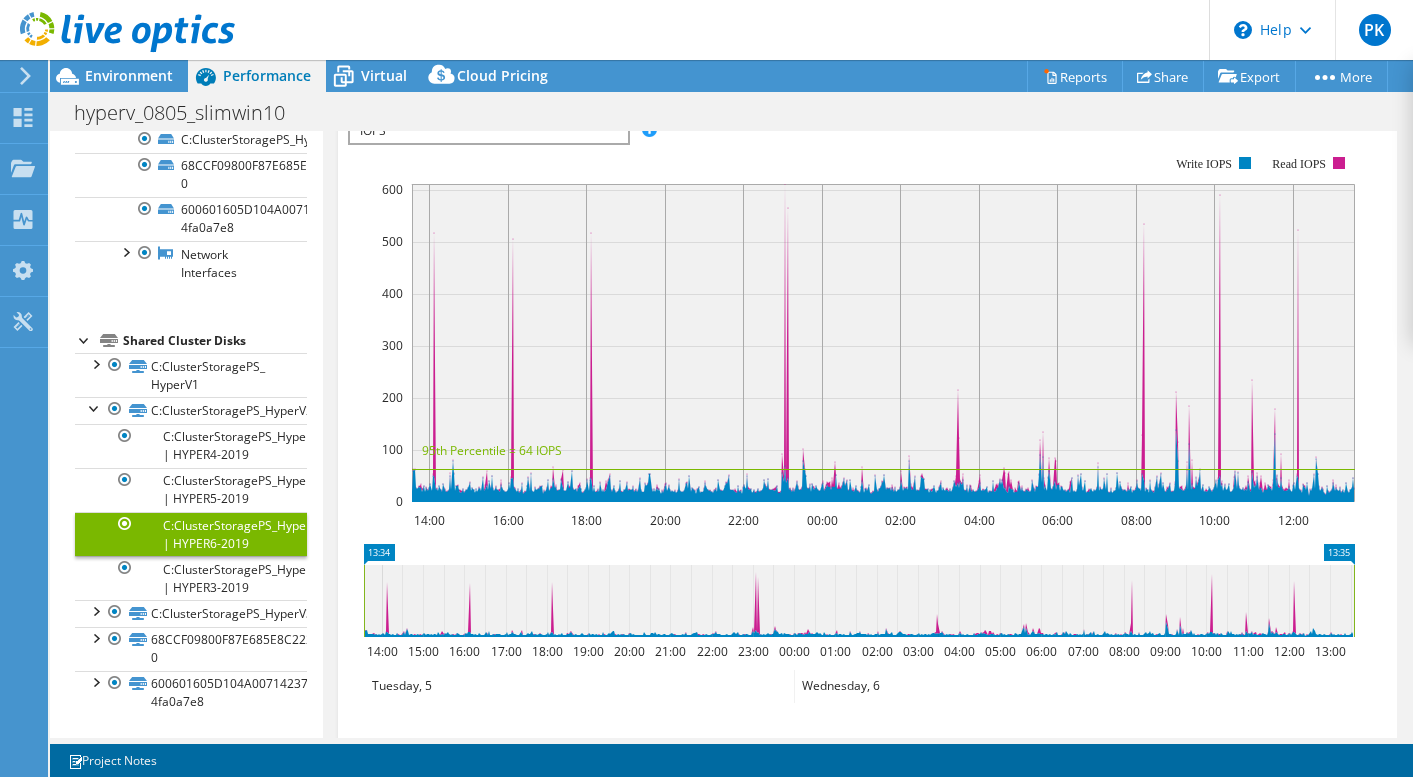 scroll, scrollTop: 1146, scrollLeft: 0, axis: vertical 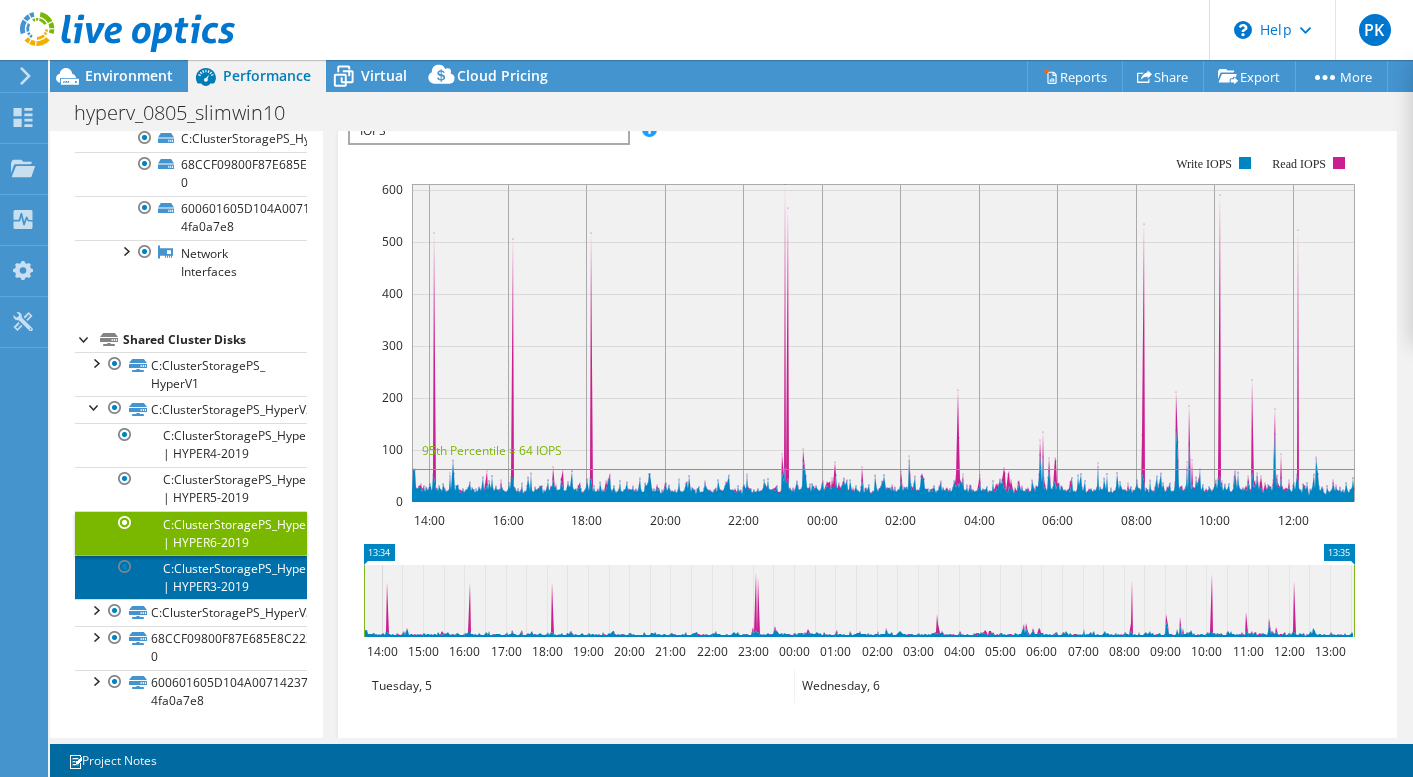 click on "C:ClusterStoragePS_HyperV2 | HYPER3-2019" at bounding box center [191, 577] 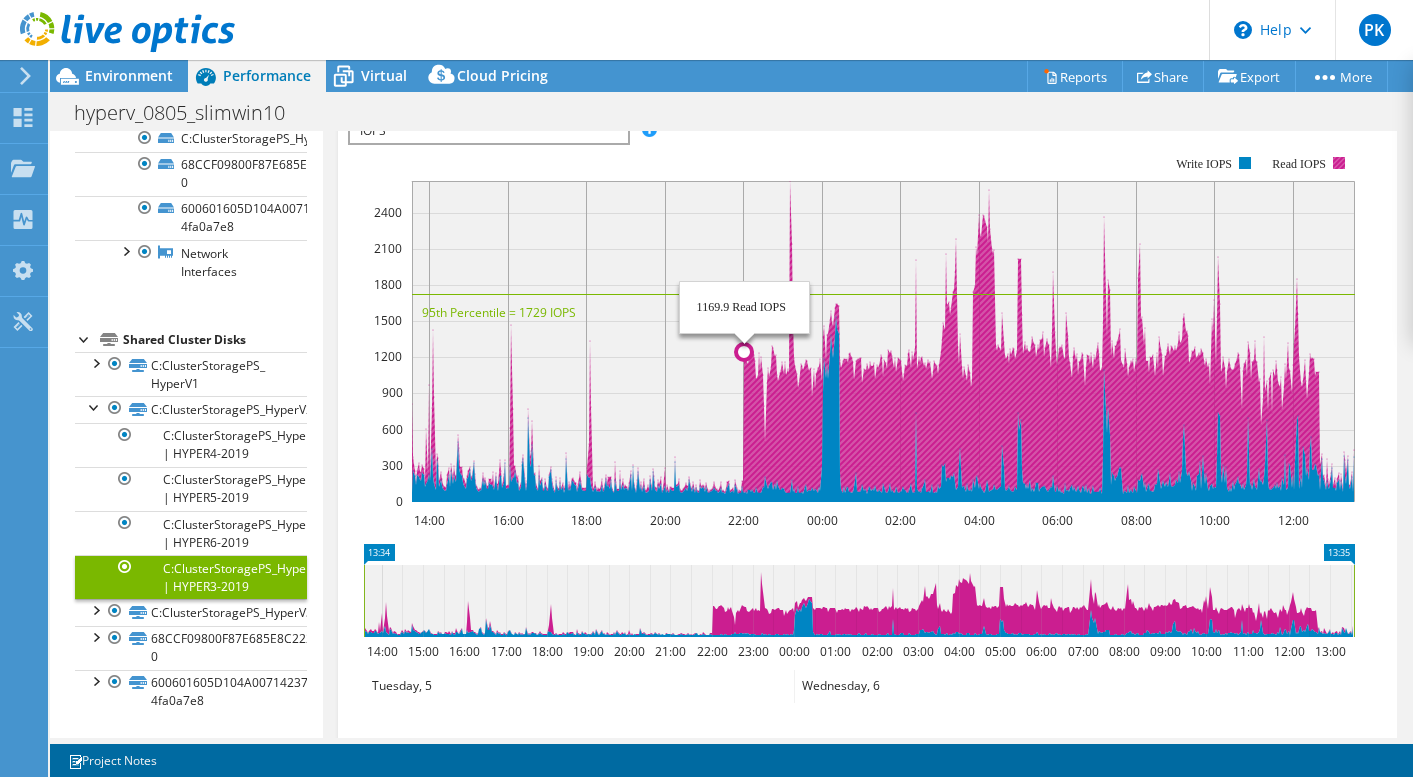 click 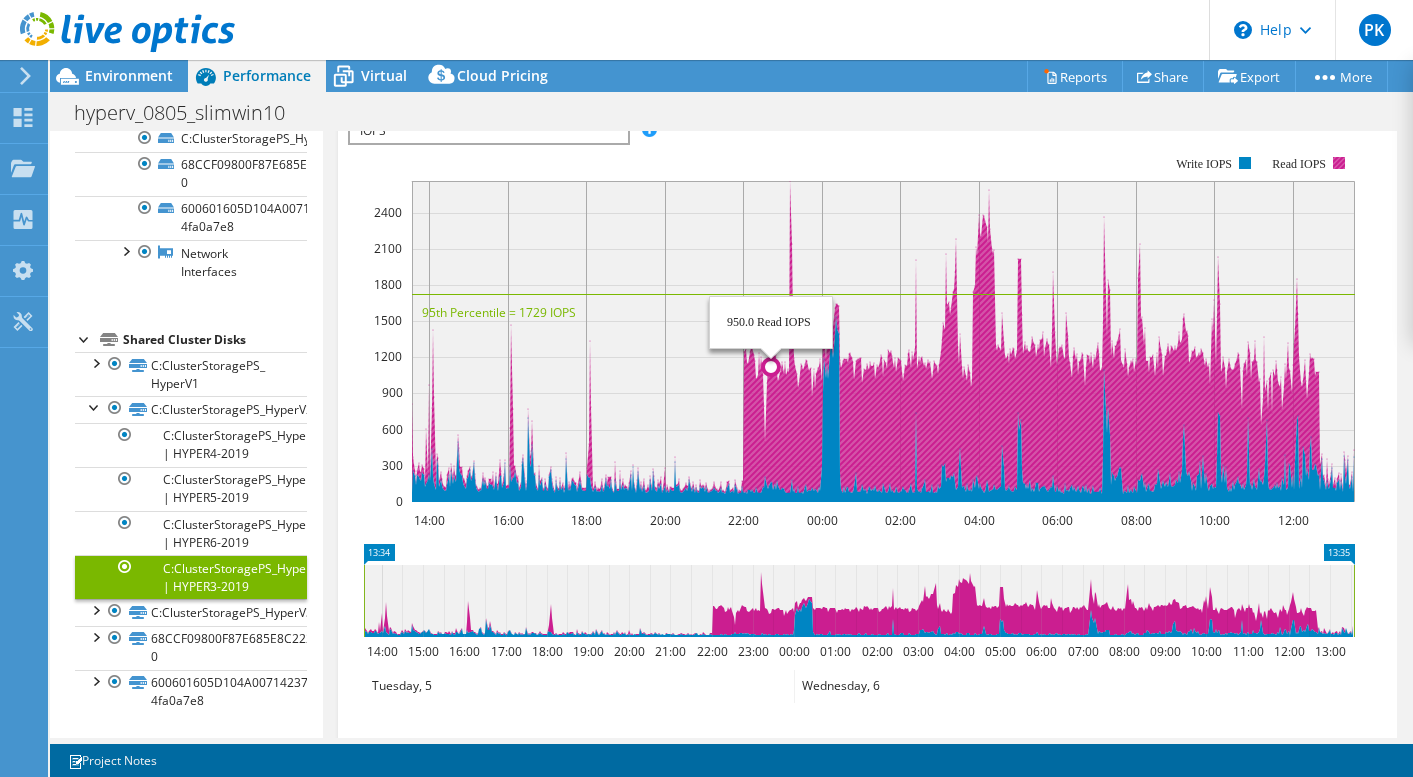click 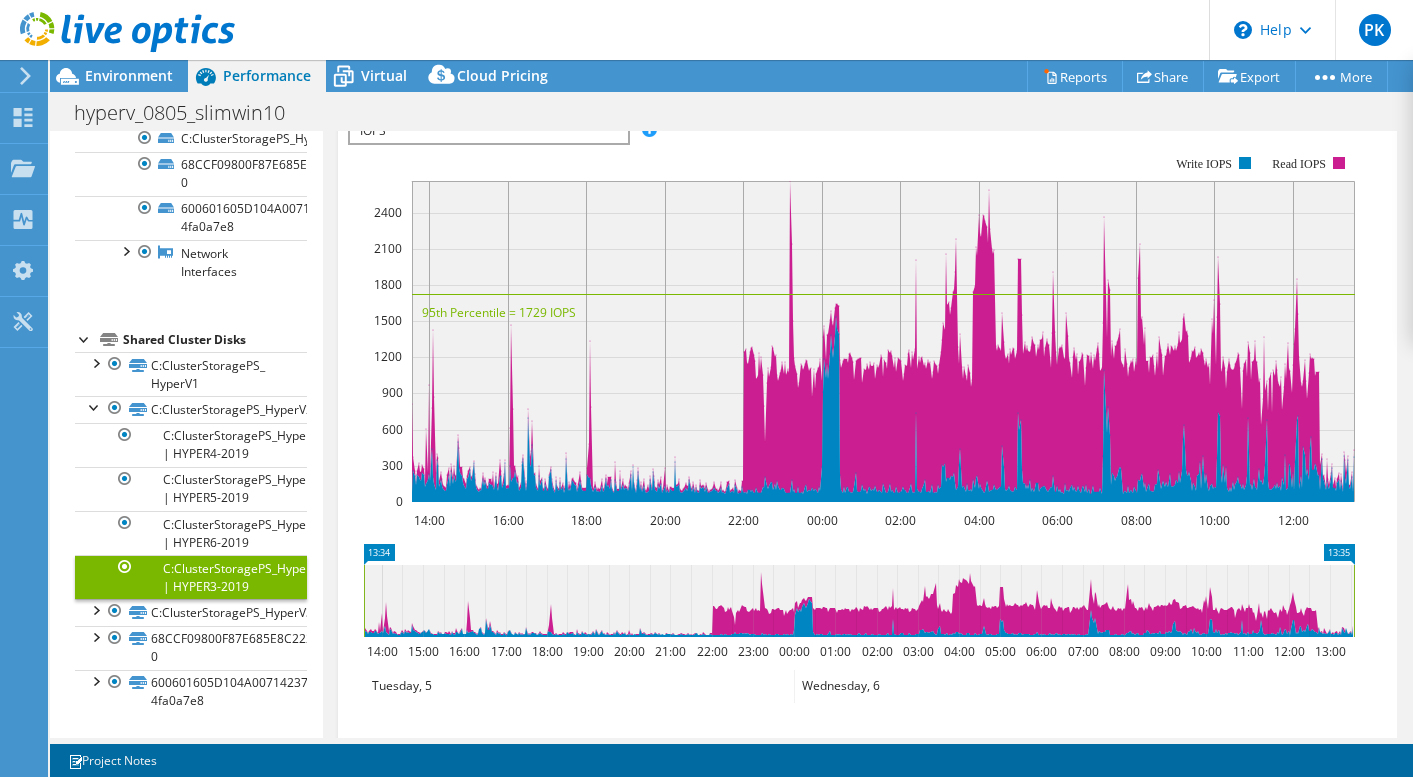 click 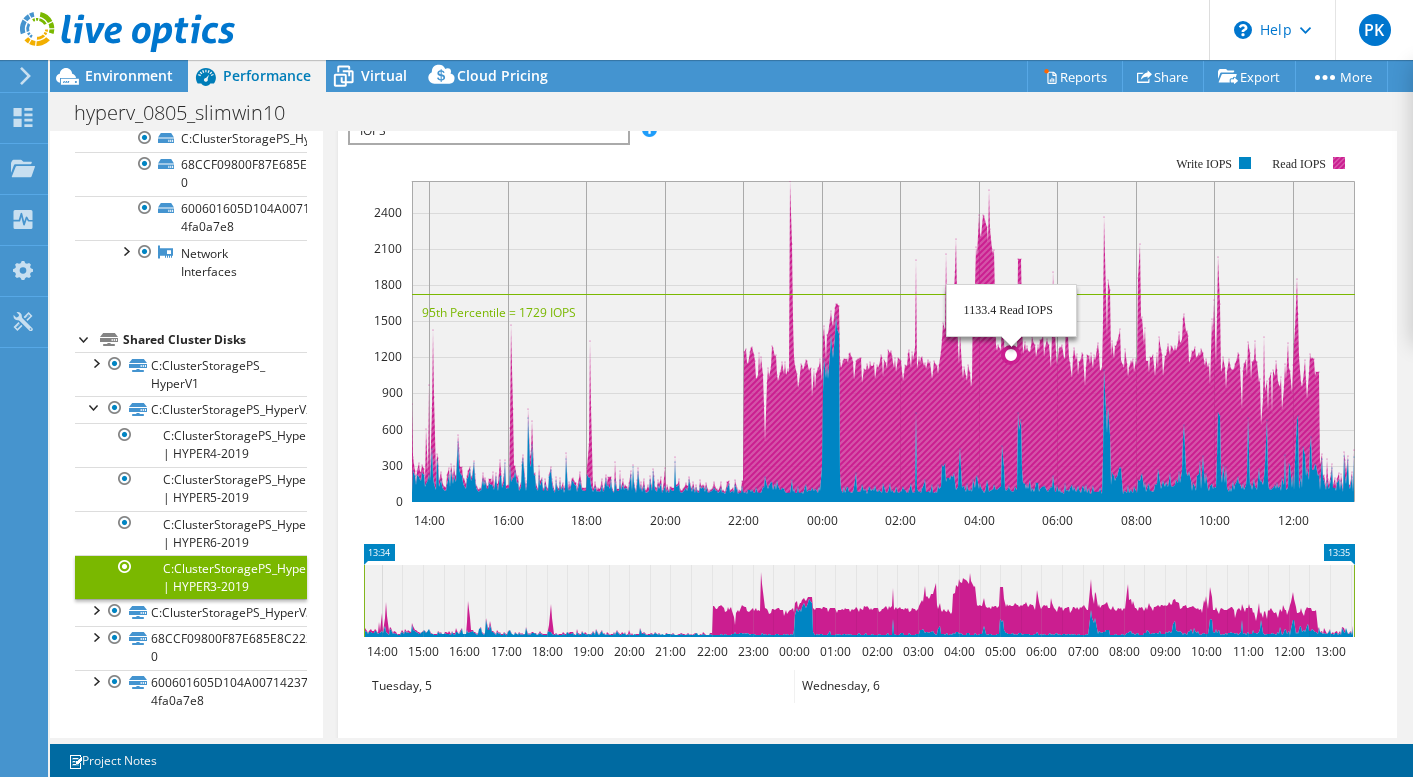 click 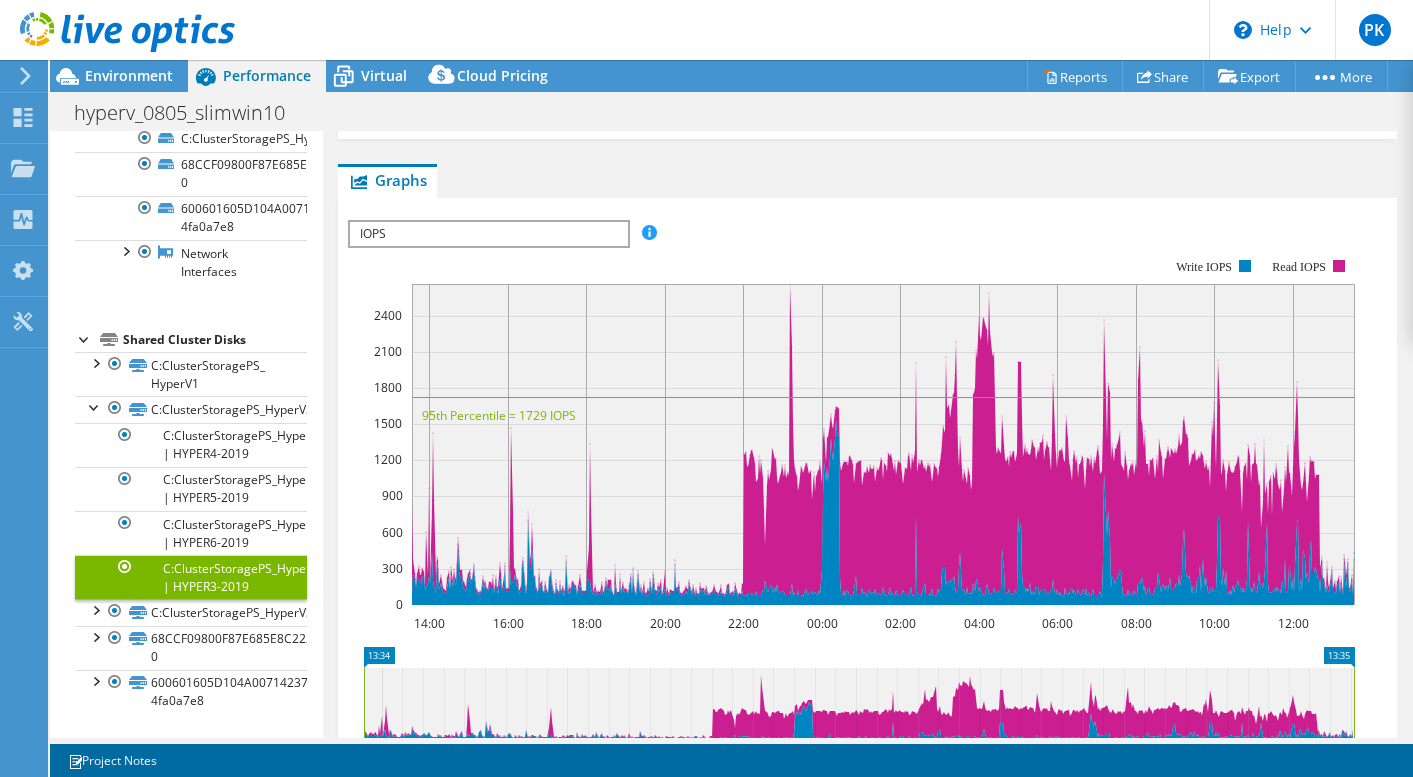 scroll, scrollTop: 297, scrollLeft: 0, axis: vertical 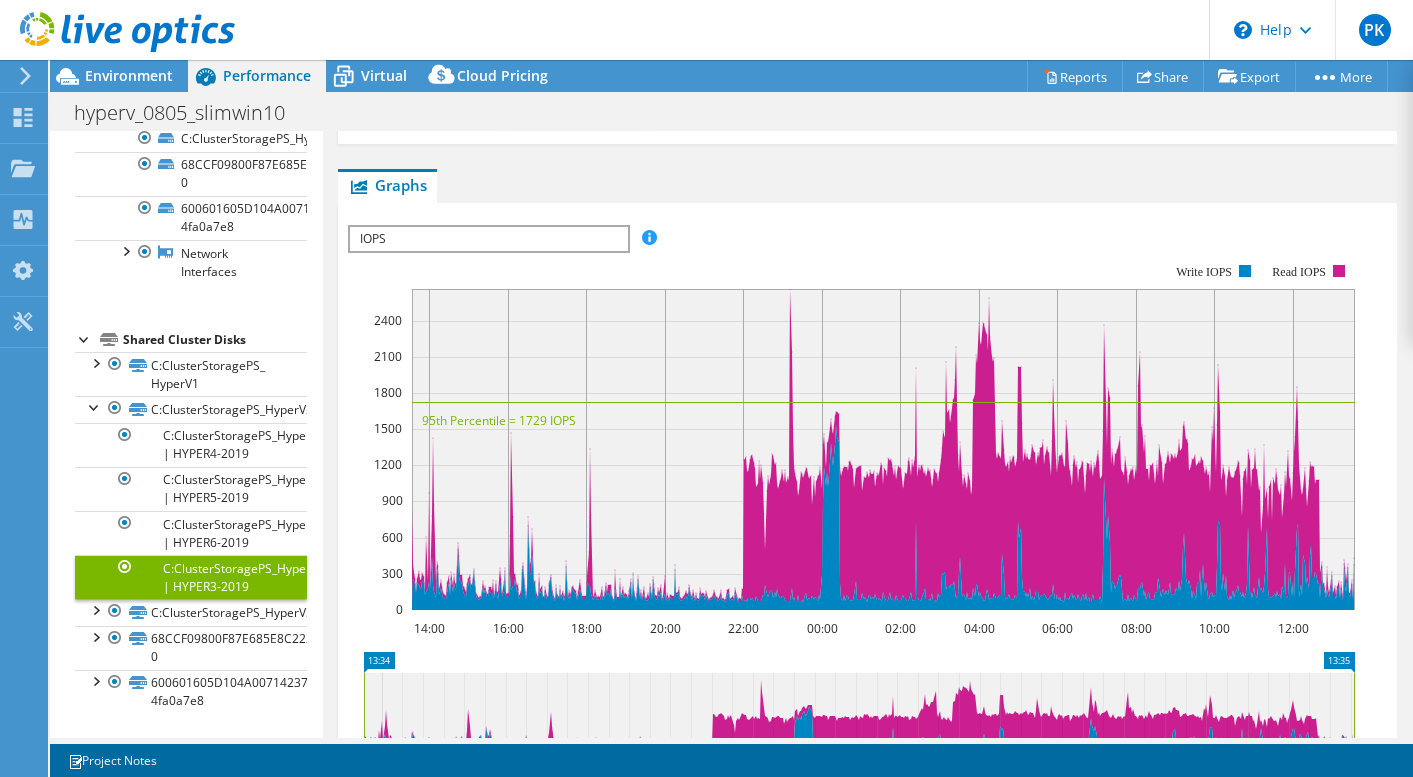 click on "IOPS" at bounding box center [488, 239] 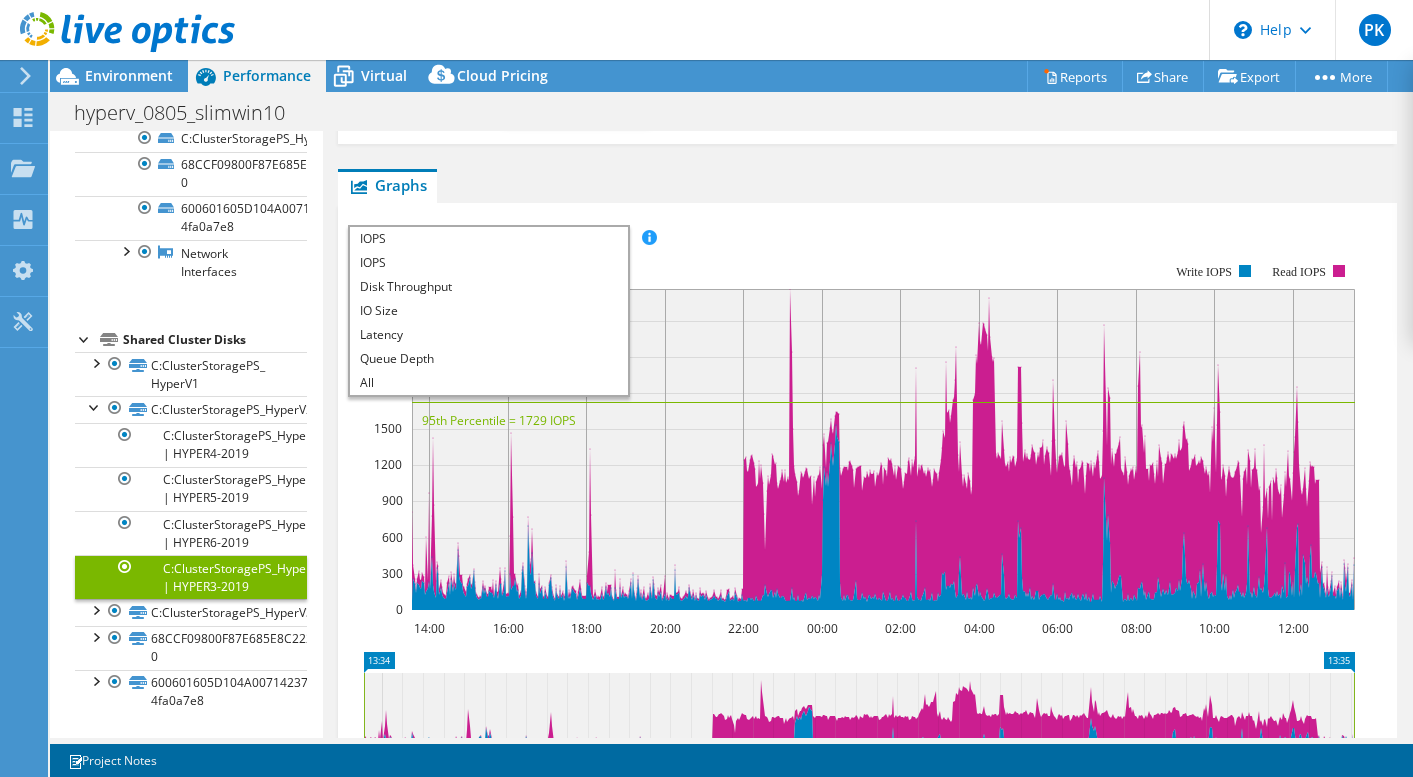 click 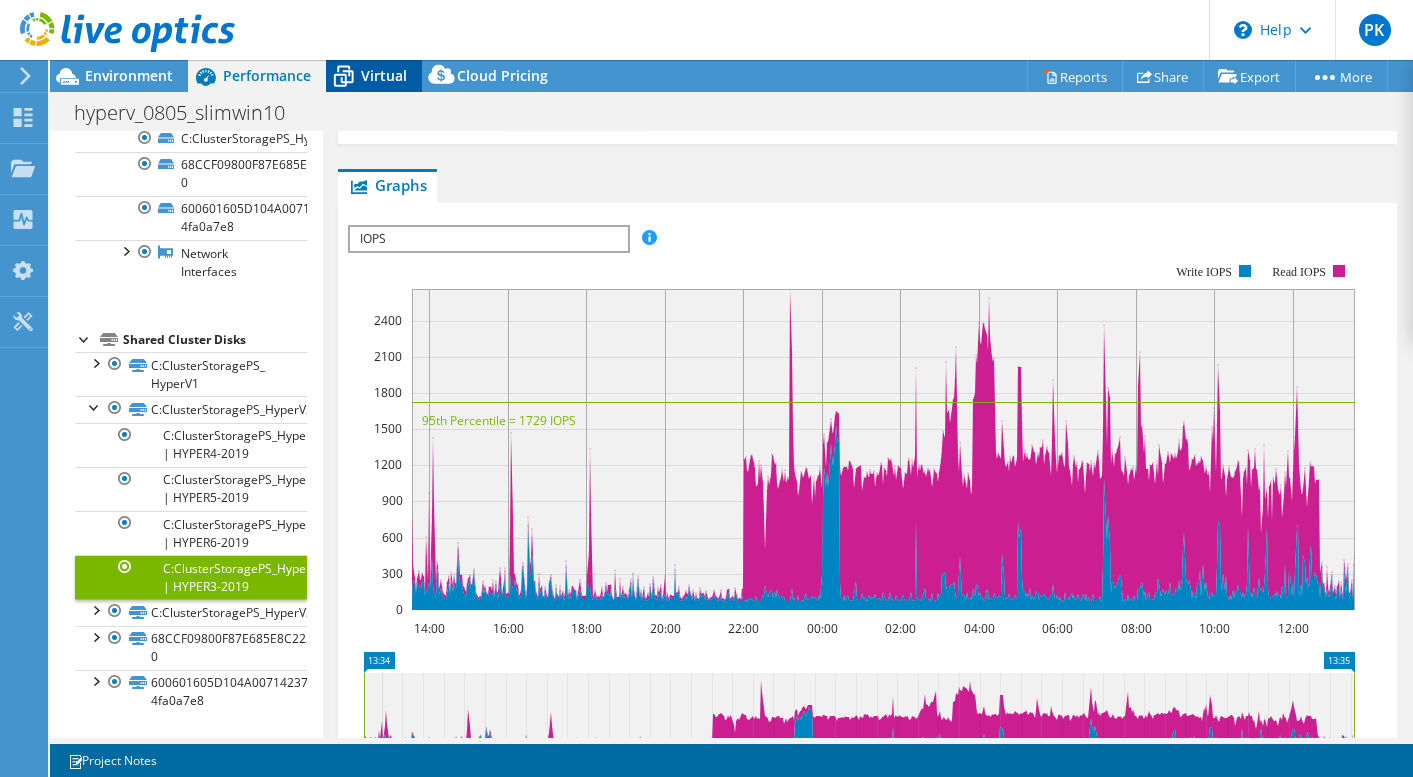 click on "Virtual" at bounding box center [384, 75] 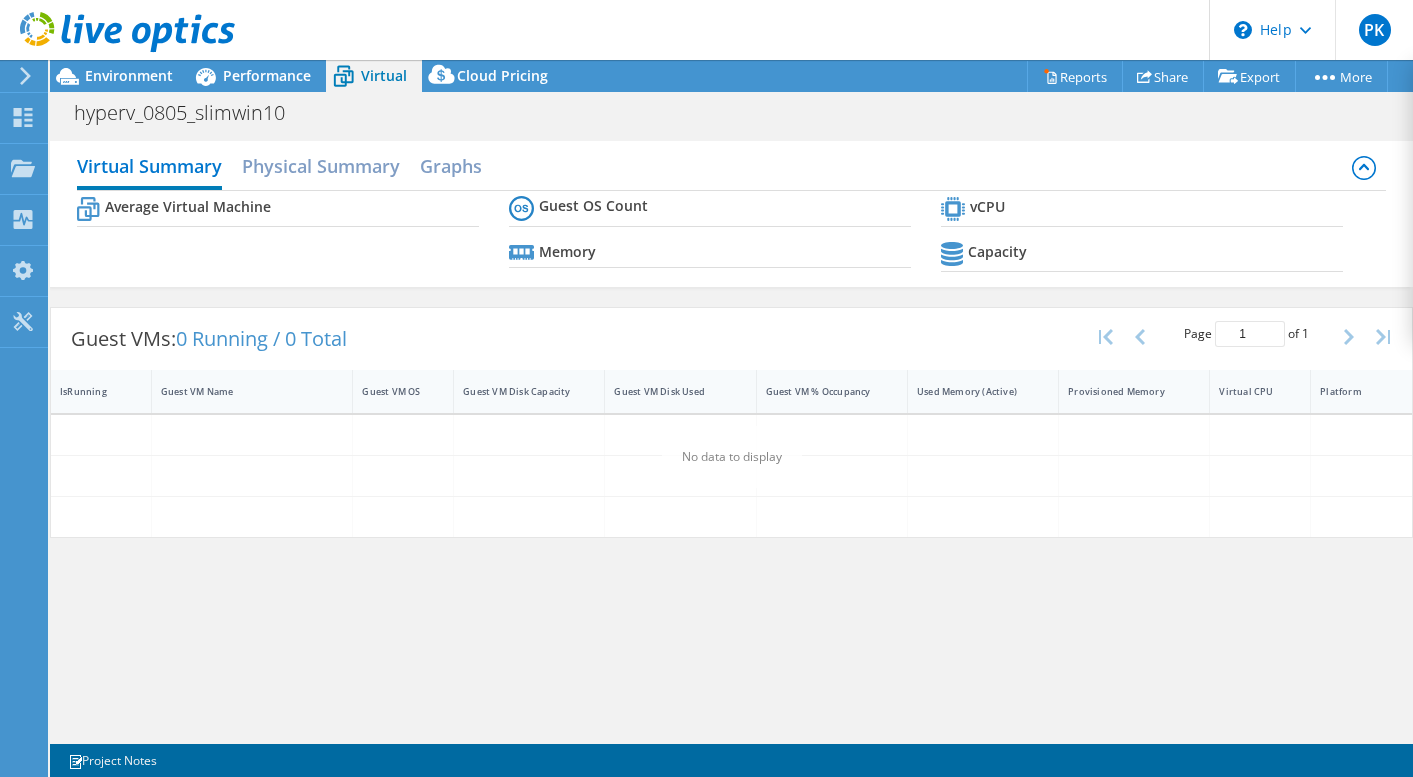 scroll, scrollTop: 1146, scrollLeft: 0, axis: vertical 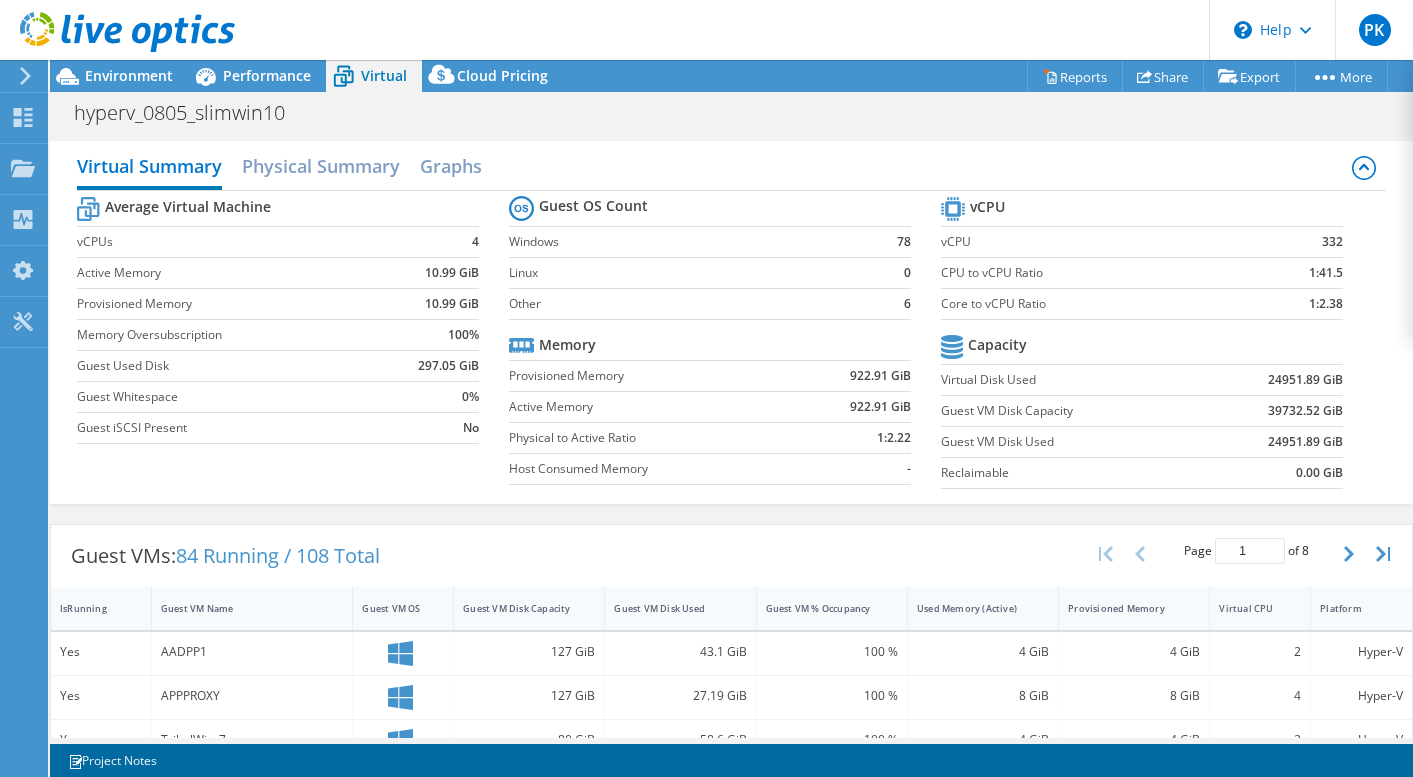 click on "AADPP1" at bounding box center [252, 652] 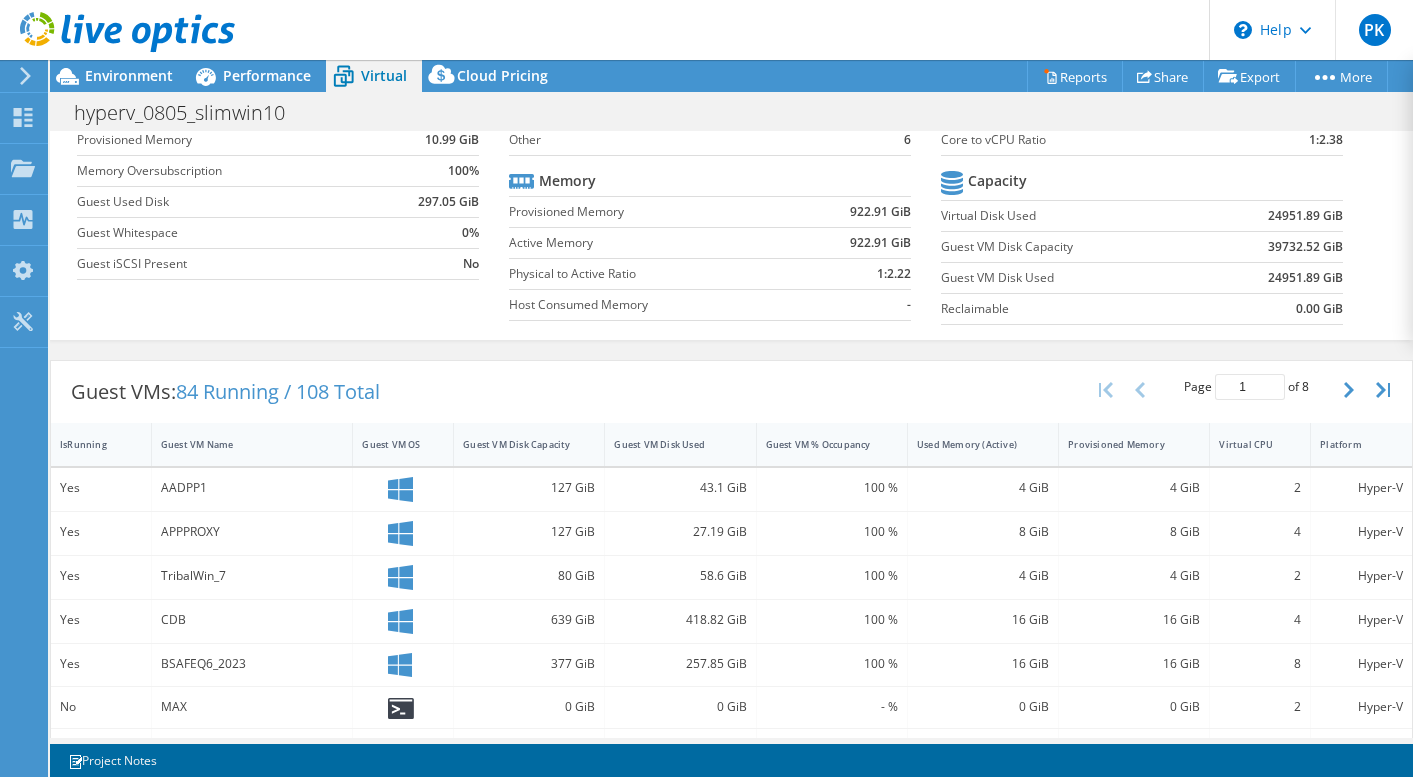 scroll, scrollTop: 0, scrollLeft: 0, axis: both 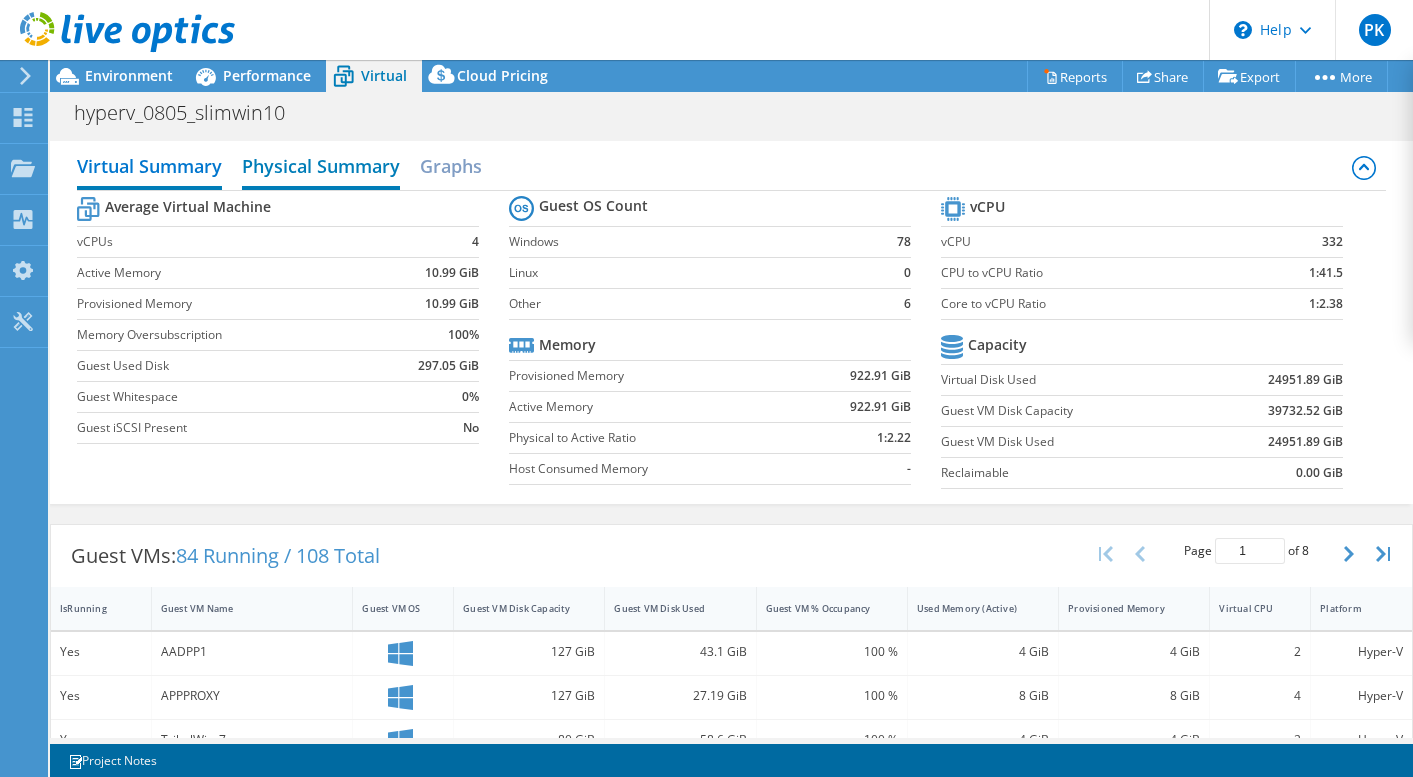 click on "Physical Summary" at bounding box center [321, 168] 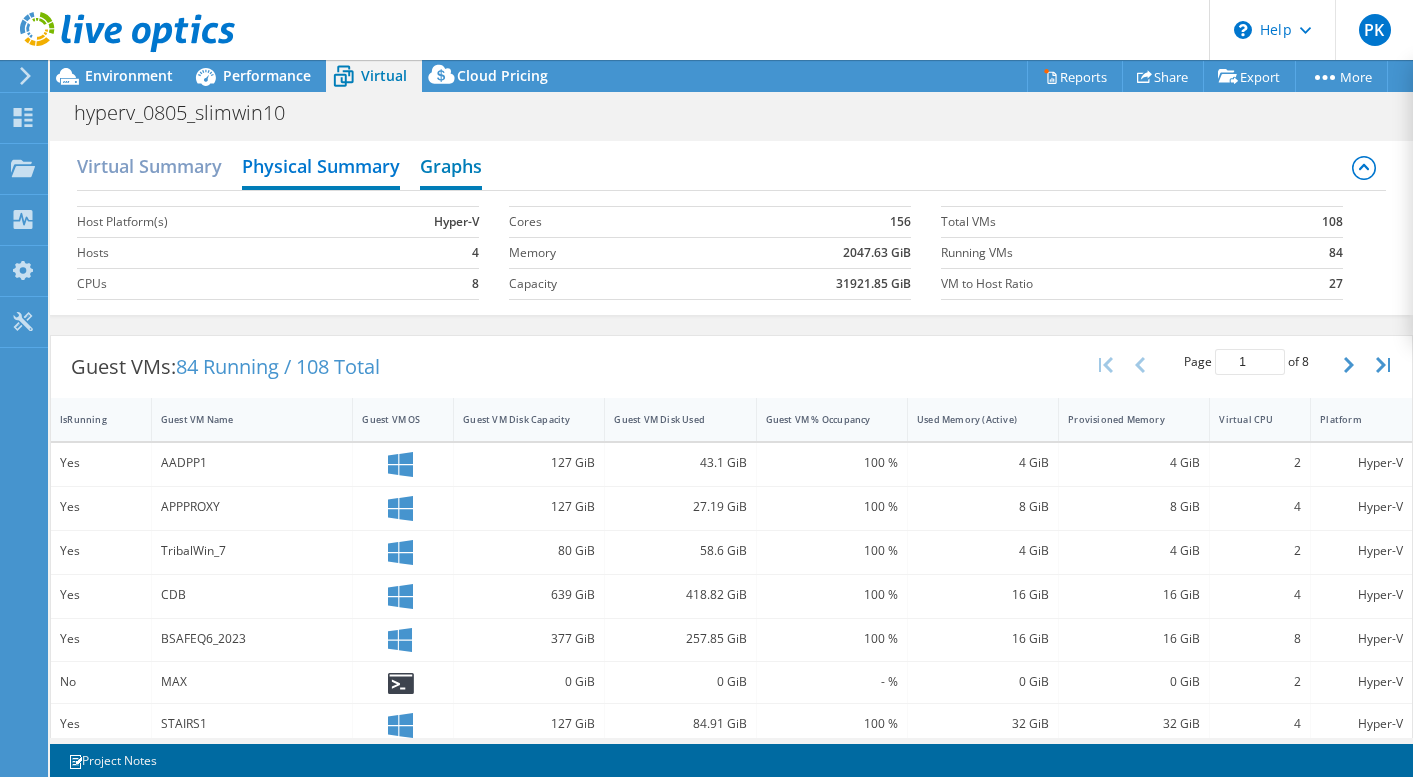 click on "Graphs" at bounding box center [451, 168] 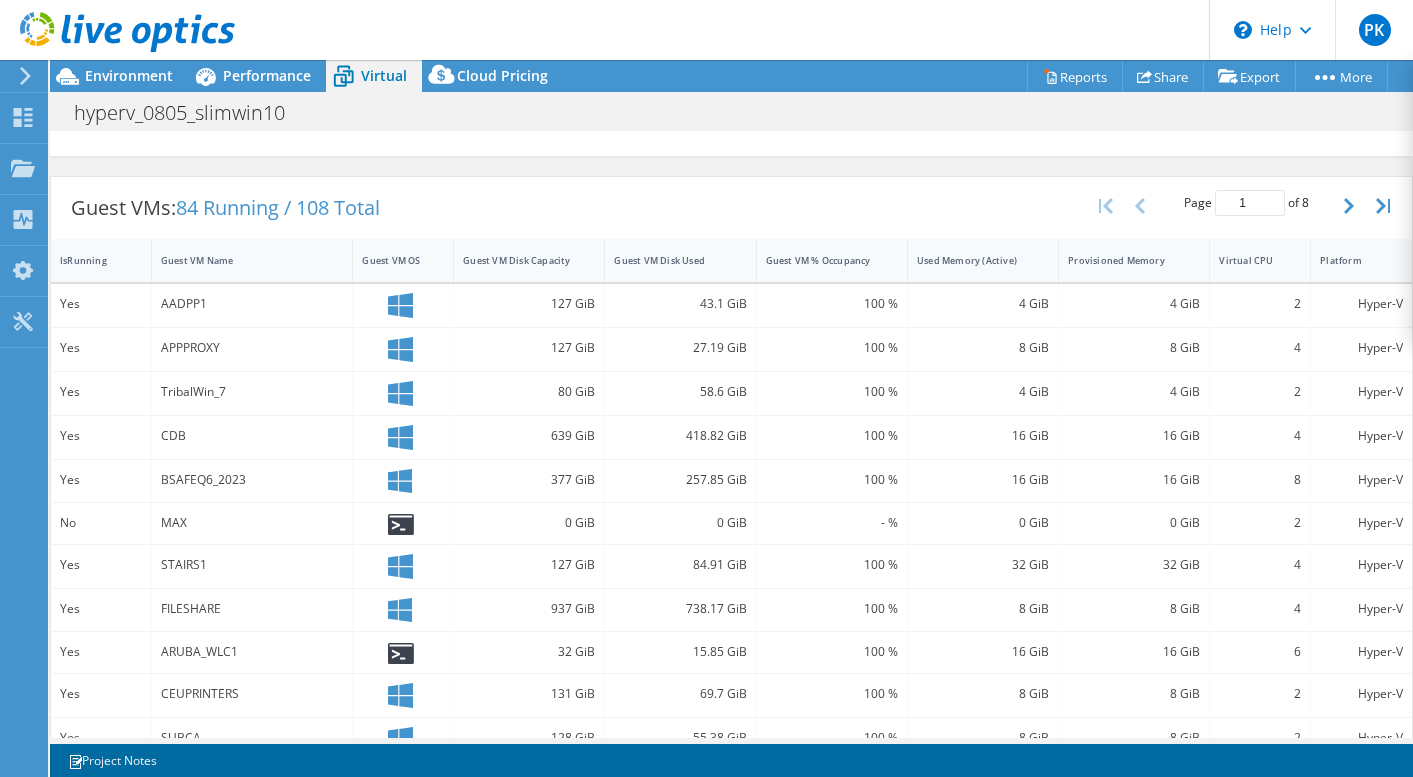 scroll, scrollTop: 0, scrollLeft: 0, axis: both 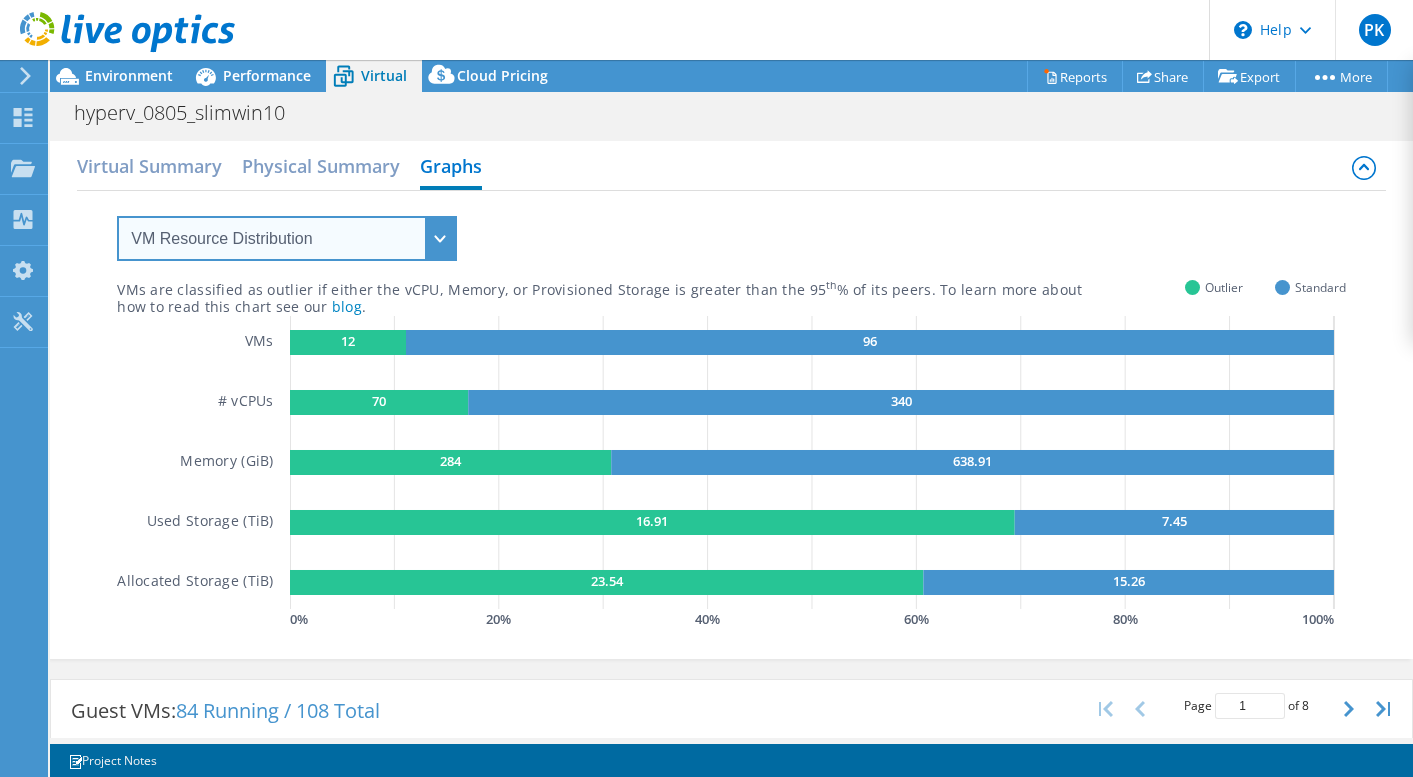 click on "VM Resource Distribution Provisioning Contrast Over Provisioning" at bounding box center [287, 238] 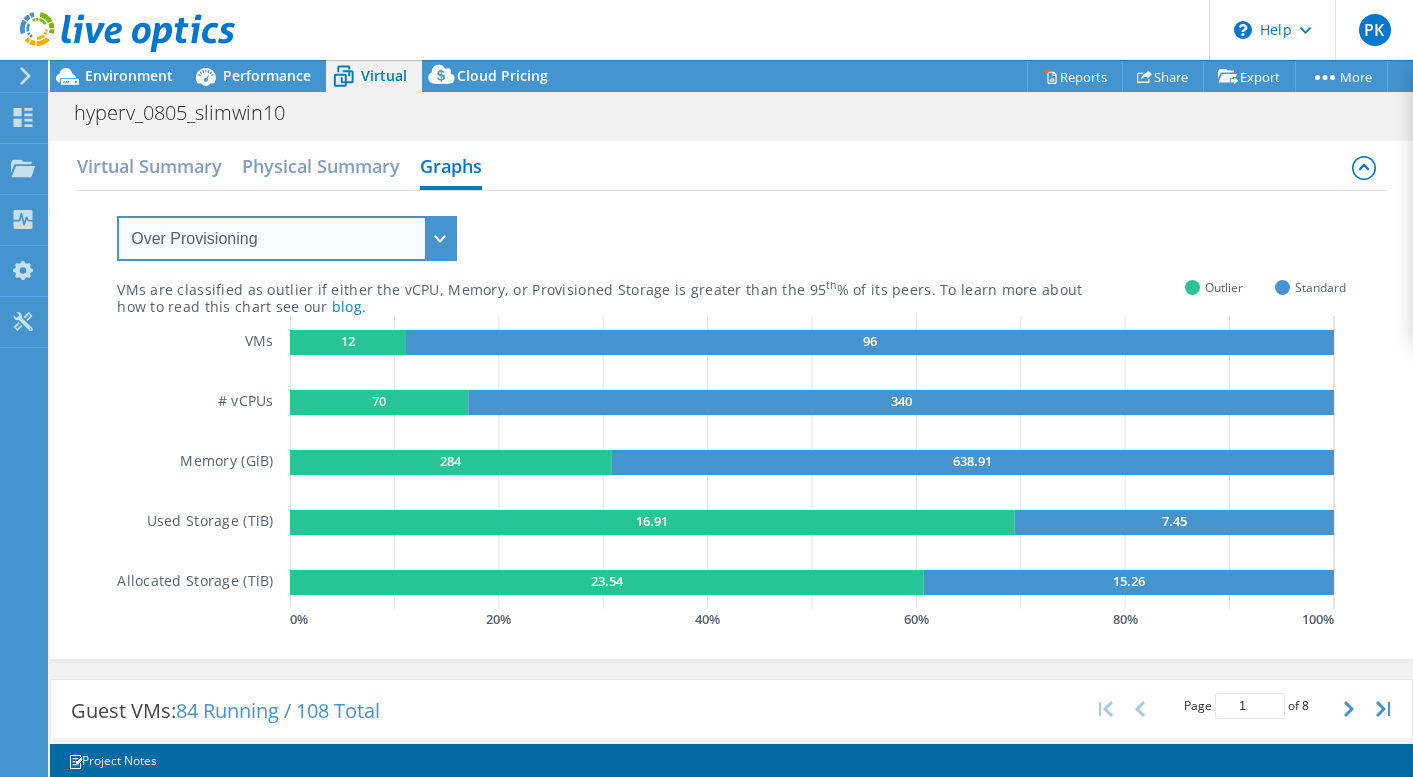 click on "Over Provisioning" at bounding box center (0, 0) 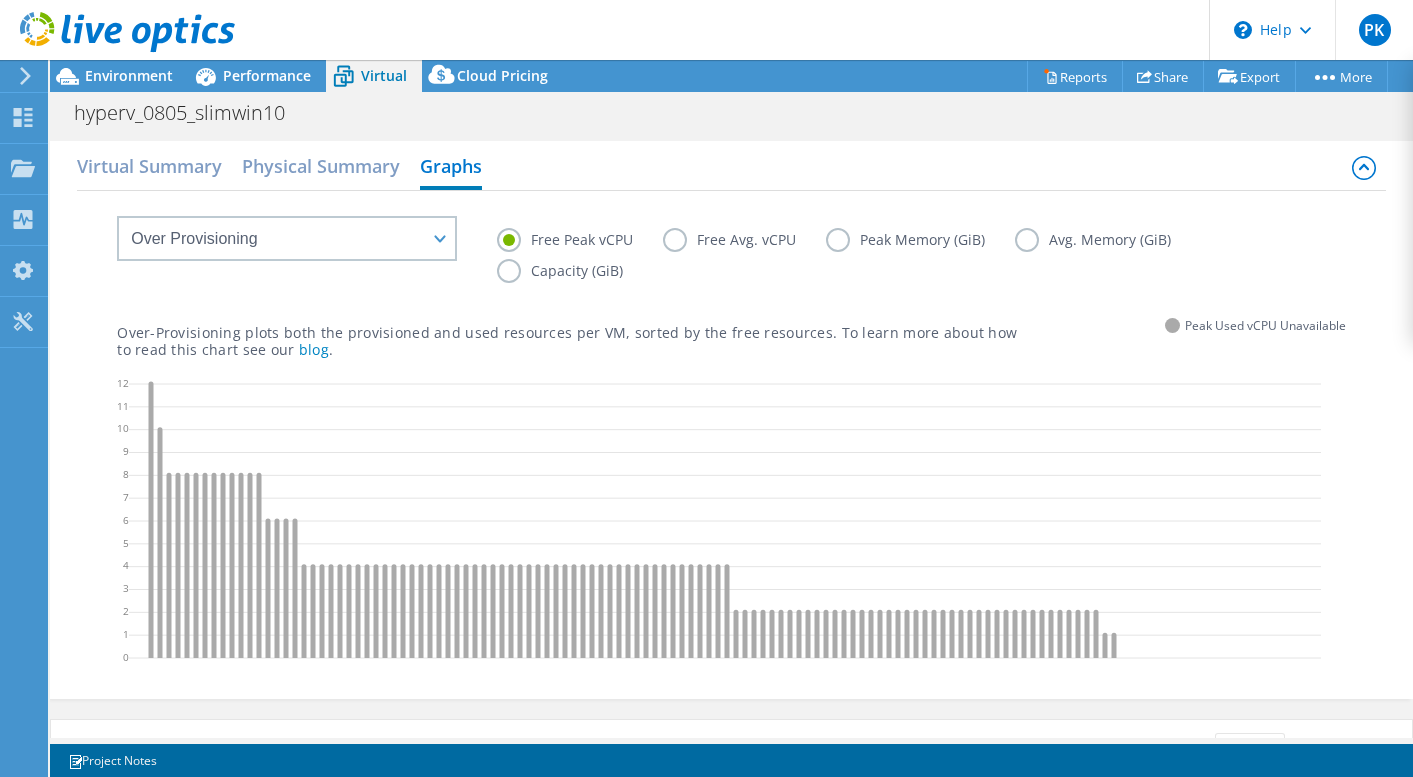 click on "Capacity (GiB)" at bounding box center (575, 271) 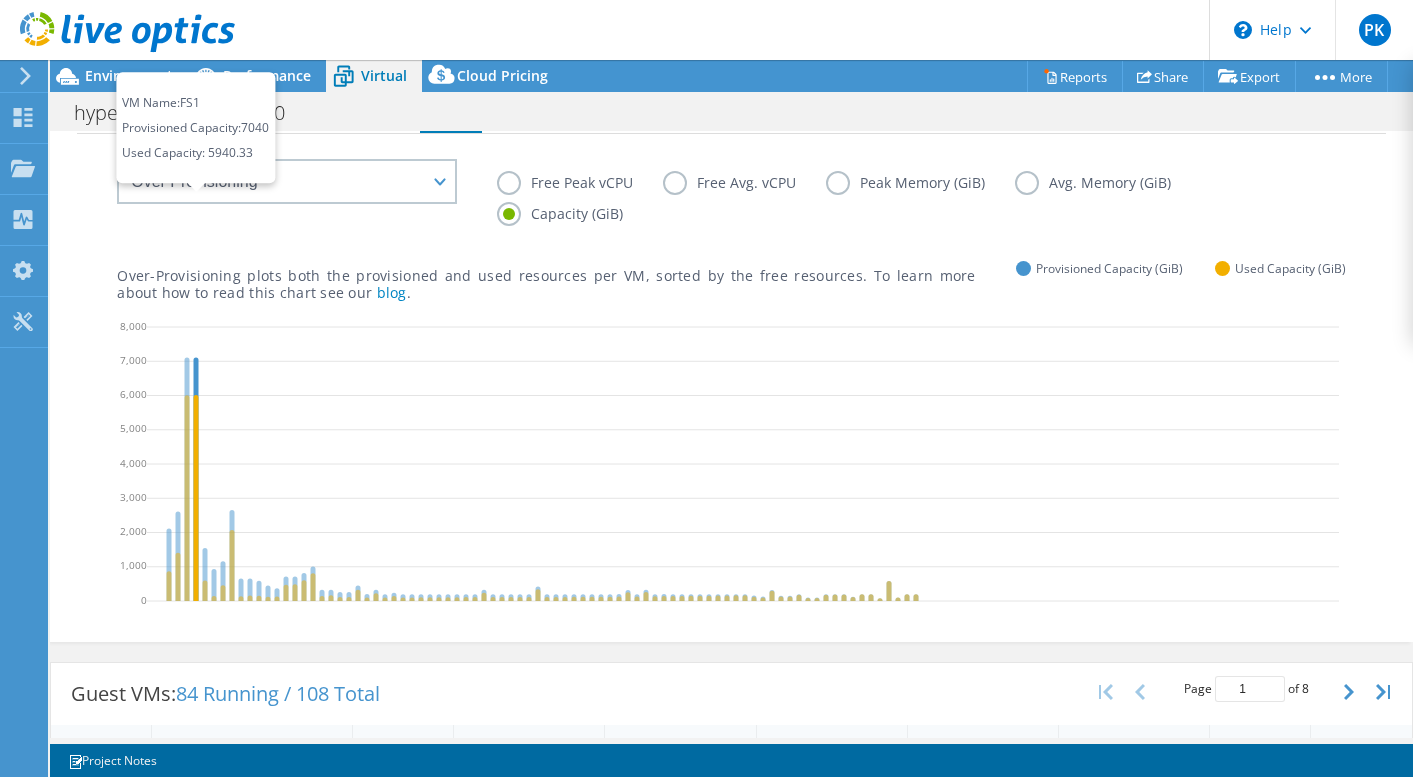 scroll, scrollTop: 0, scrollLeft: 0, axis: both 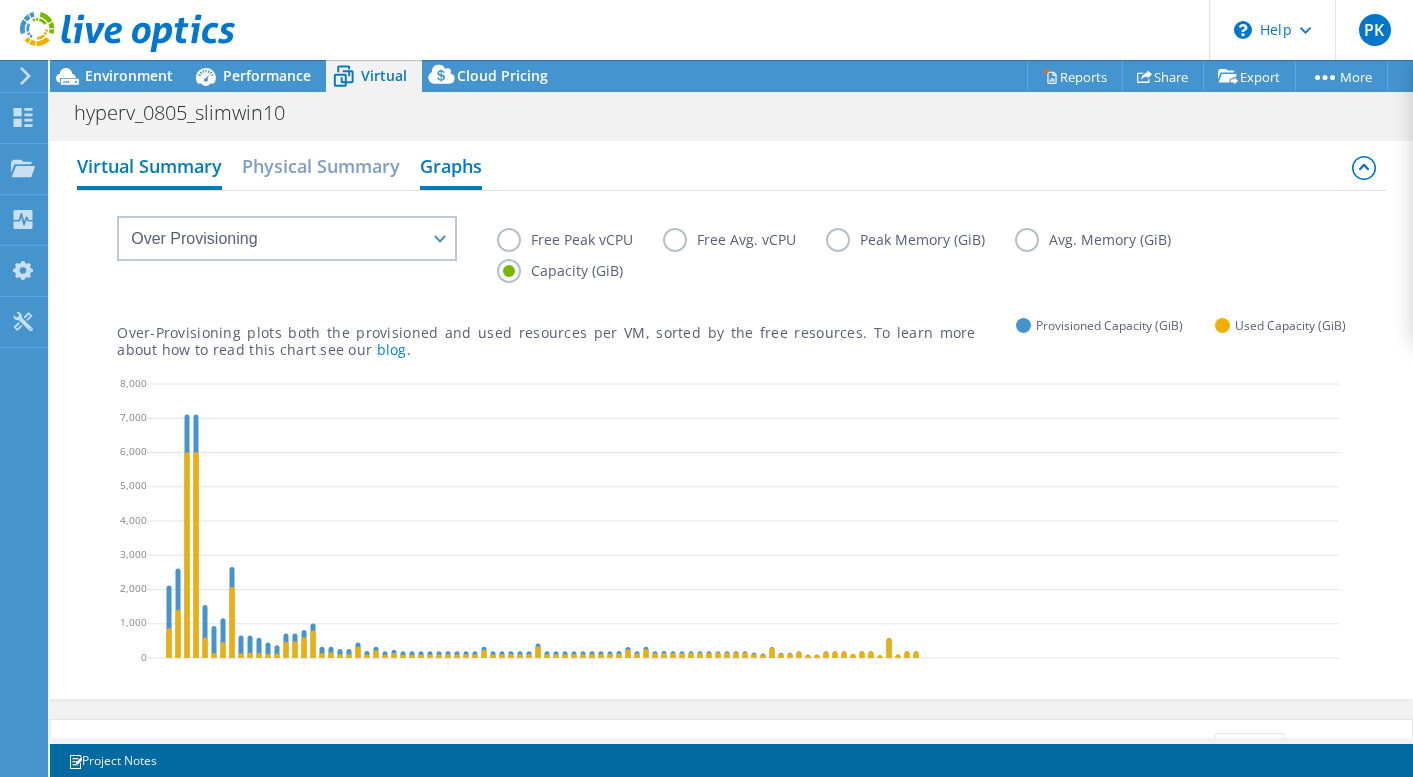 click on "Virtual Summary" at bounding box center (149, 168) 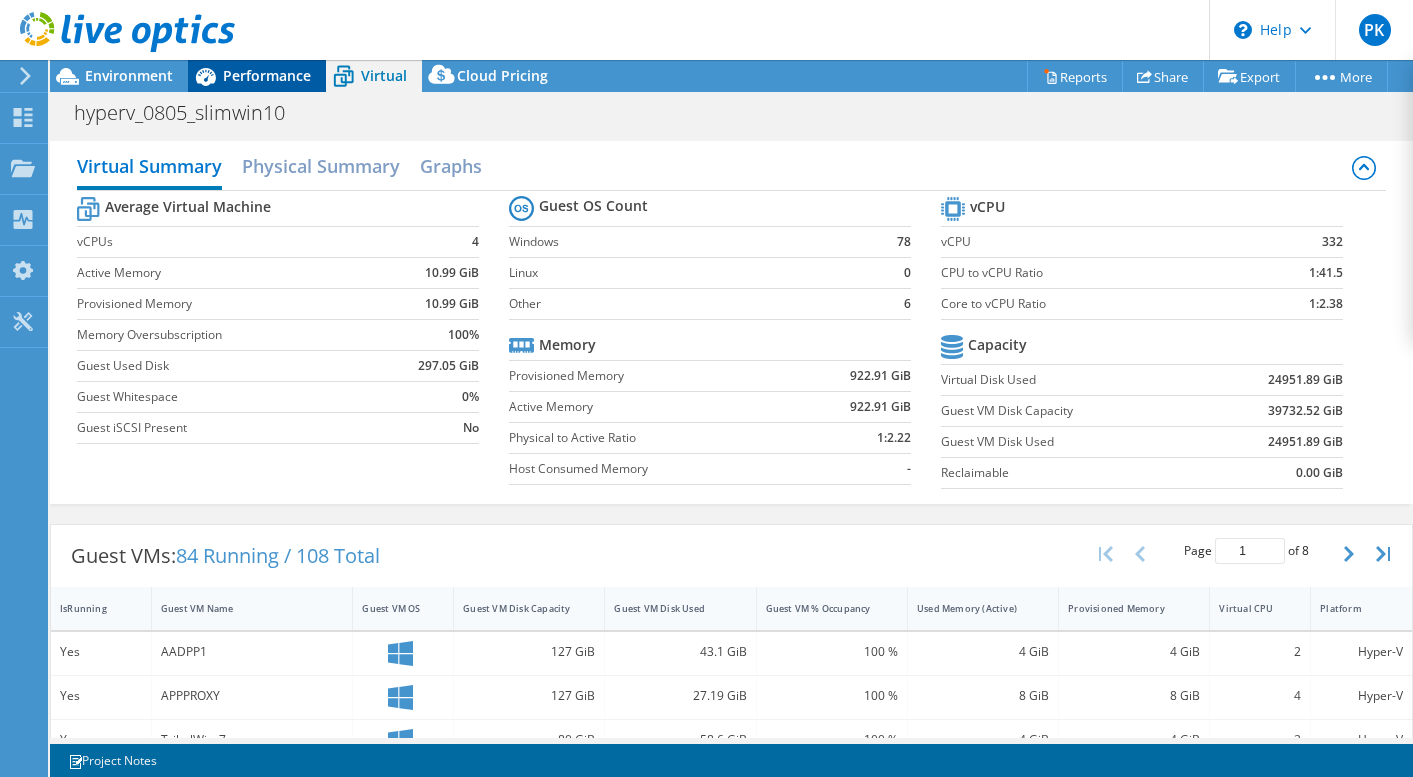 click on "Performance" at bounding box center [267, 75] 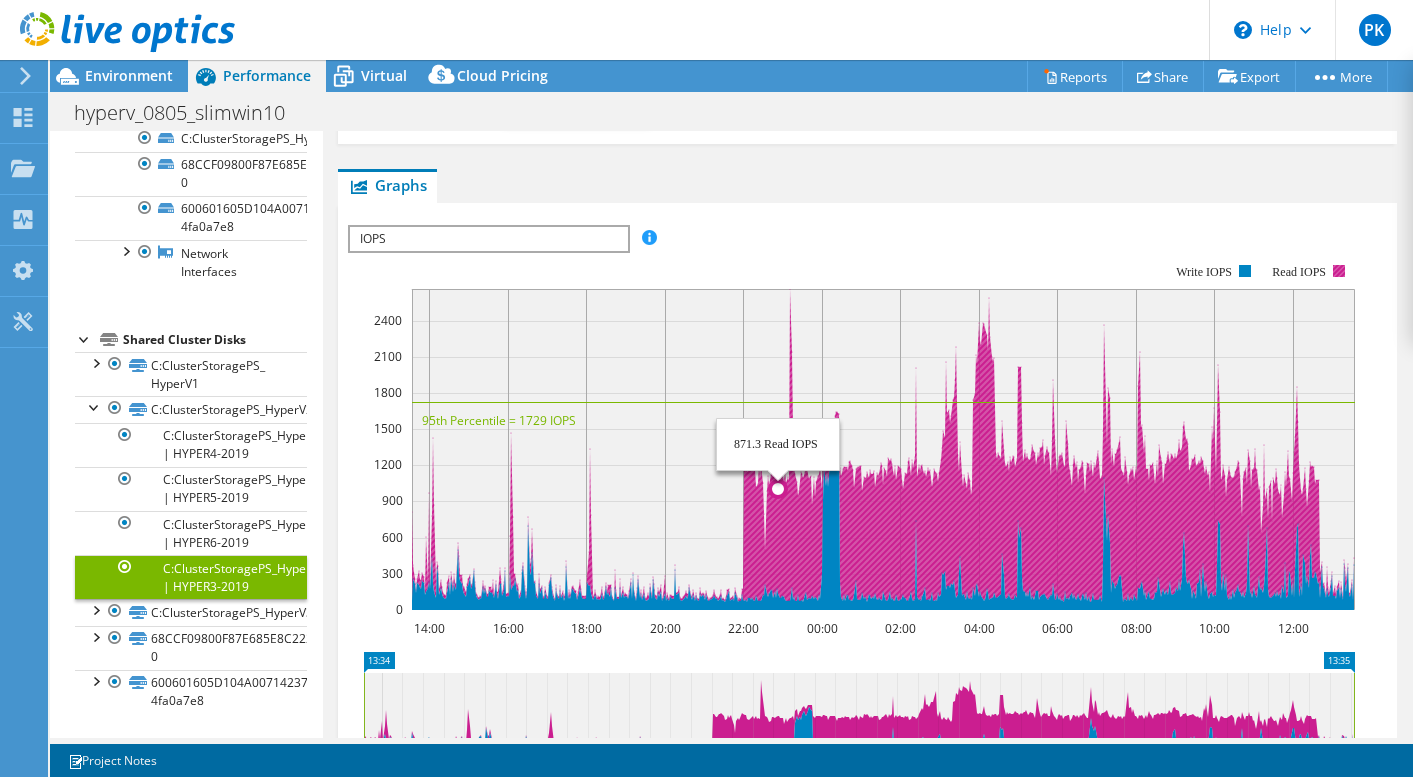 click 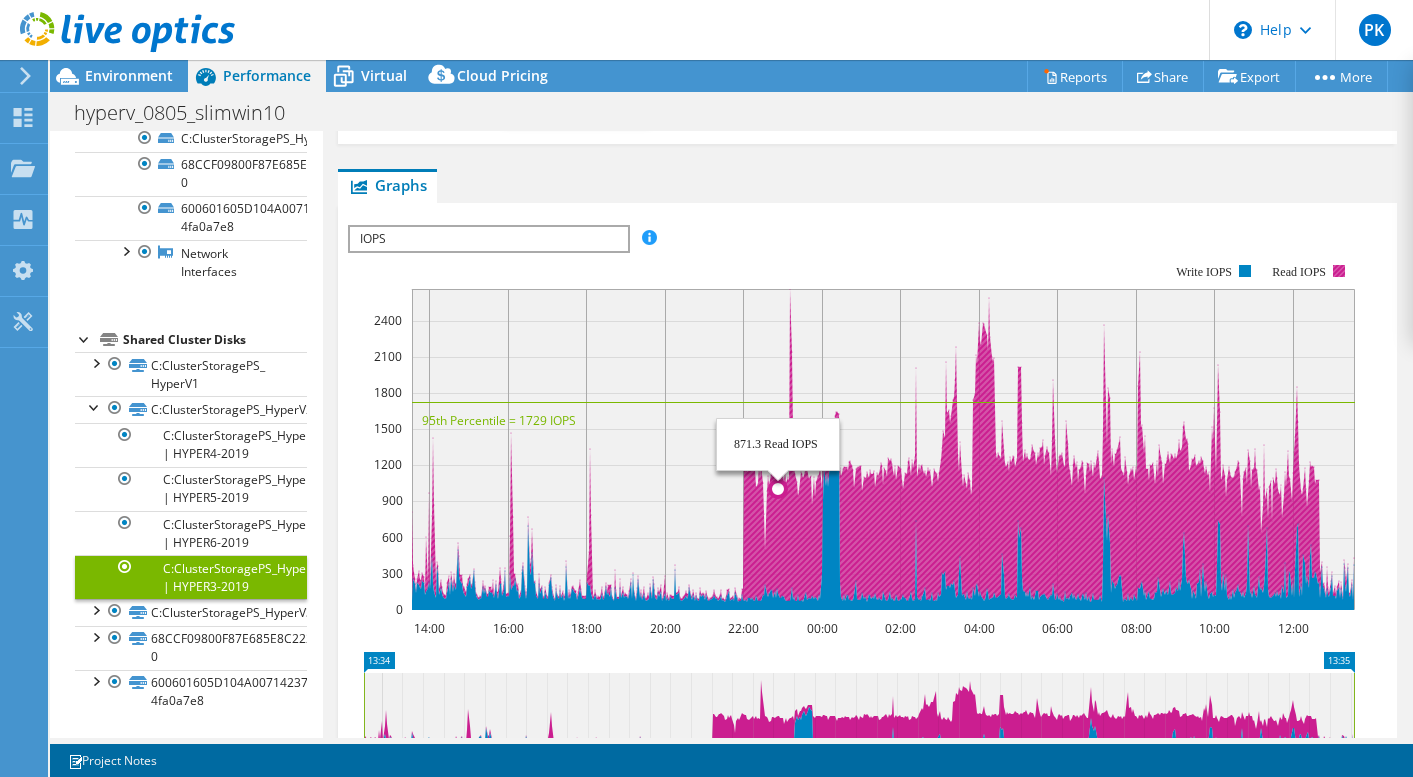 click 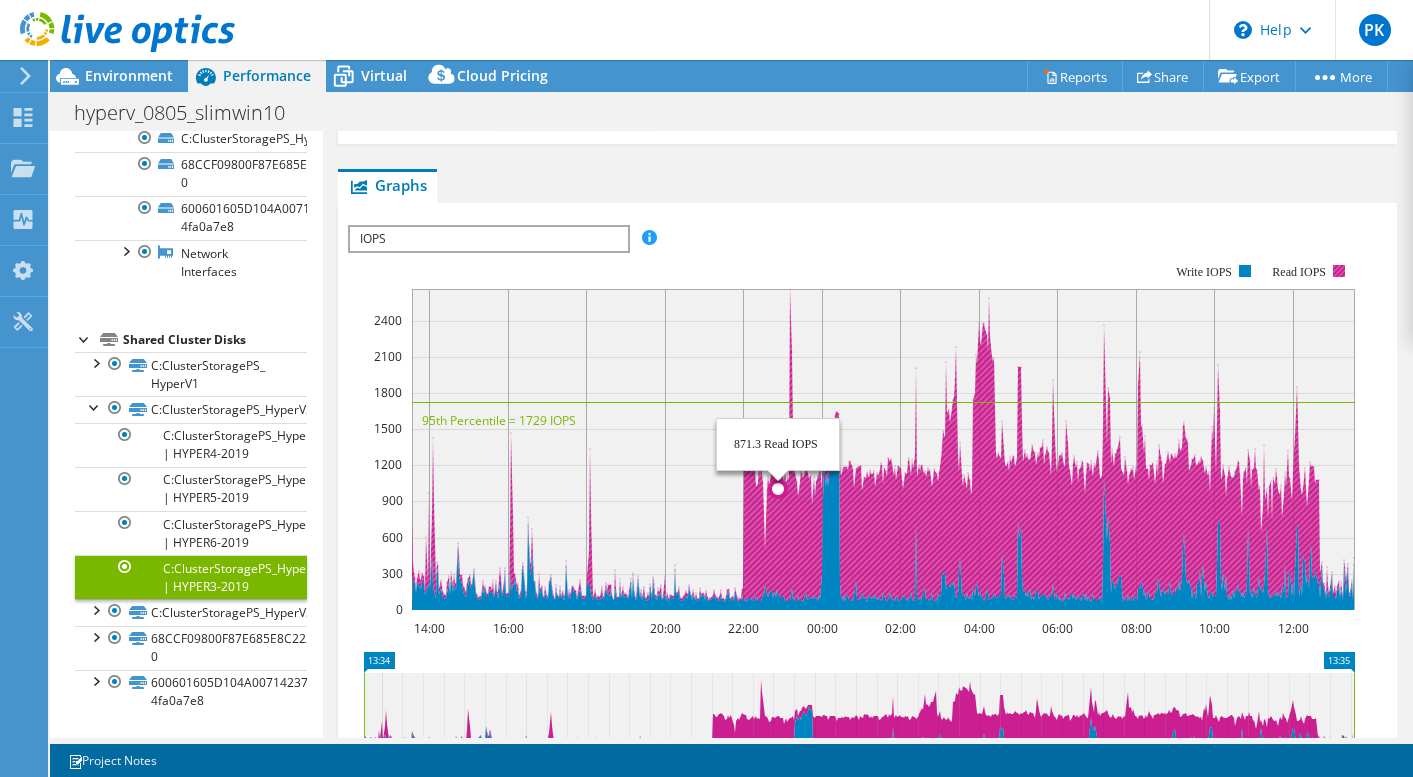 click 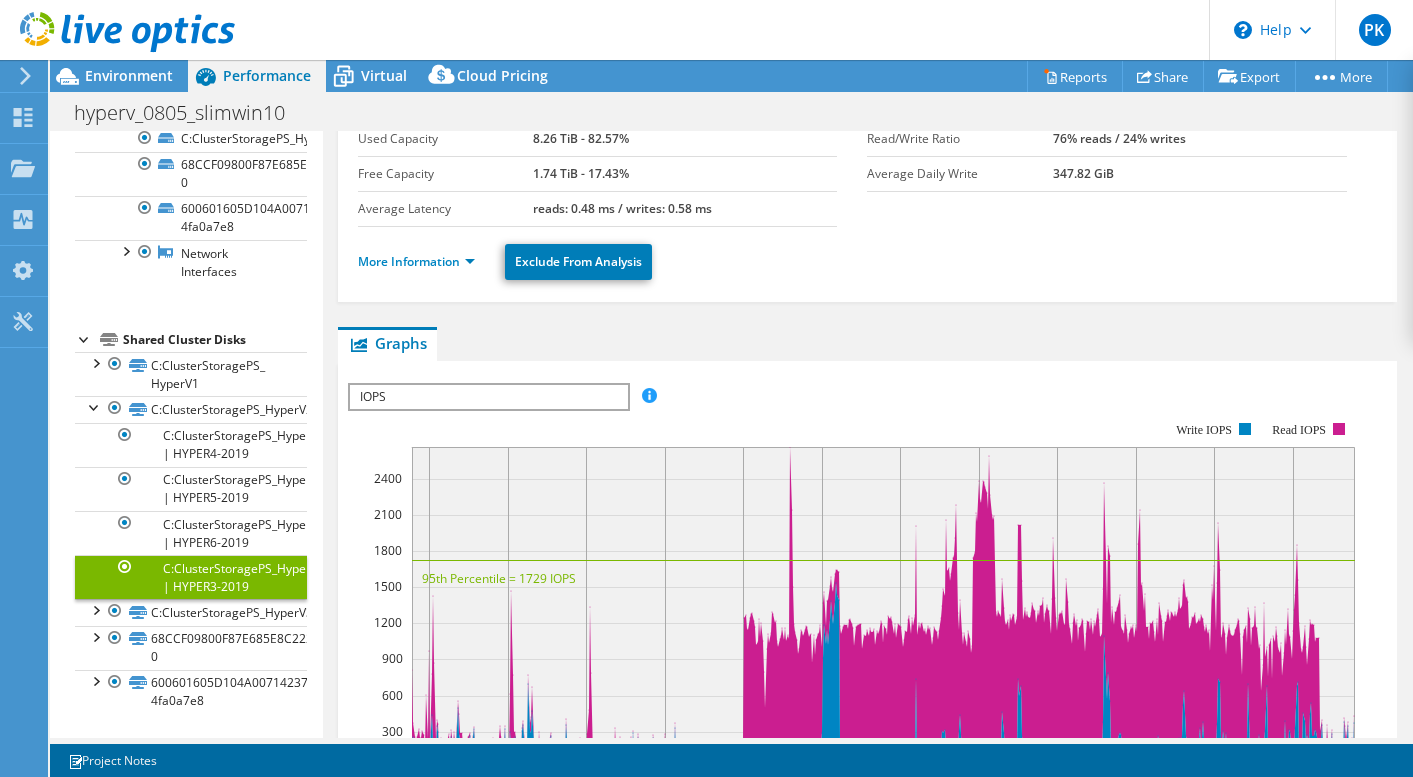 scroll, scrollTop: 0, scrollLeft: 0, axis: both 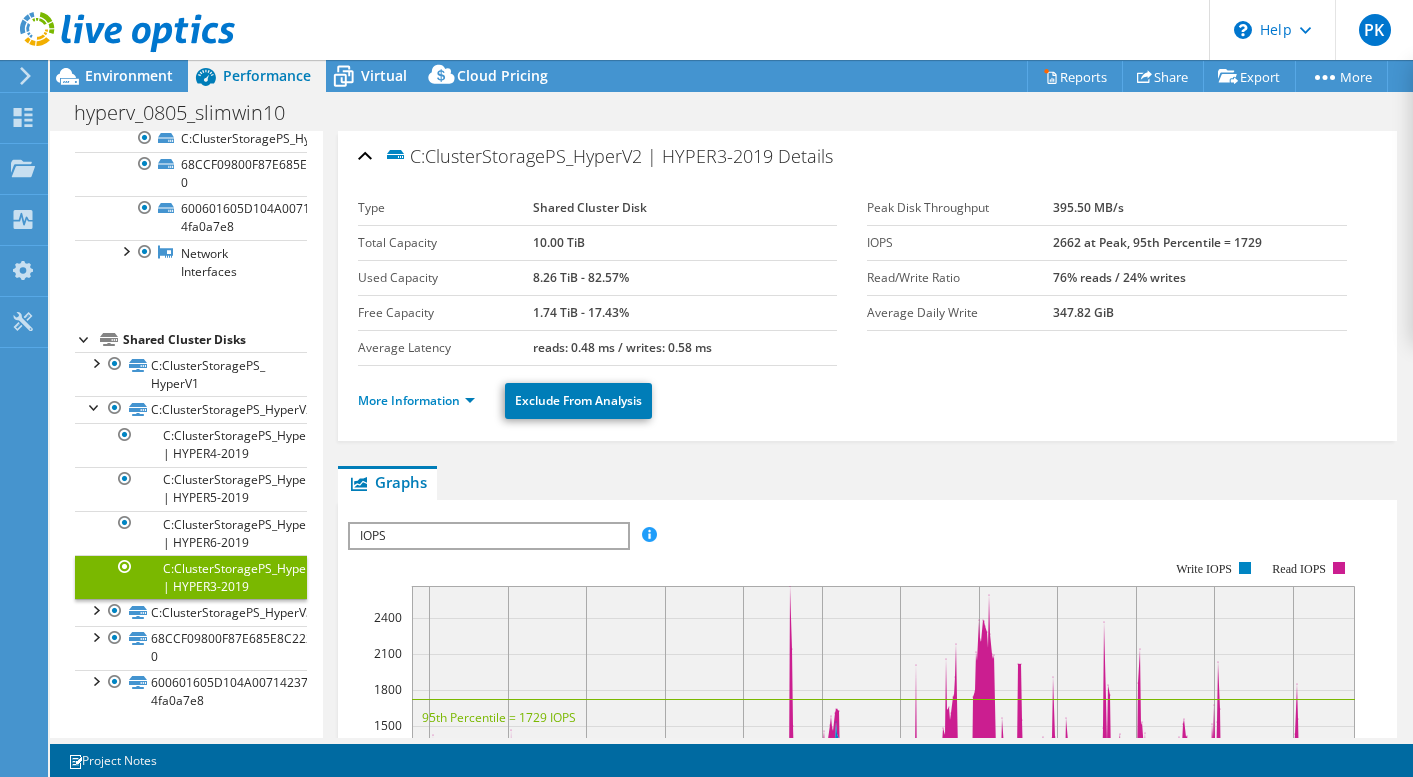 click on "IOPS" at bounding box center (488, 536) 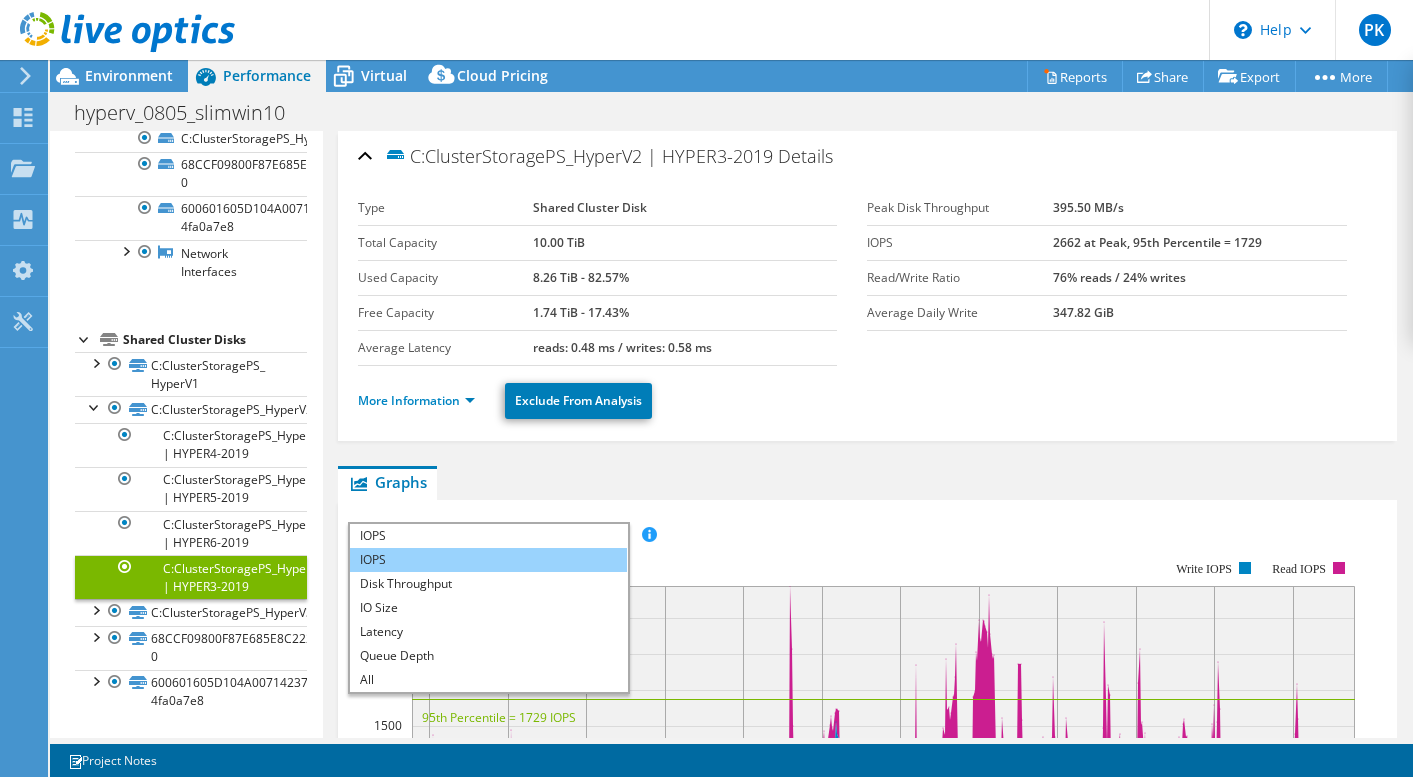 click on "IOPS" at bounding box center [488, 560] 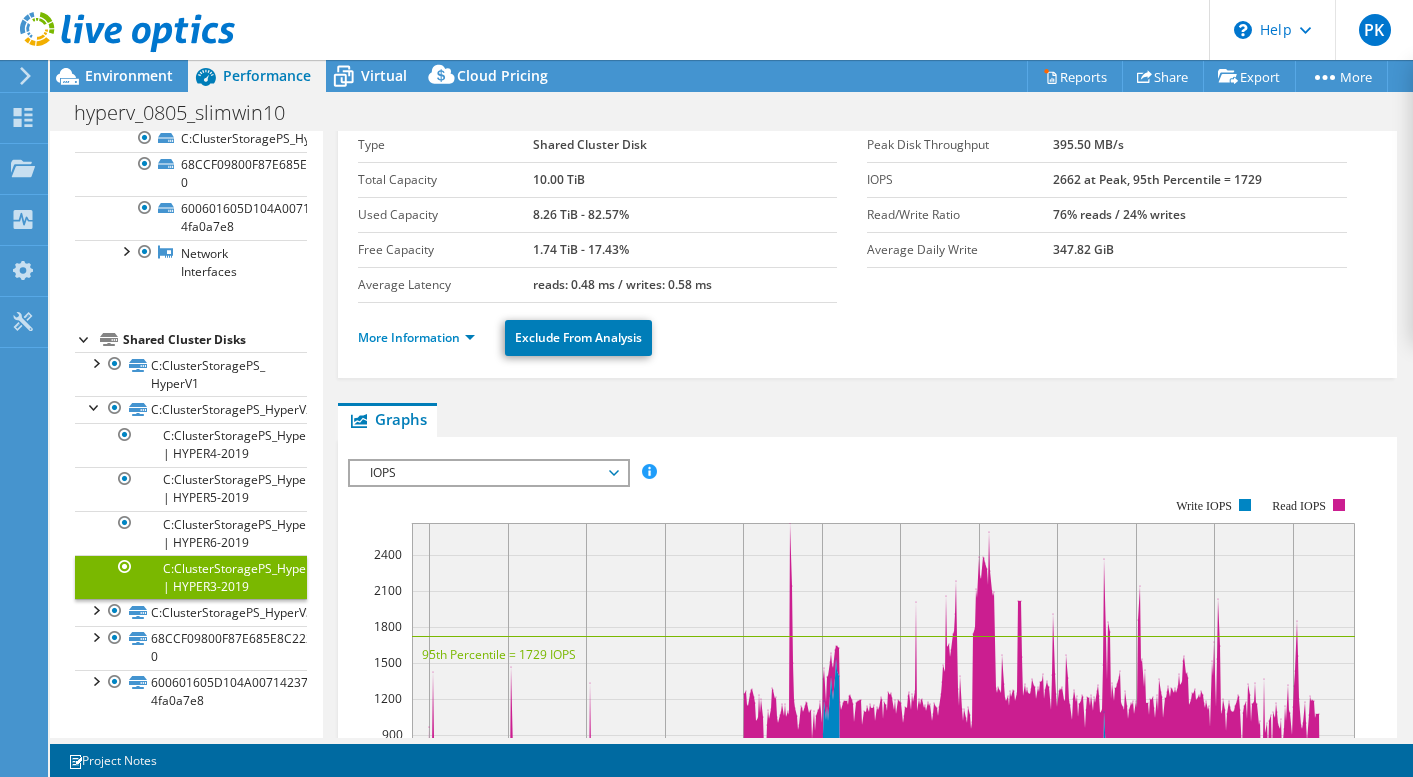scroll, scrollTop: 77, scrollLeft: 0, axis: vertical 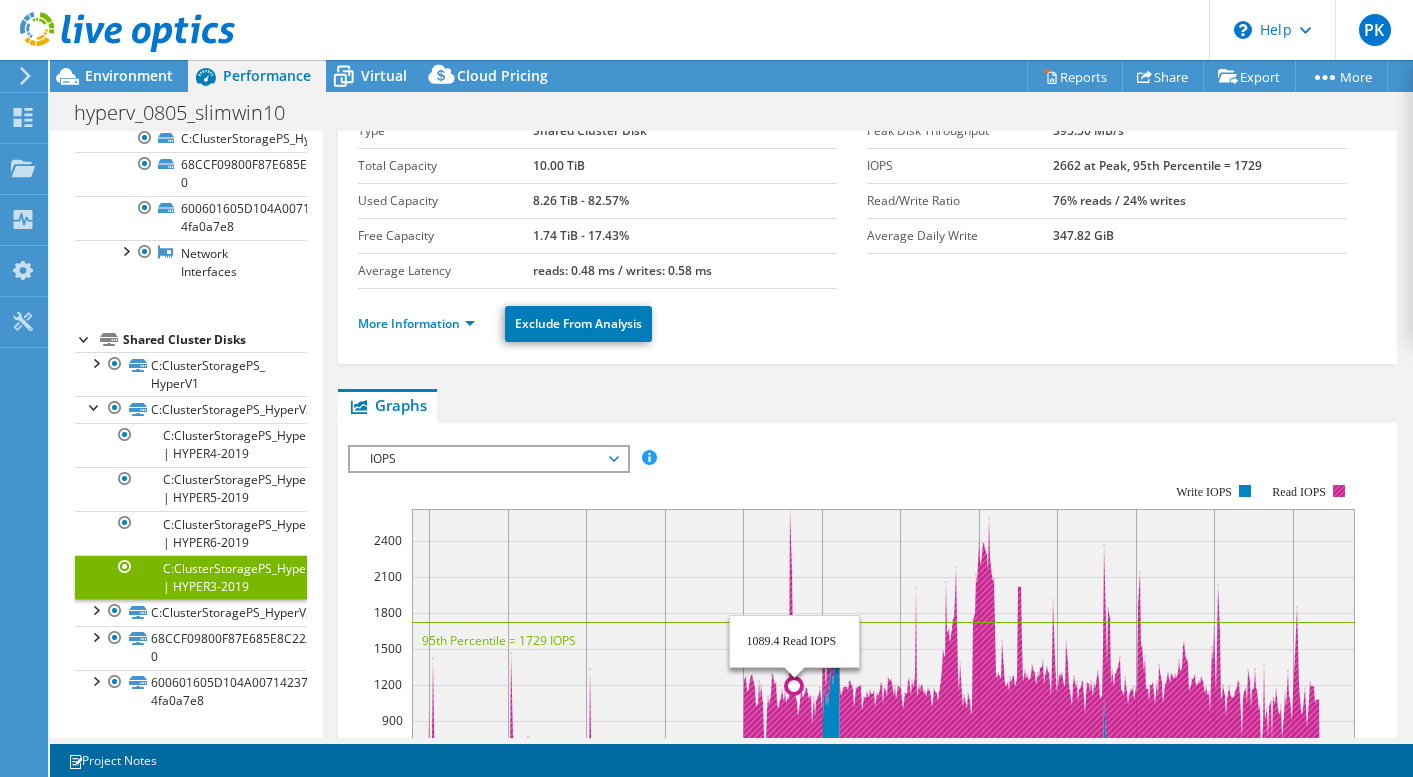 click 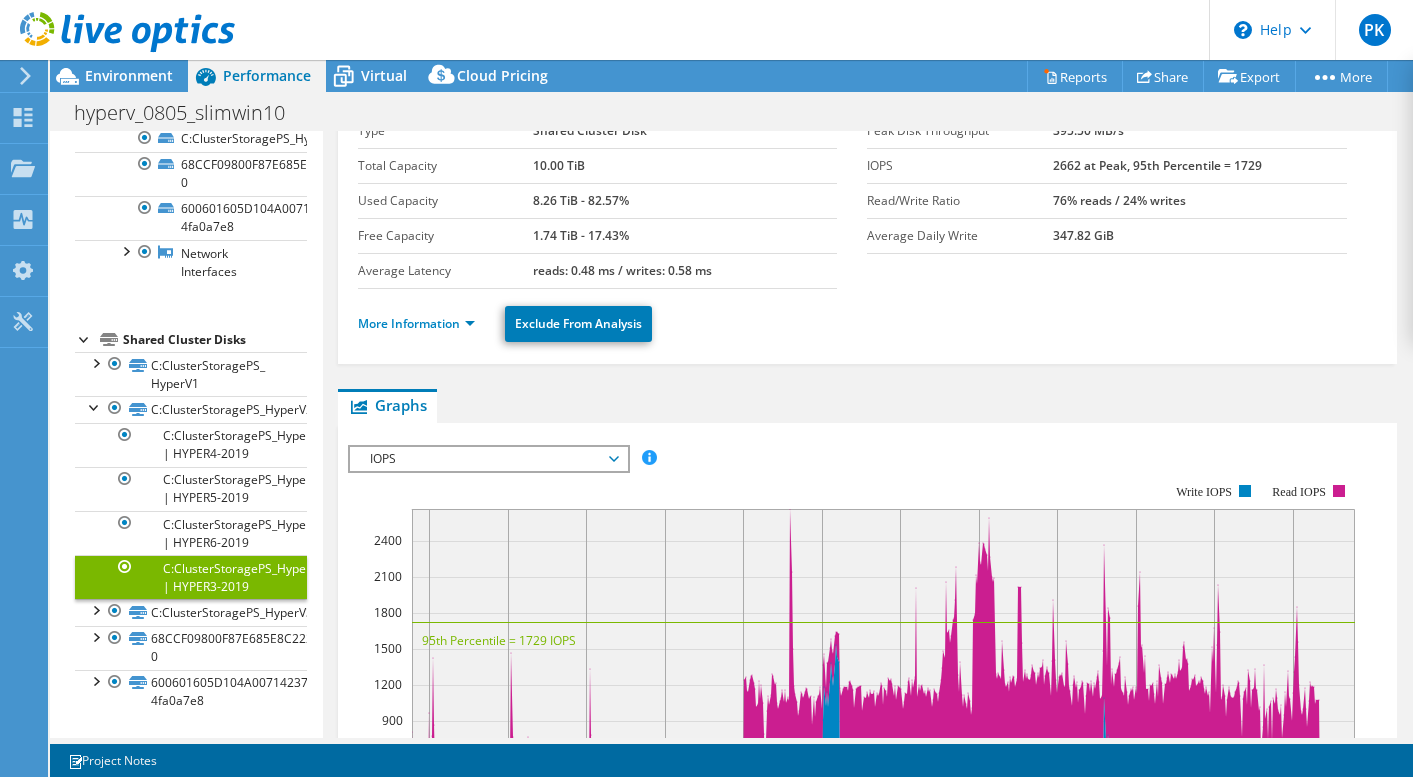 click on "IOPS" at bounding box center (488, 459) 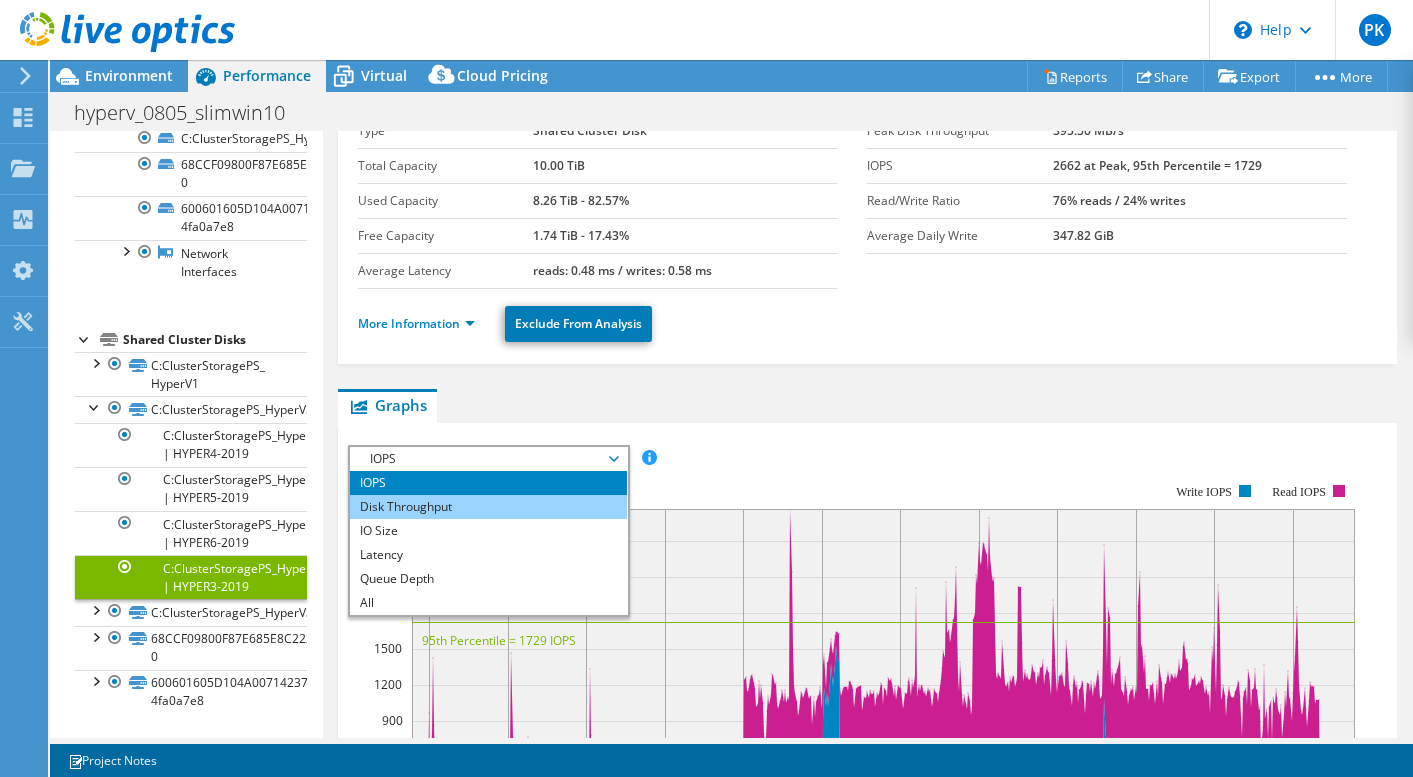 click on "Disk Throughput" at bounding box center [488, 507] 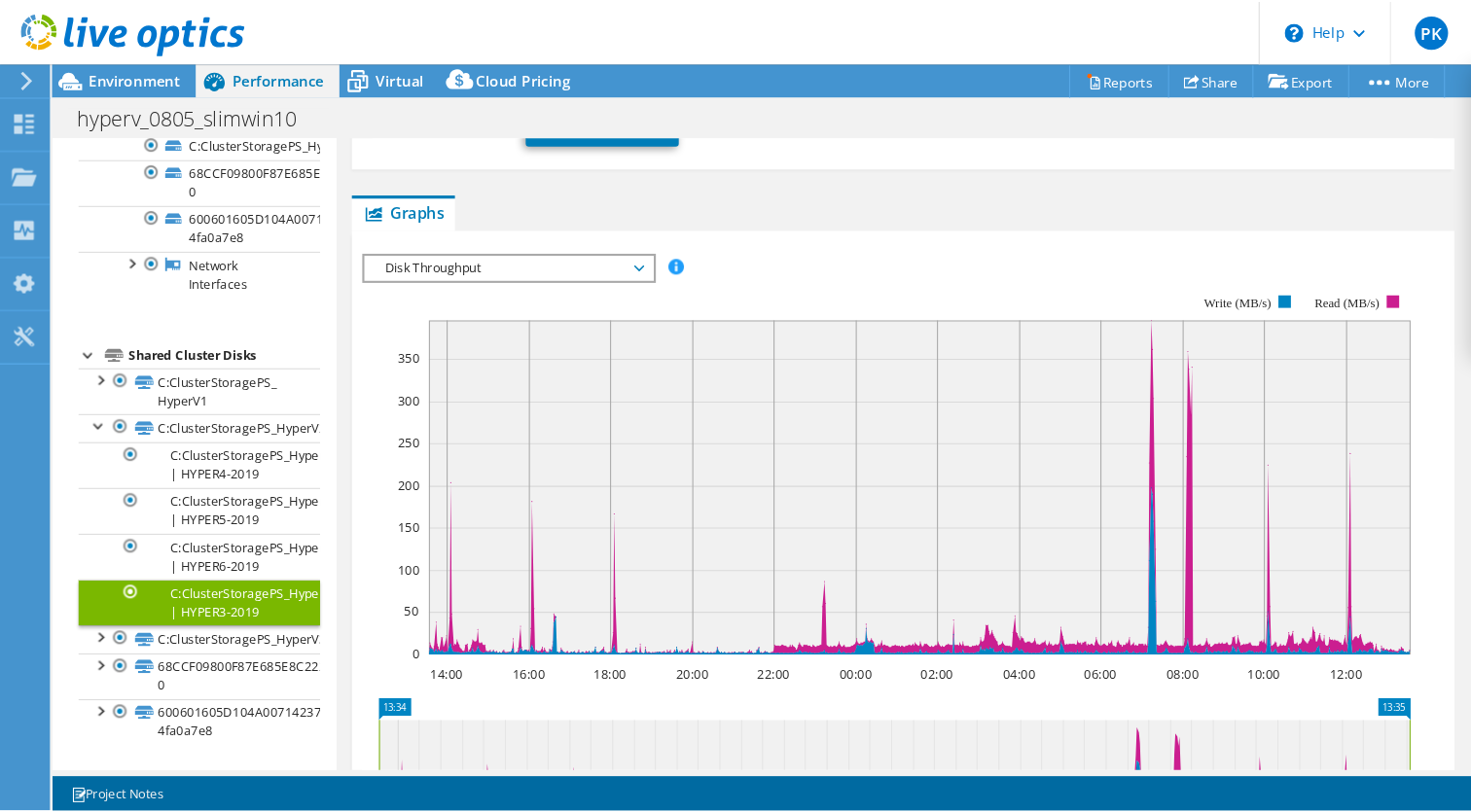 scroll, scrollTop: 270, scrollLeft: 0, axis: vertical 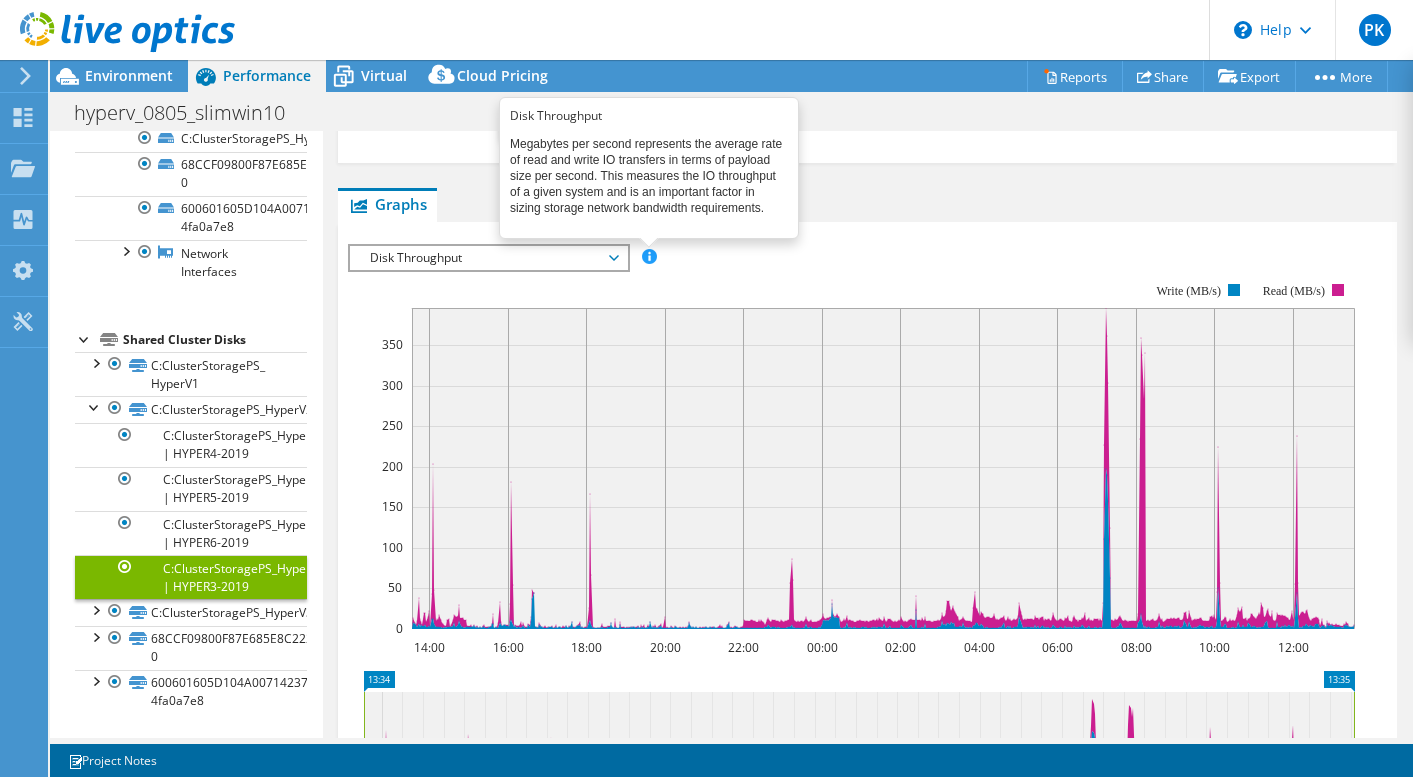 click at bounding box center [649, 256] 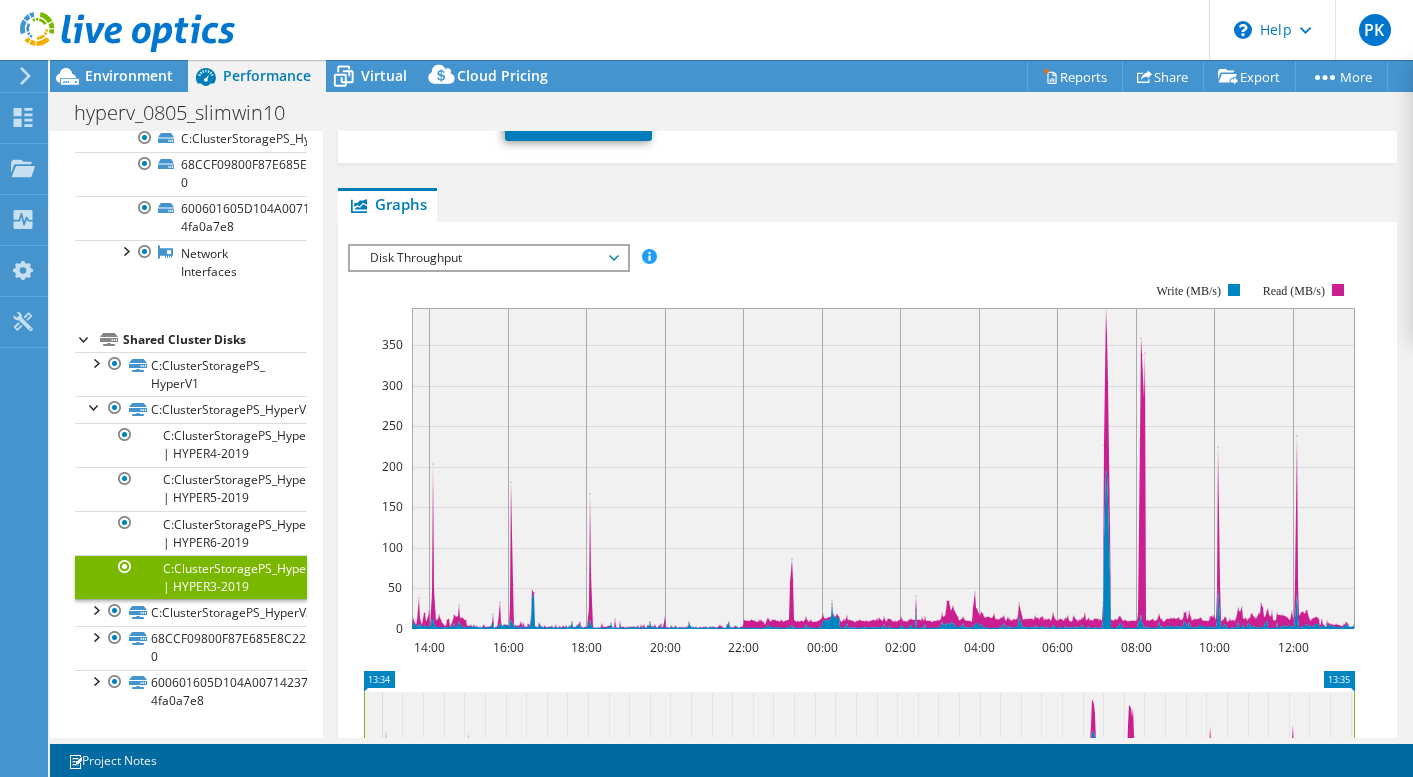 click on "Disk Throughput" at bounding box center [488, 258] 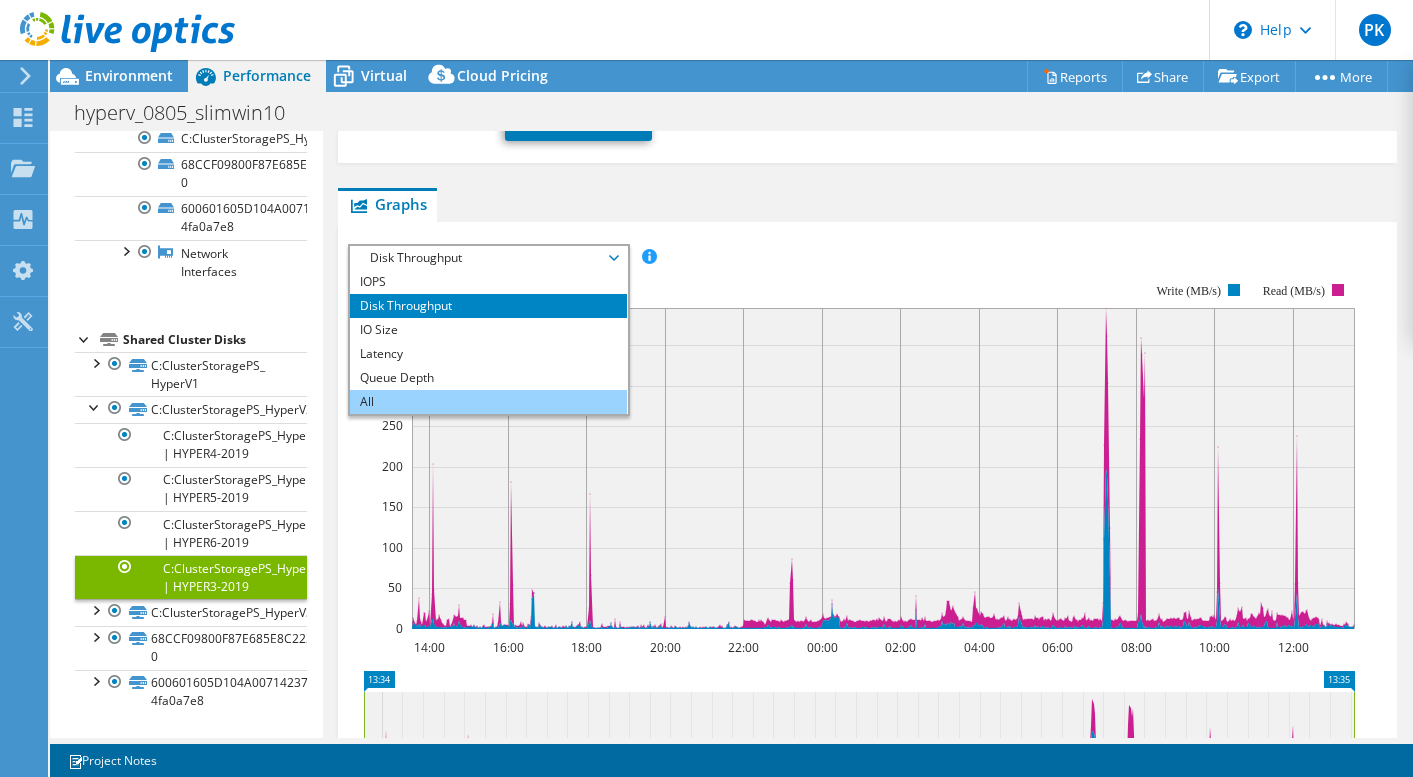 click on "All" at bounding box center (488, 402) 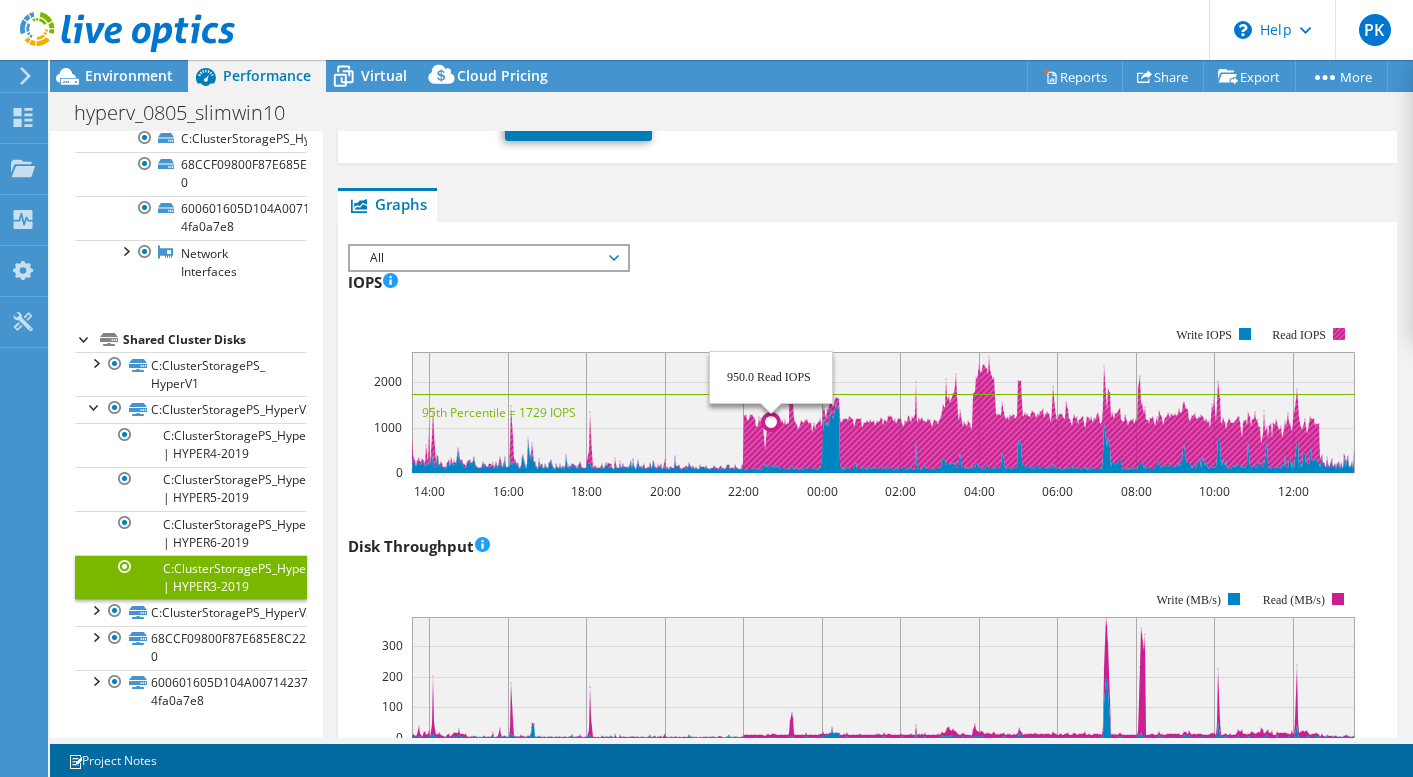 click 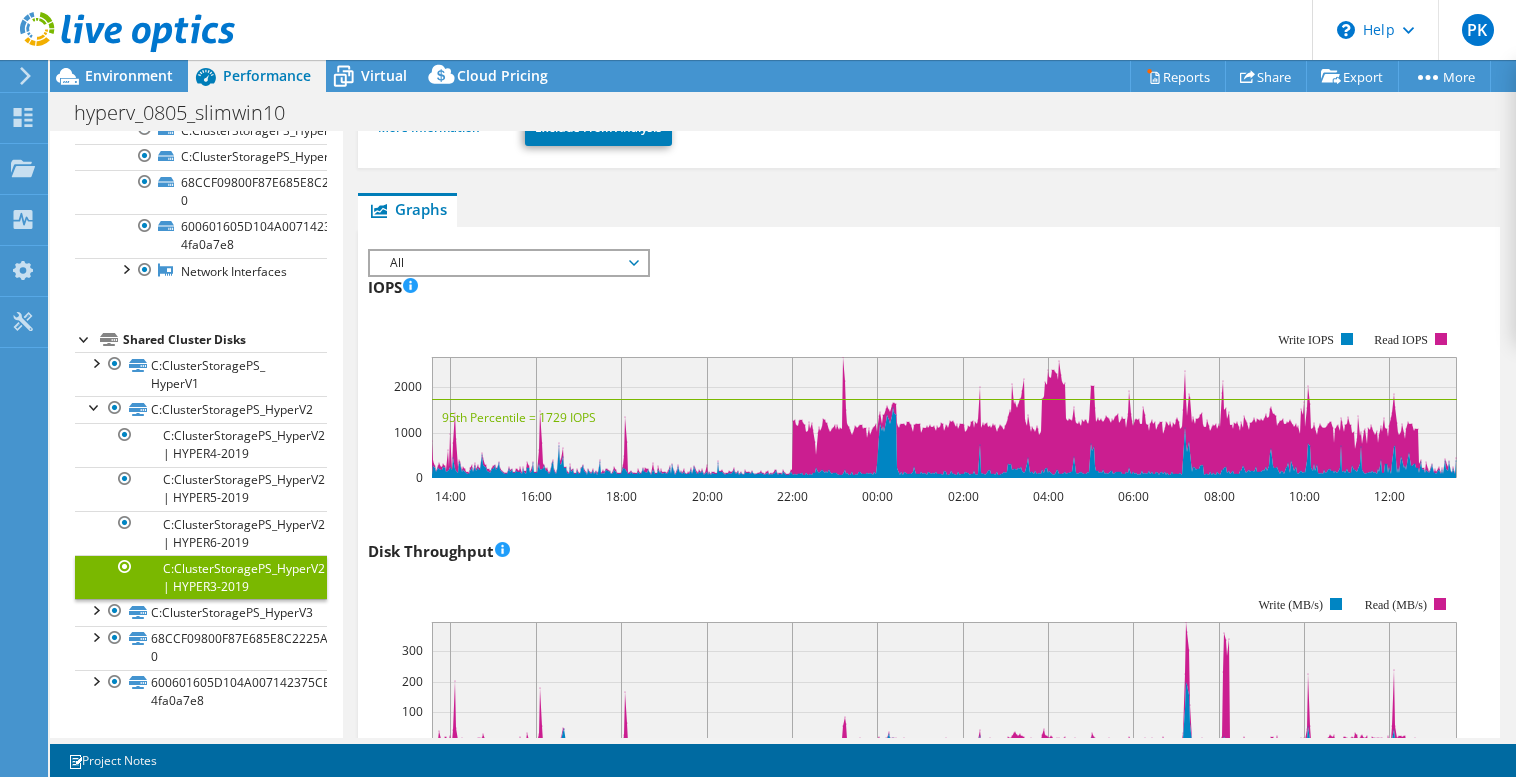 click on "Dashboard
Projects
Search Projects
Upload SIOKIT & Files
Optical Prime Collector Runs
Dossier" at bounding box center [-66, 418] 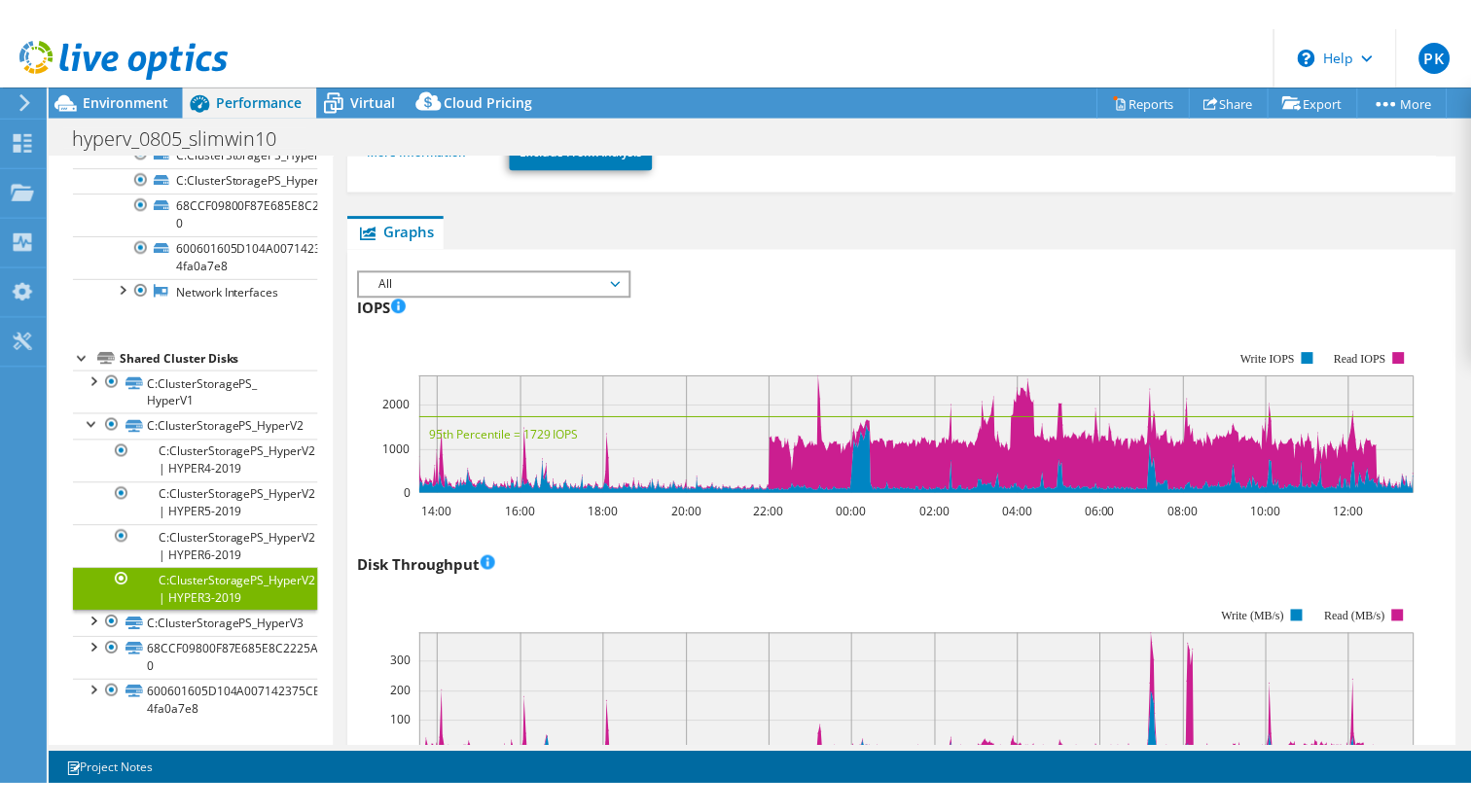 scroll, scrollTop: 1058, scrollLeft: 0, axis: vertical 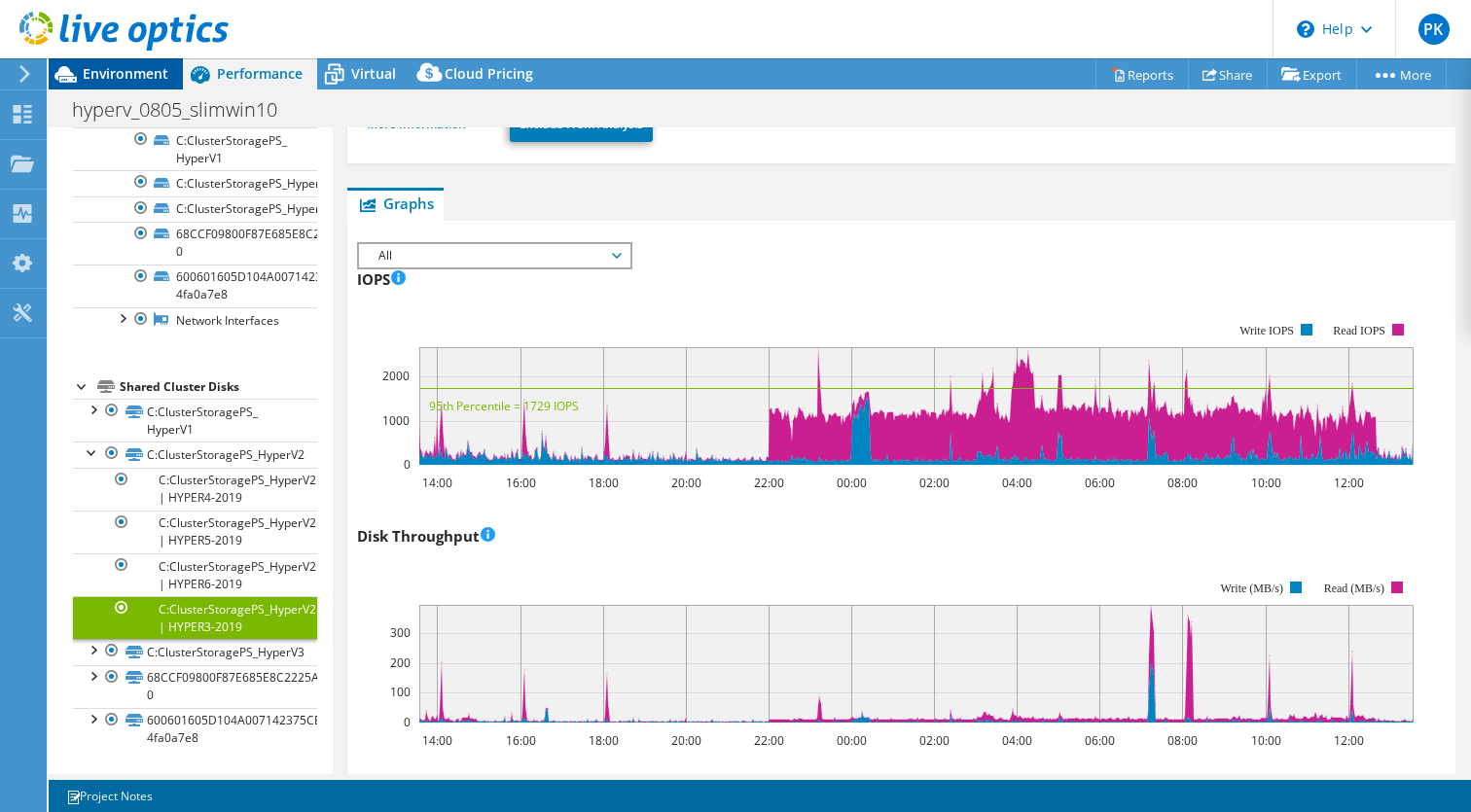 click on "Environment" at bounding box center [126, 73] 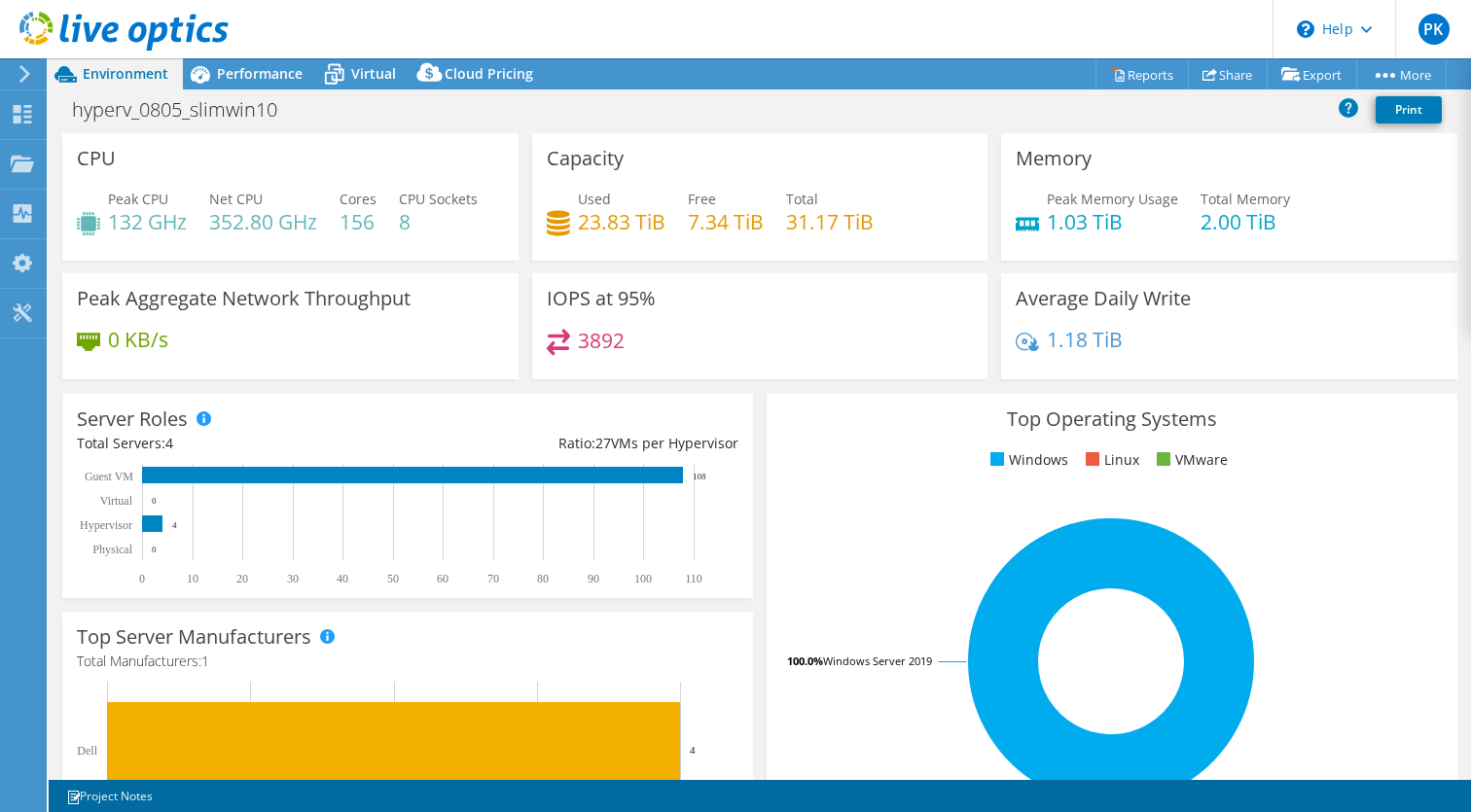 scroll, scrollTop: 1058, scrollLeft: 0, axis: vertical 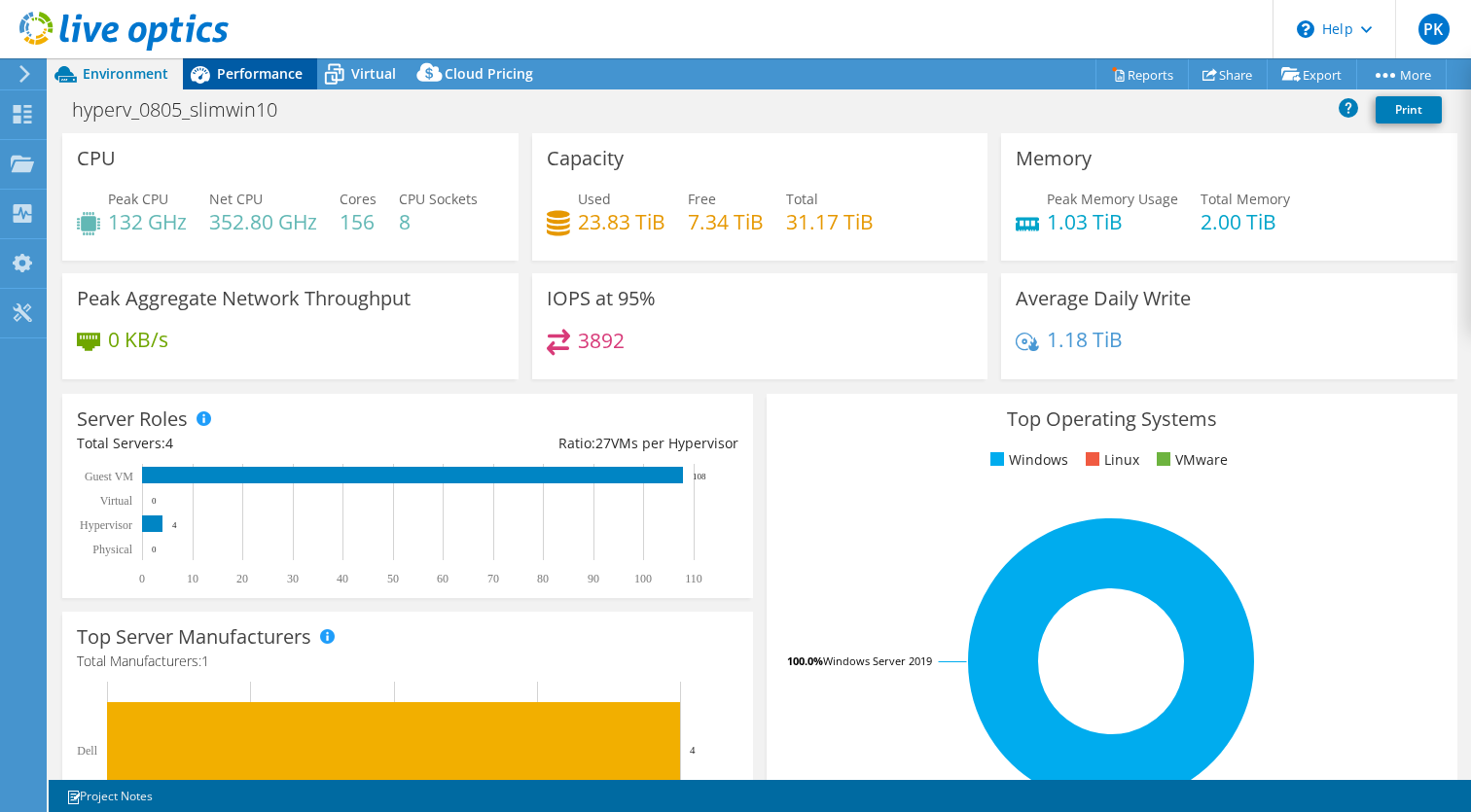 click on "Performance" at bounding box center (260, 73) 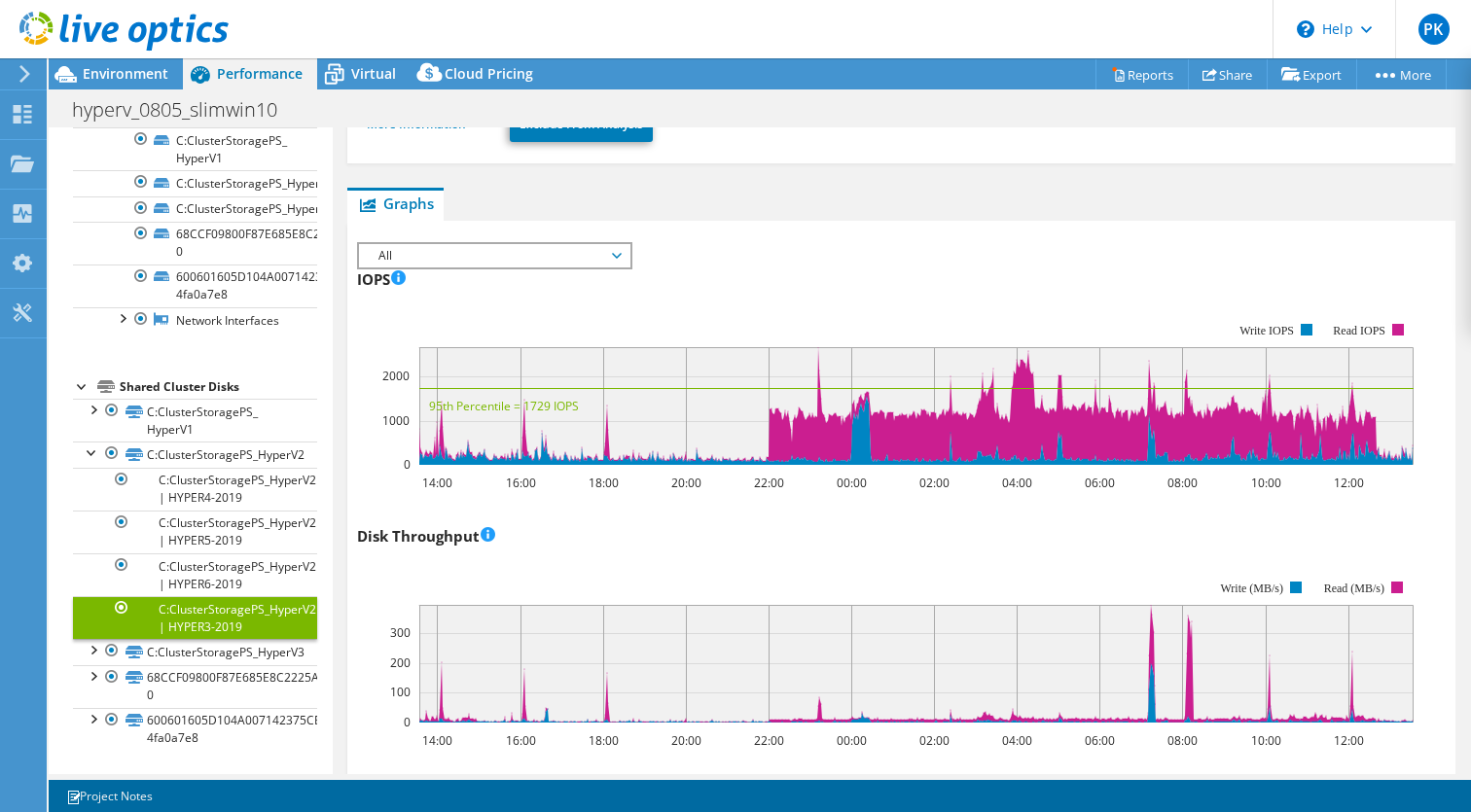 scroll, scrollTop: 1058, scrollLeft: 0, axis: vertical 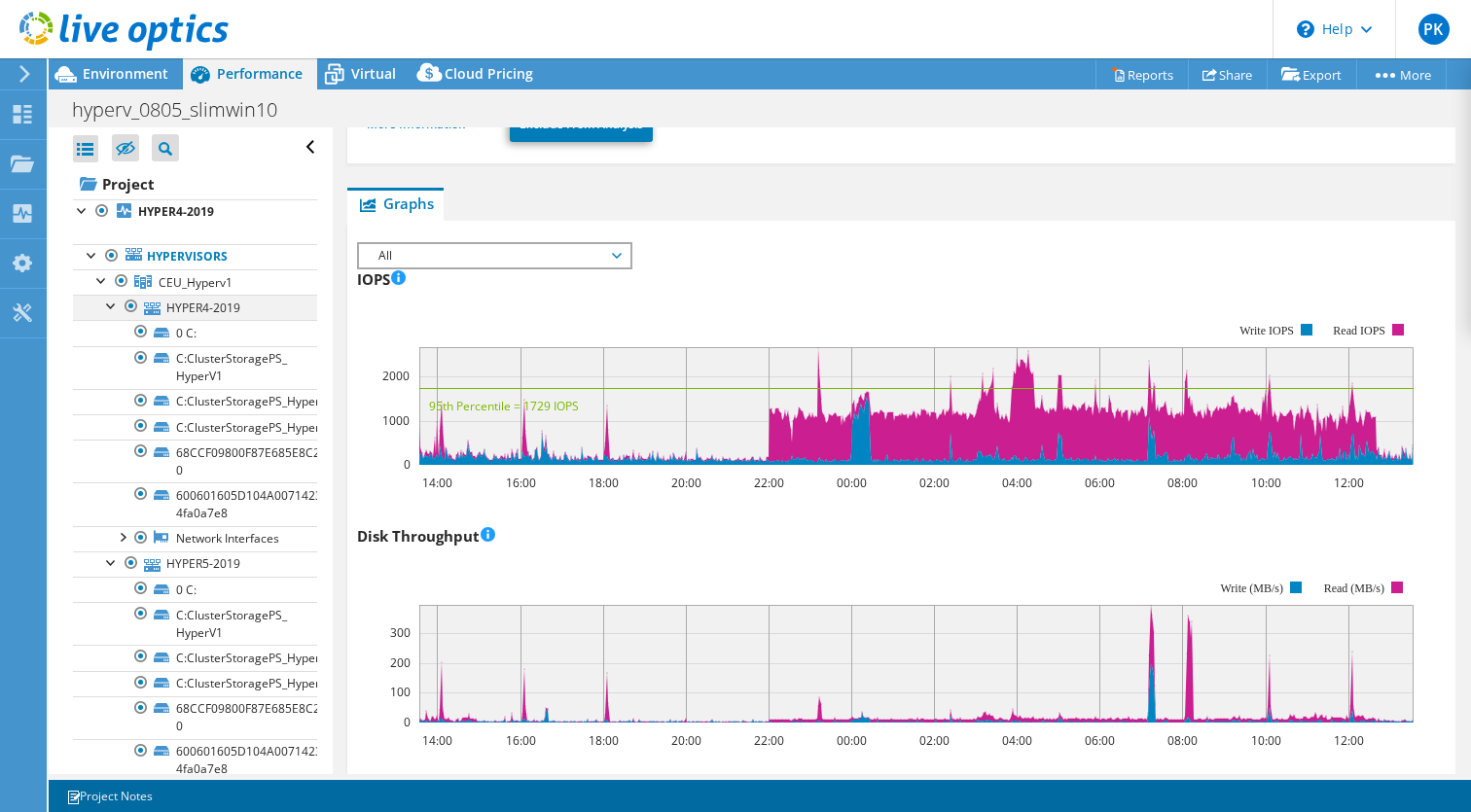 click at bounding box center (112, 304) 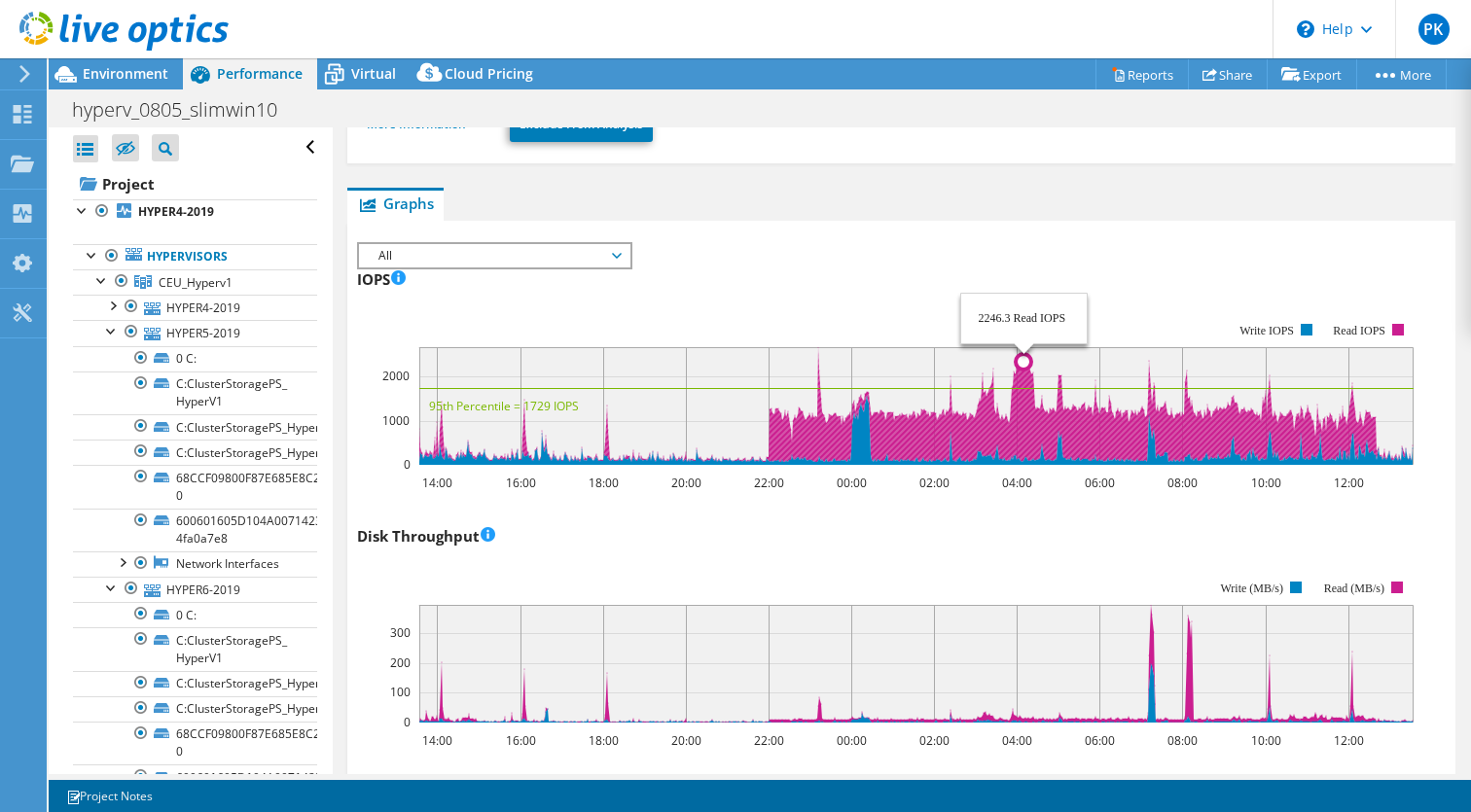 click 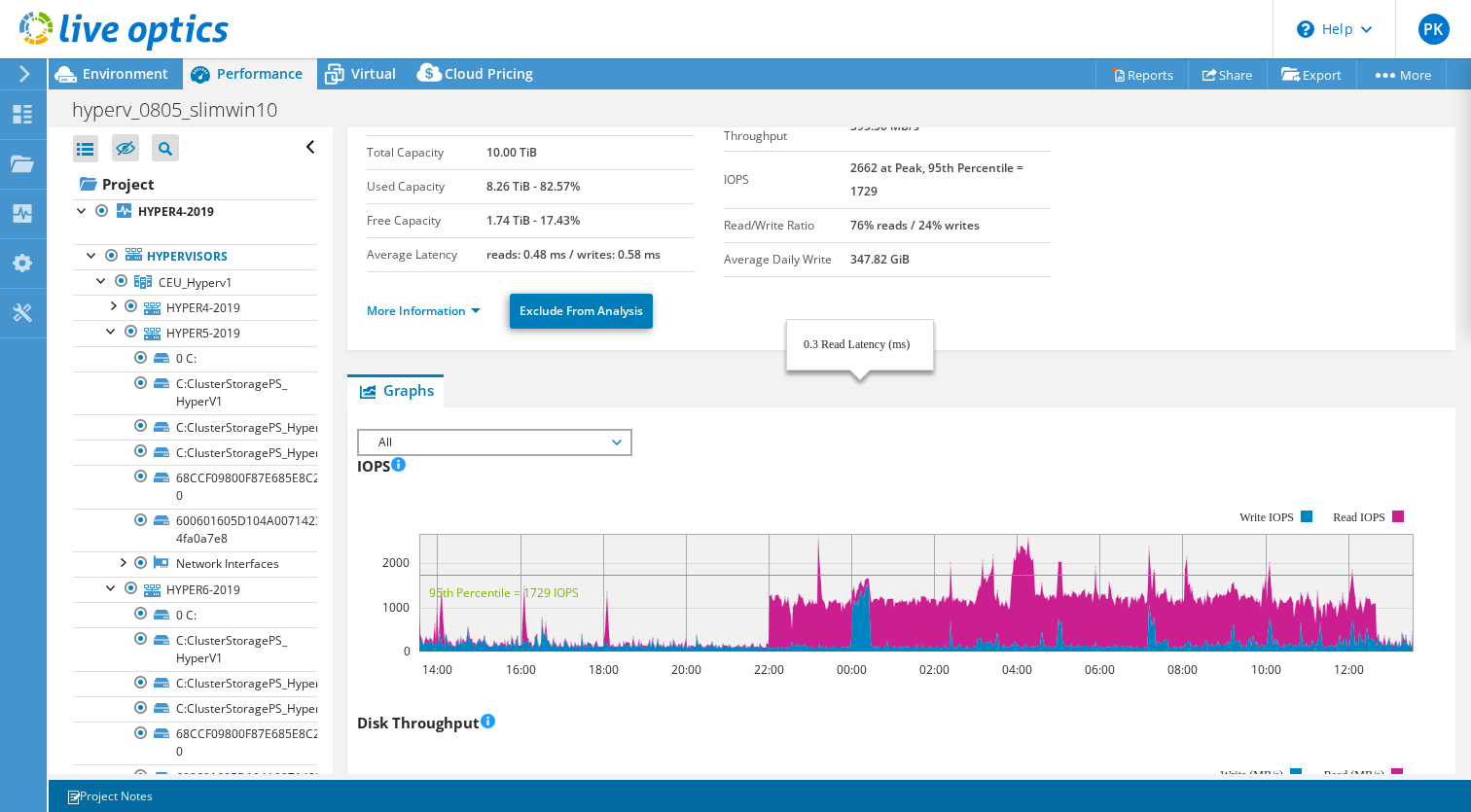 scroll, scrollTop: 0, scrollLeft: 0, axis: both 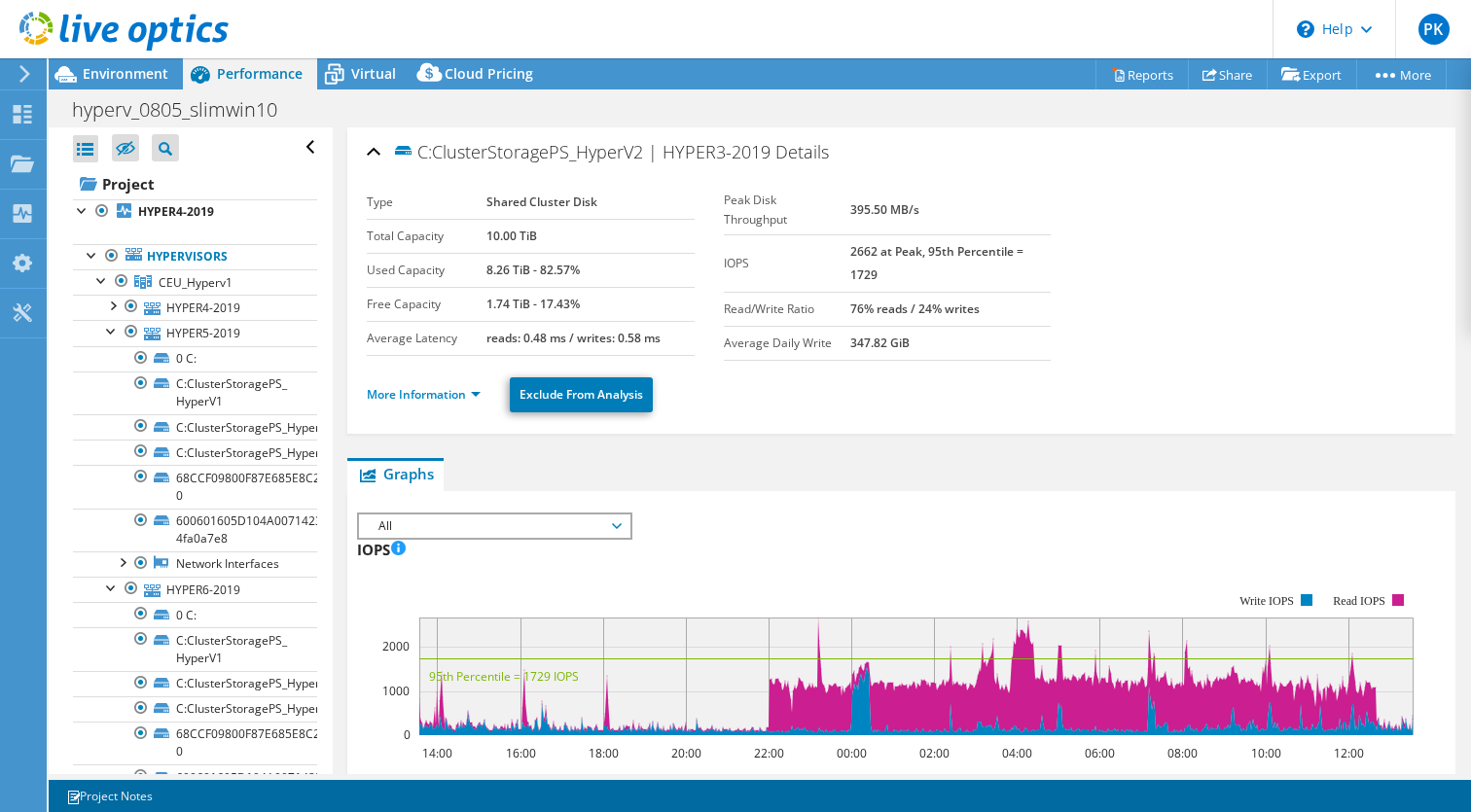 click on "More Information" at bounding box center (429, 395) 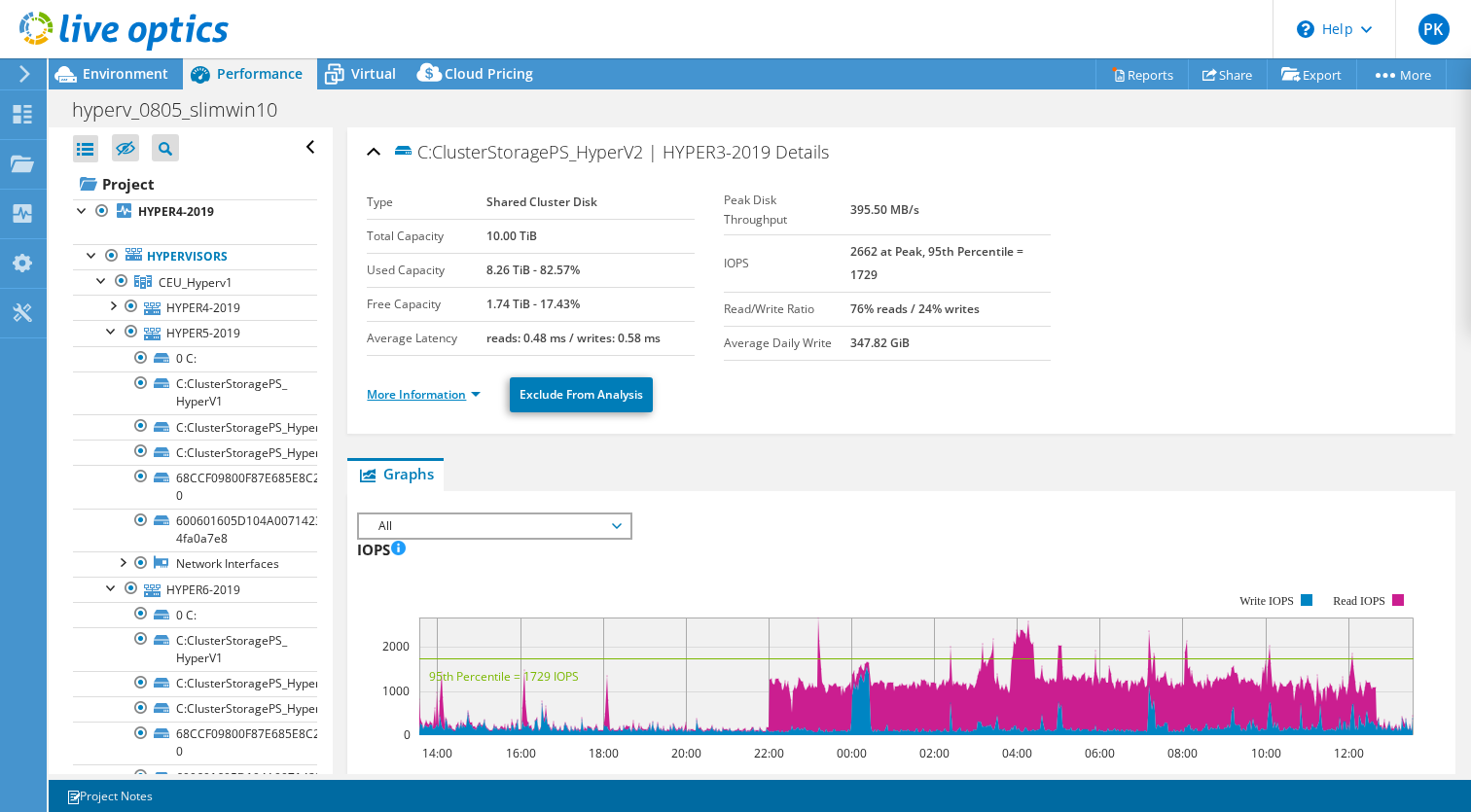 click on "More Information" at bounding box center (423, 394) 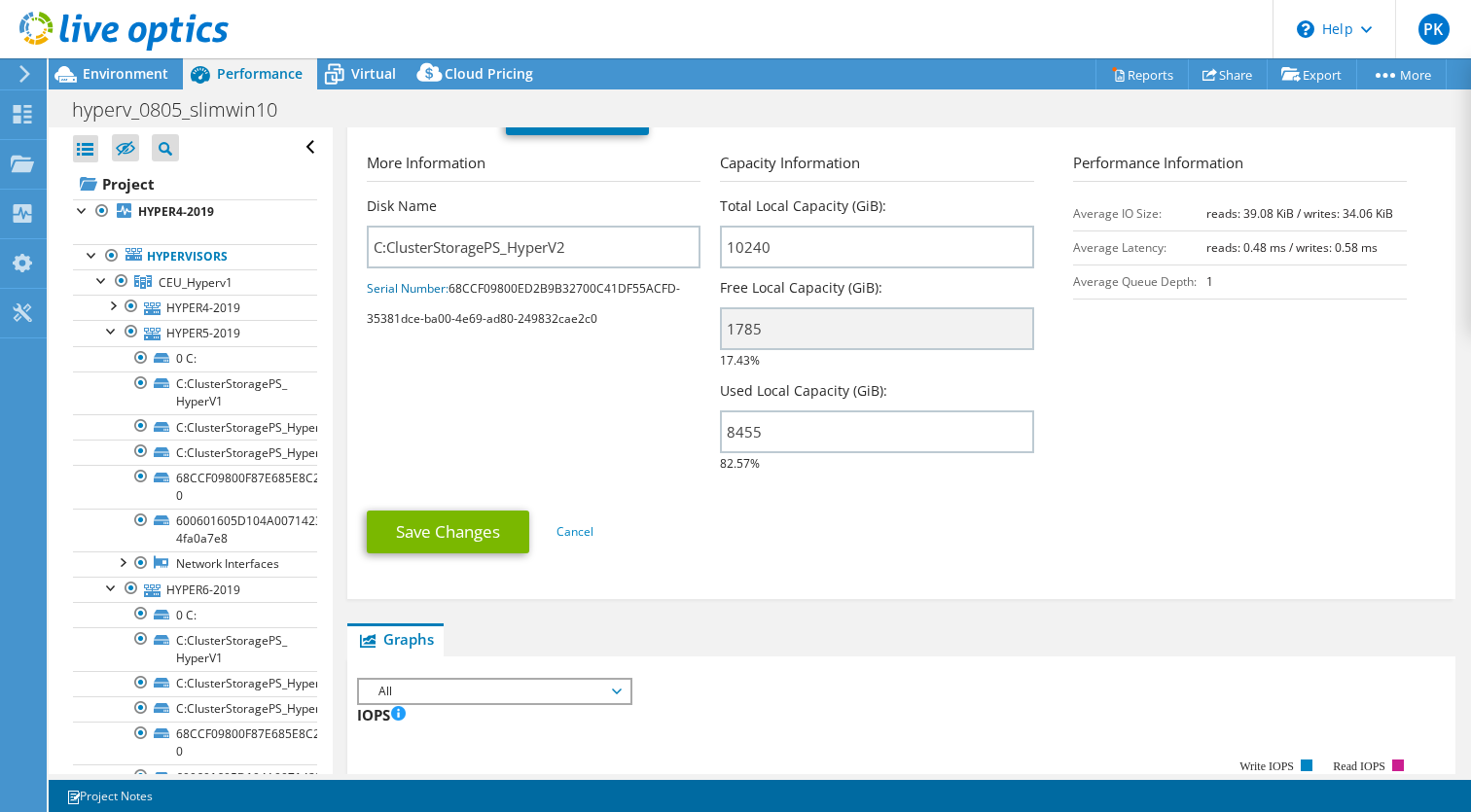 scroll, scrollTop: 278, scrollLeft: 0, axis: vertical 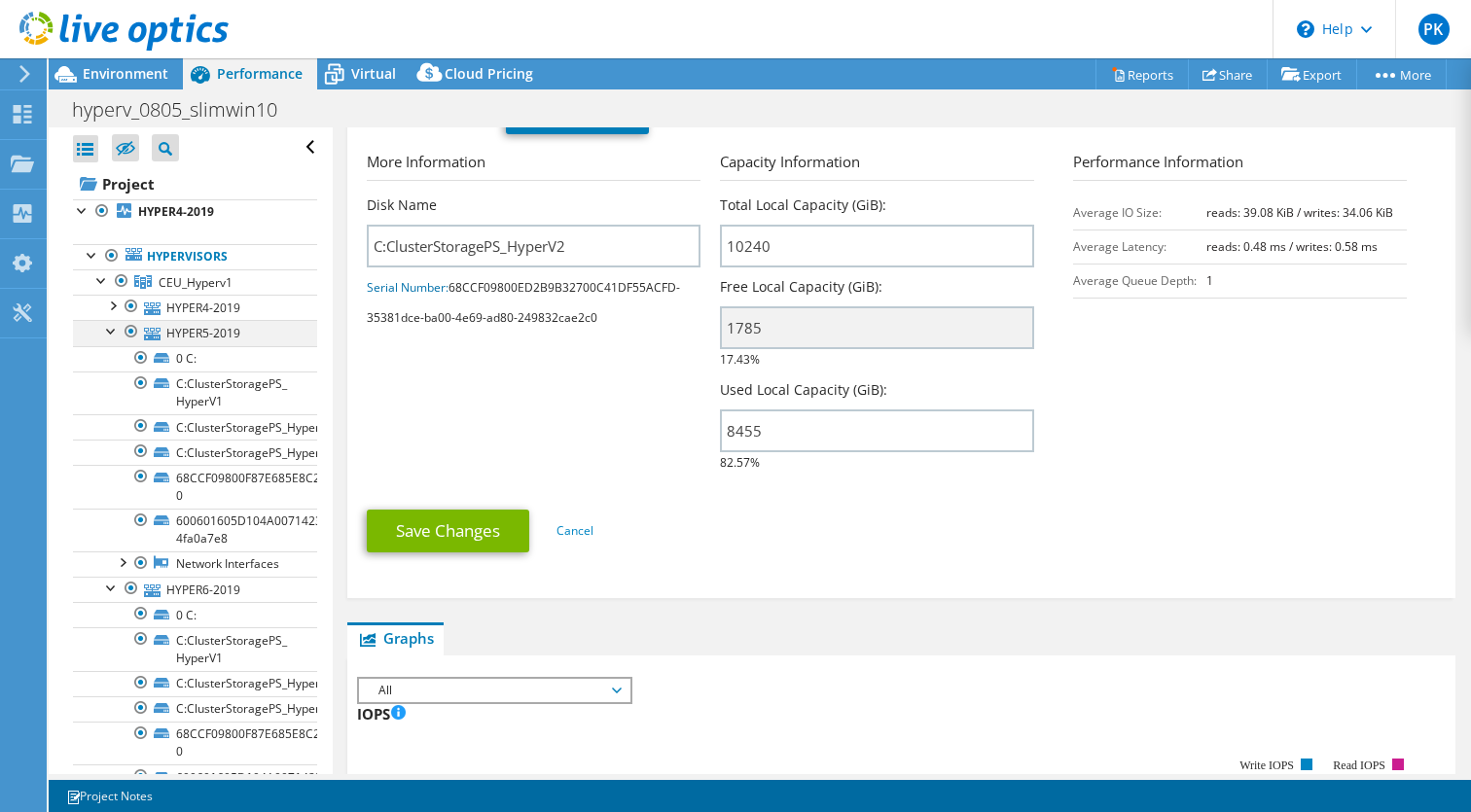 click at bounding box center [112, 330] 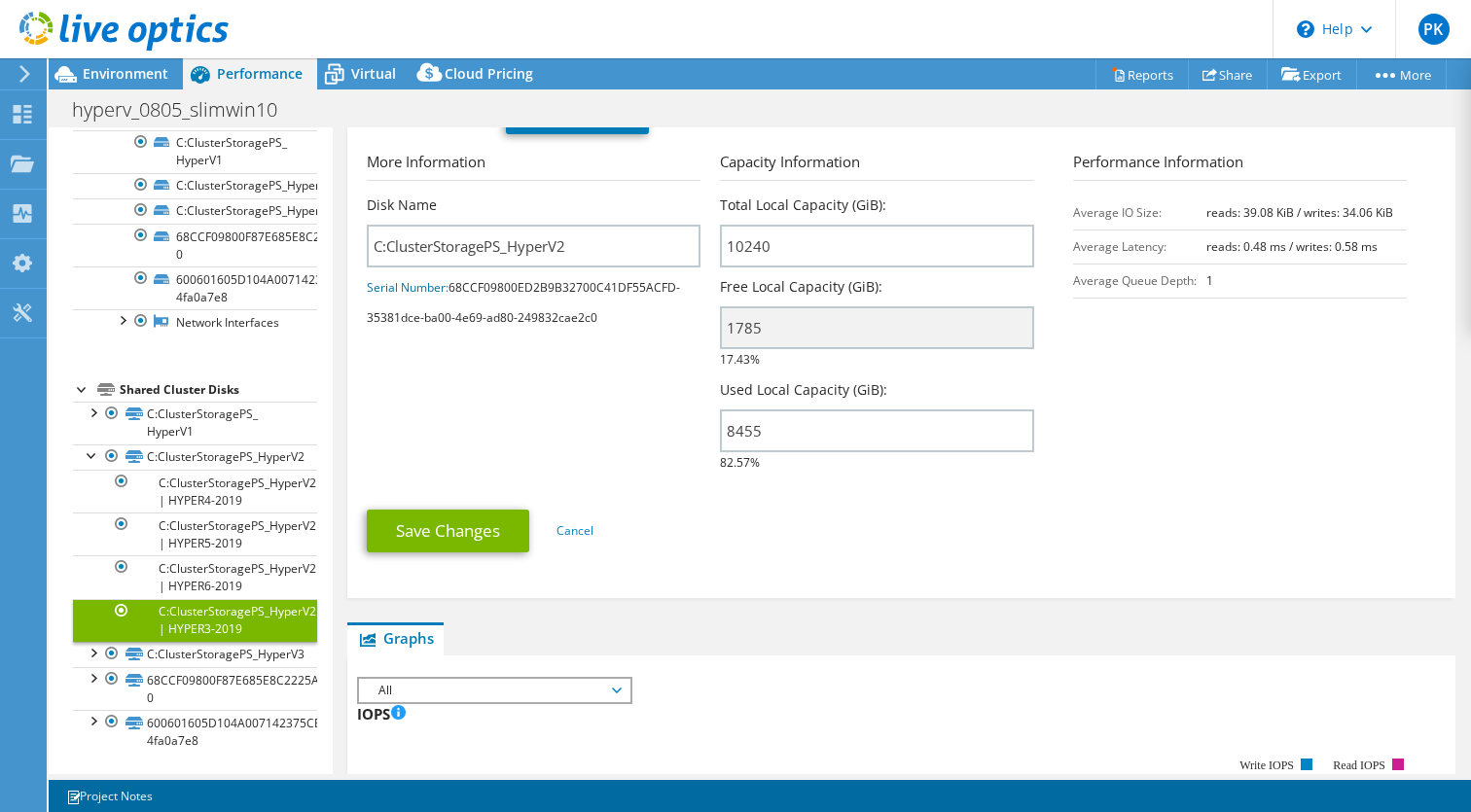 scroll, scrollTop: 503, scrollLeft: 0, axis: vertical 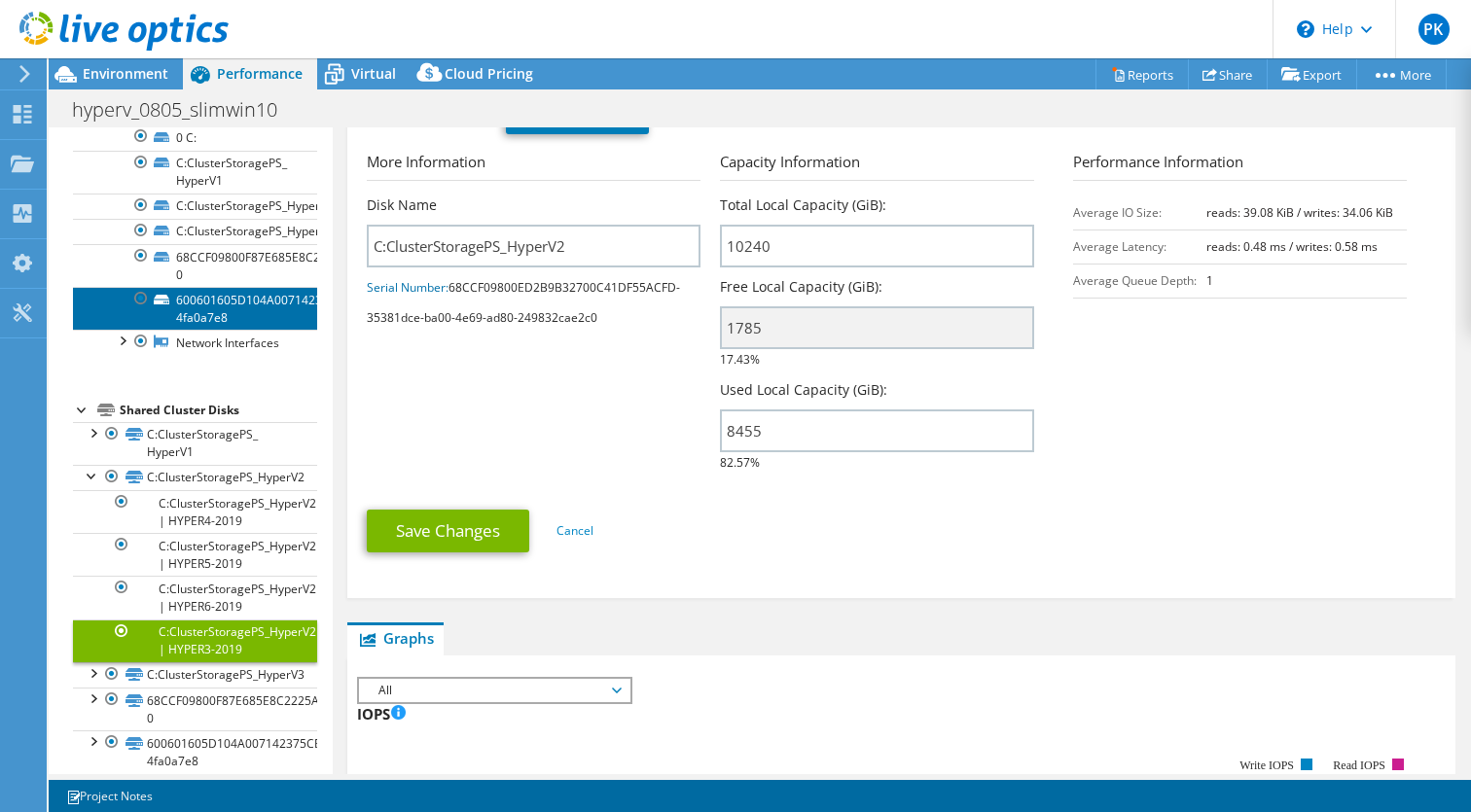 click on "600601605D104A007142375CE17F9DBE-4fa0a7e8" at bounding box center [195, 308] 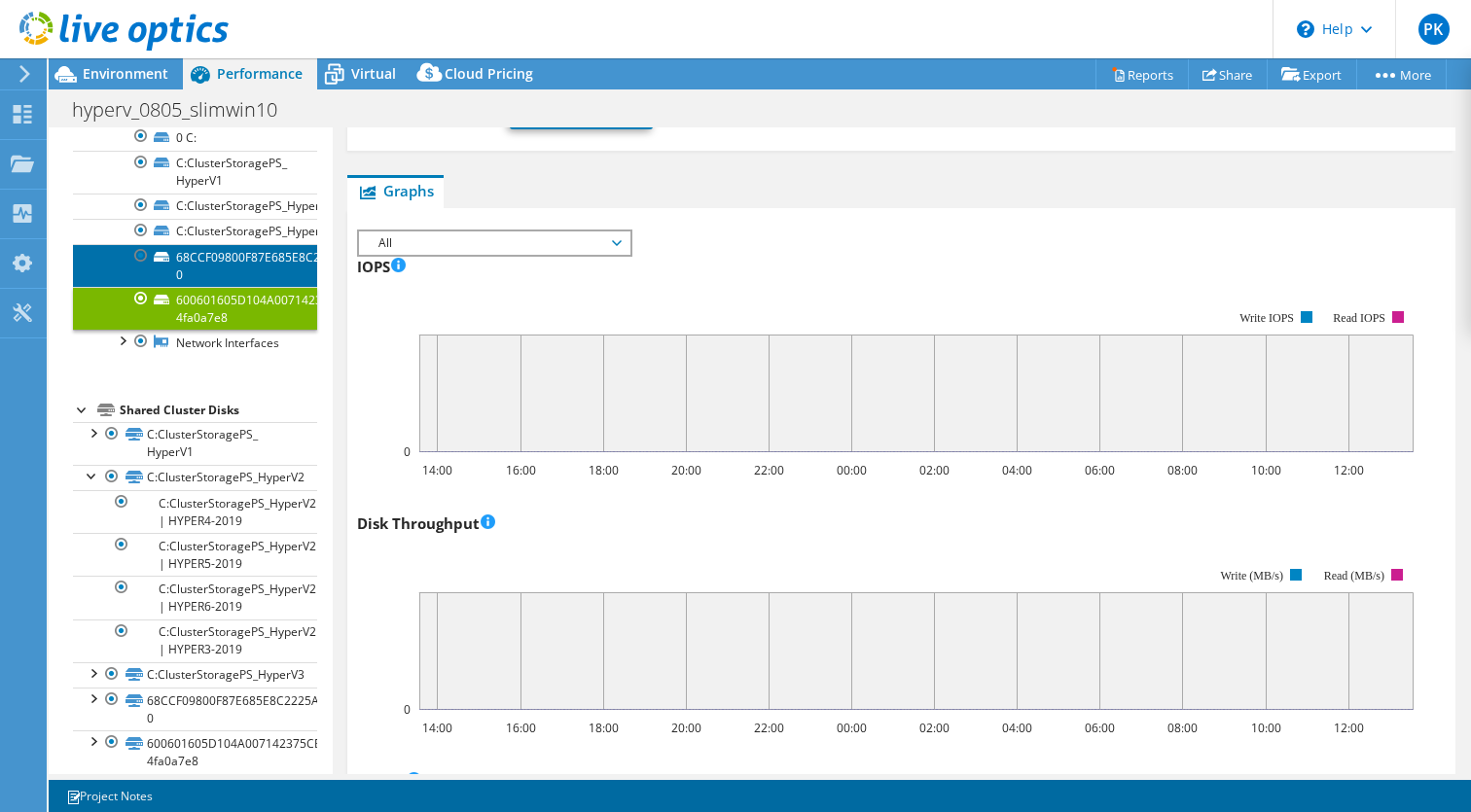 click on "68CCF09800F87E685E8C2225A73A8C37-0" at bounding box center [195, 265] 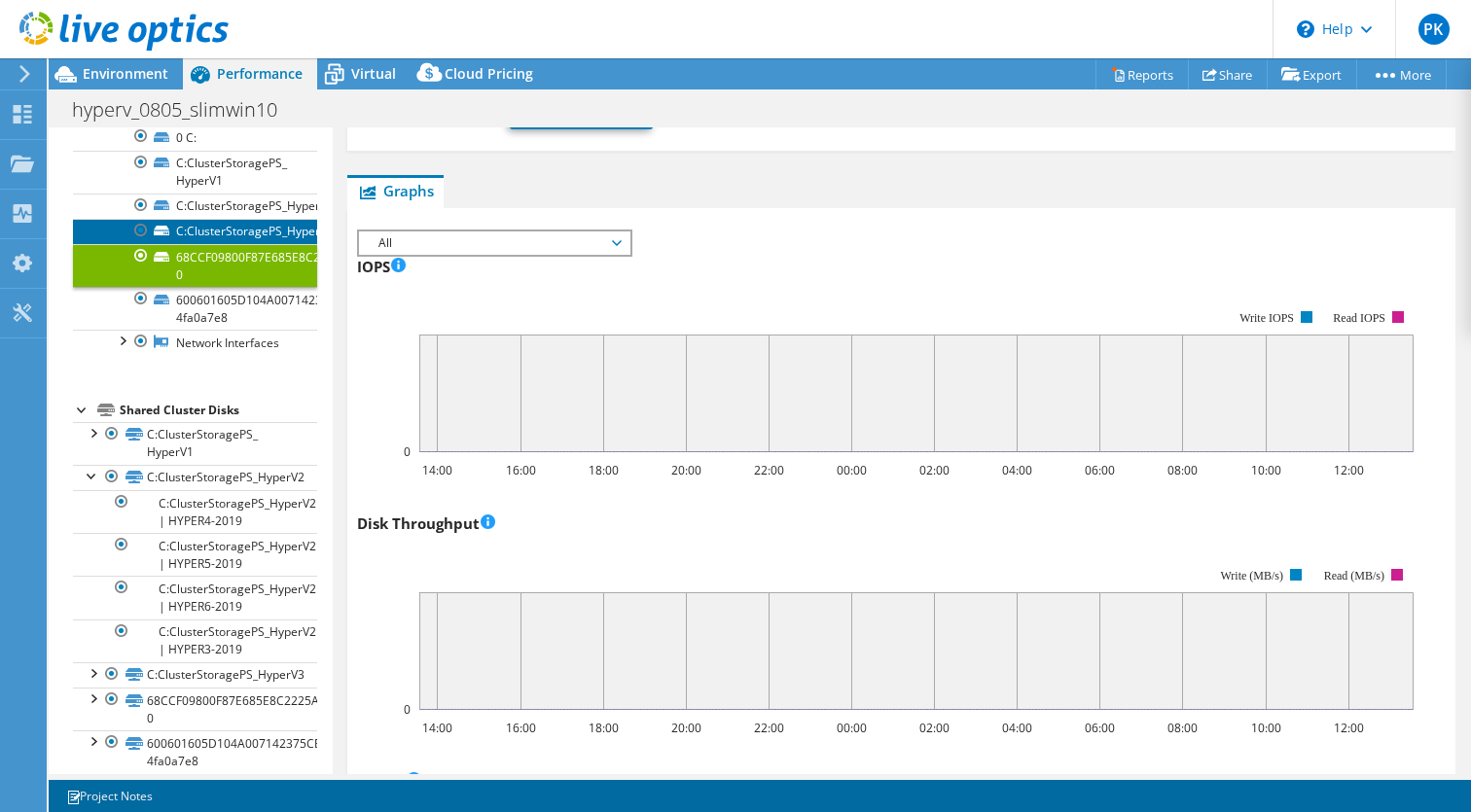 click on "C:ClusterStoragePS_HyperV3" at bounding box center (195, 231) 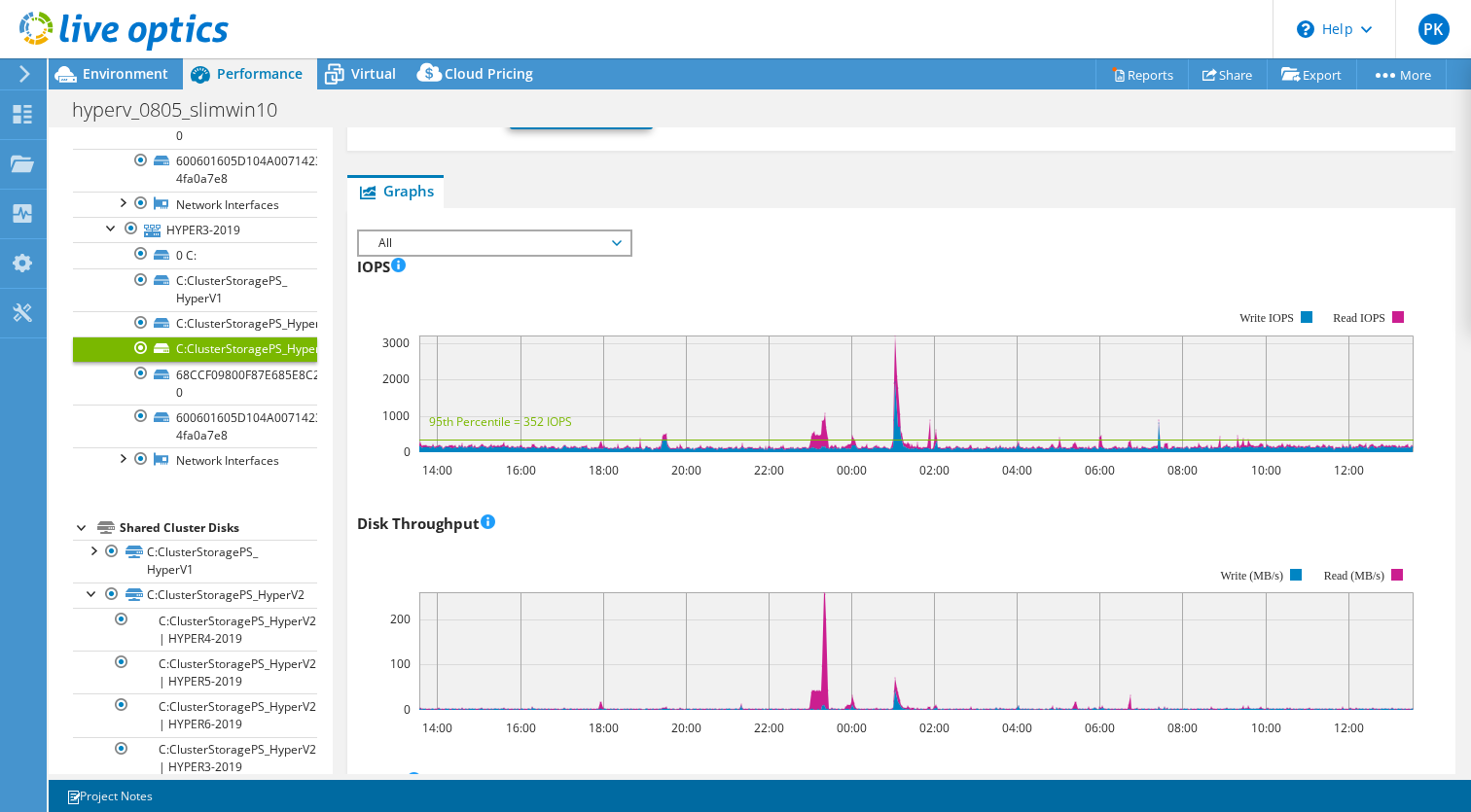 scroll, scrollTop: 364, scrollLeft: 0, axis: vertical 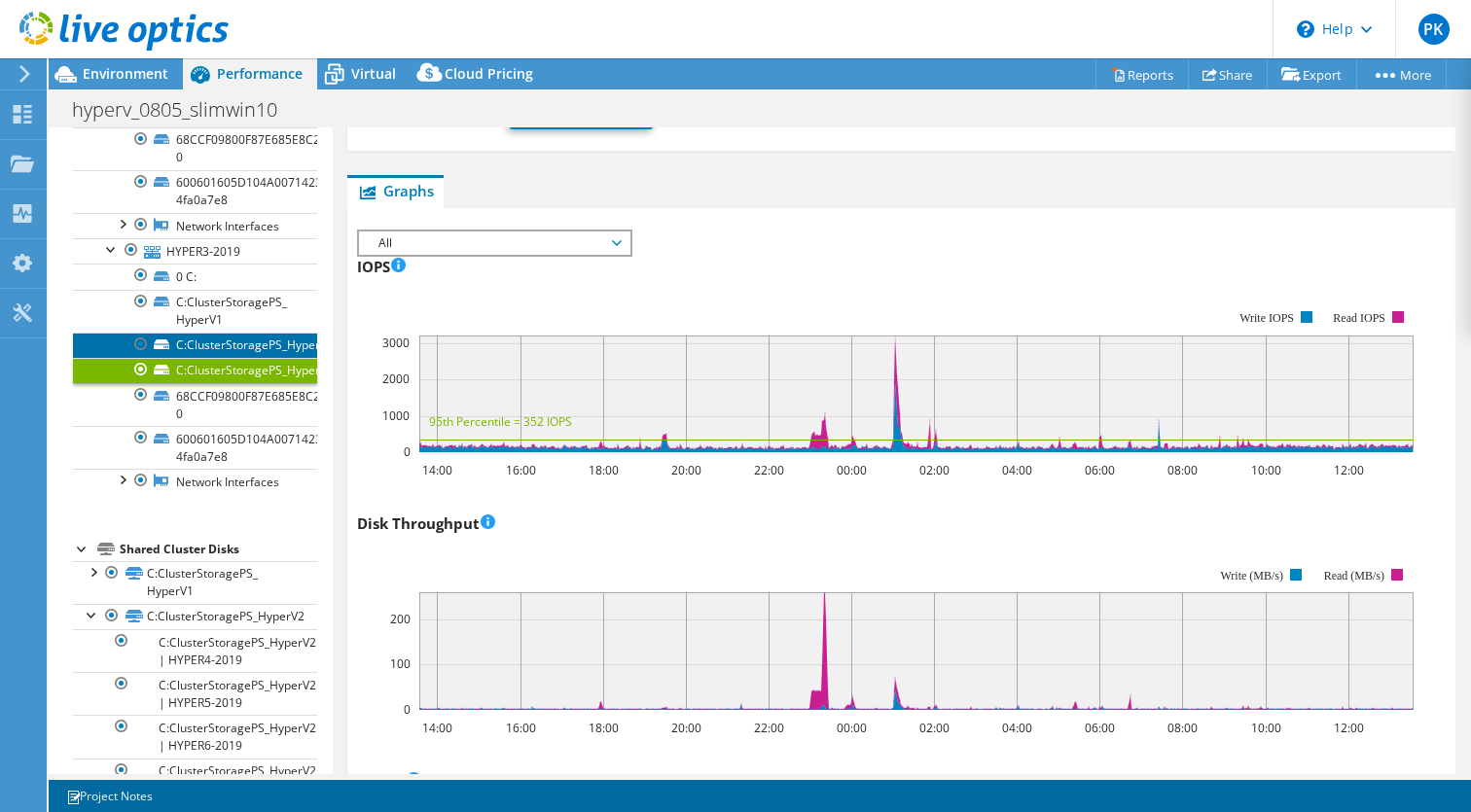 click on "C:ClusterStoragePS_HyperV2" at bounding box center (195, 345) 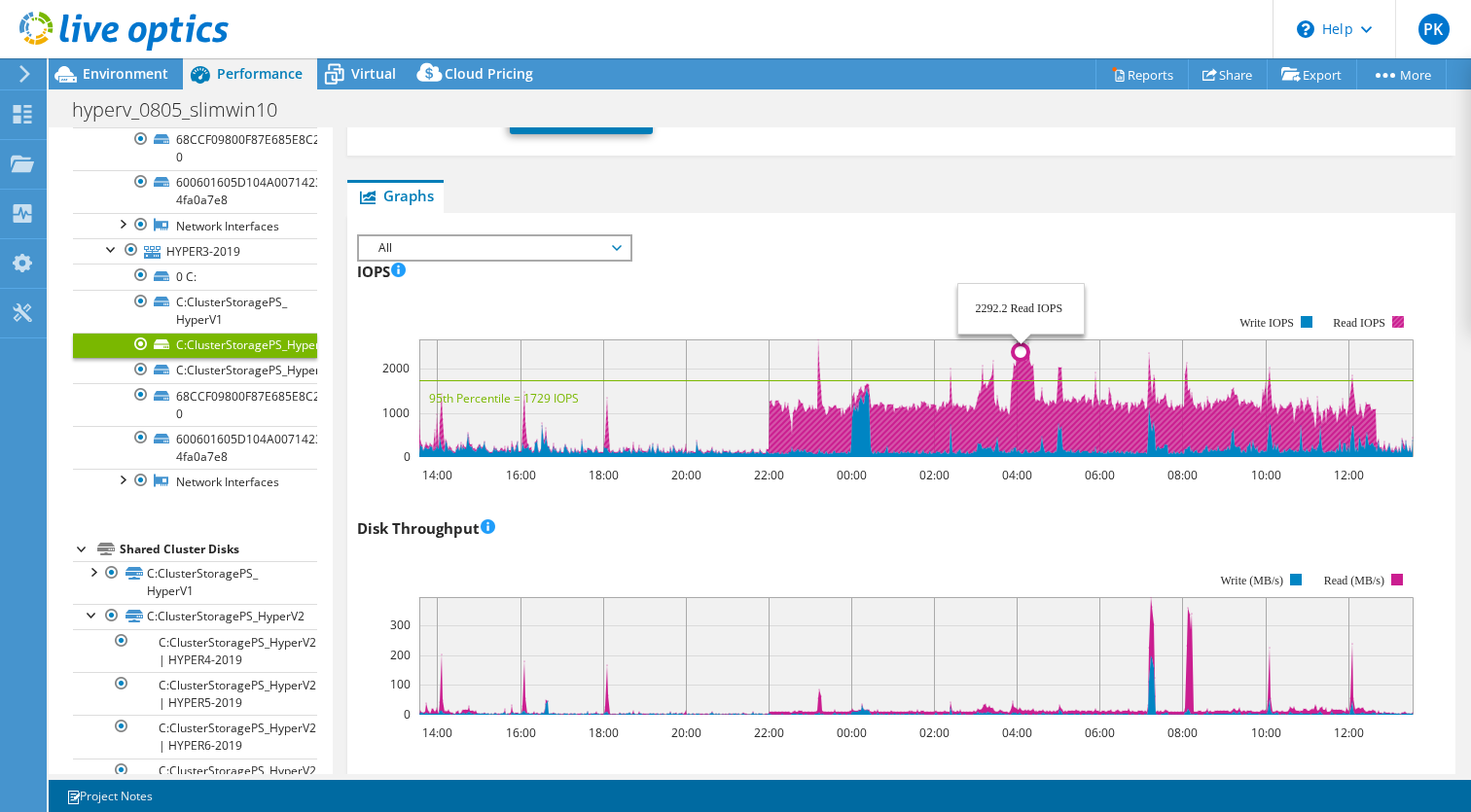 click 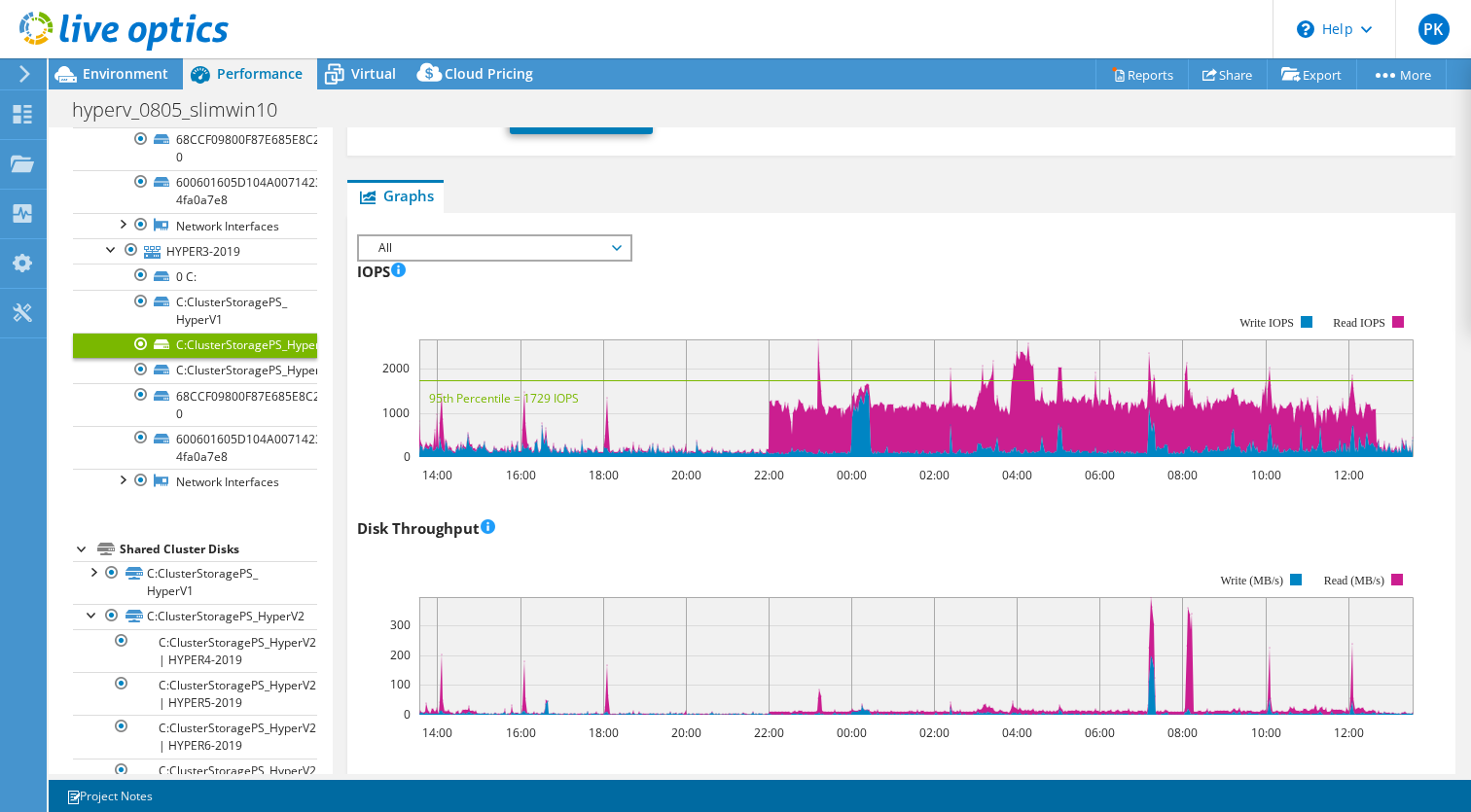click on "All" at bounding box center [493, 248] 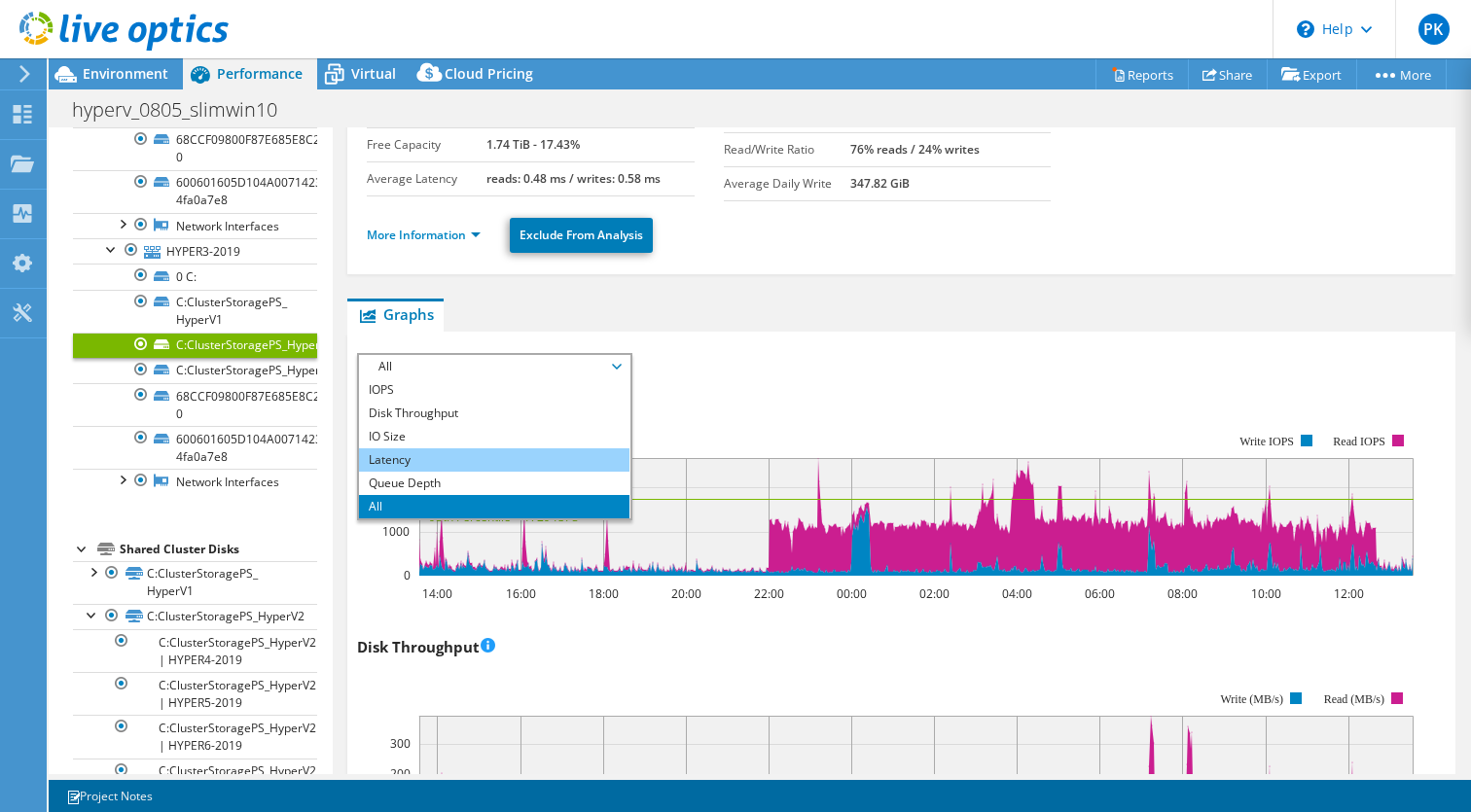 scroll, scrollTop: 0, scrollLeft: 0, axis: both 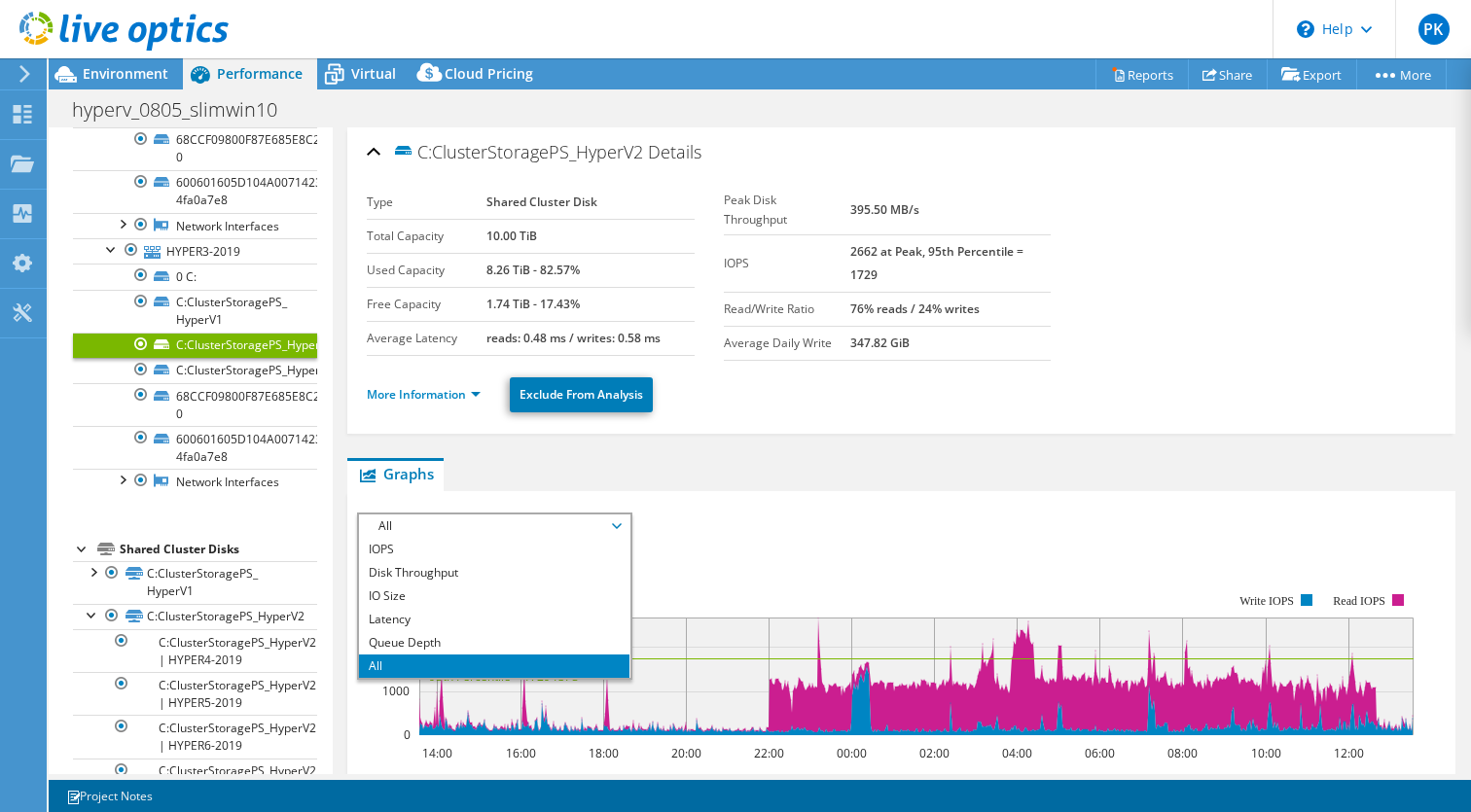 click on "IOPS  14:00 16:00 18:00 20:00 22:00 00:00 02:00 04:00 06:00 08:00 10:00 12:00 0 1000 2000 Write IOPS Read IOPS      95th Percentile = 1729 IOPS" at bounding box center (901, 648) 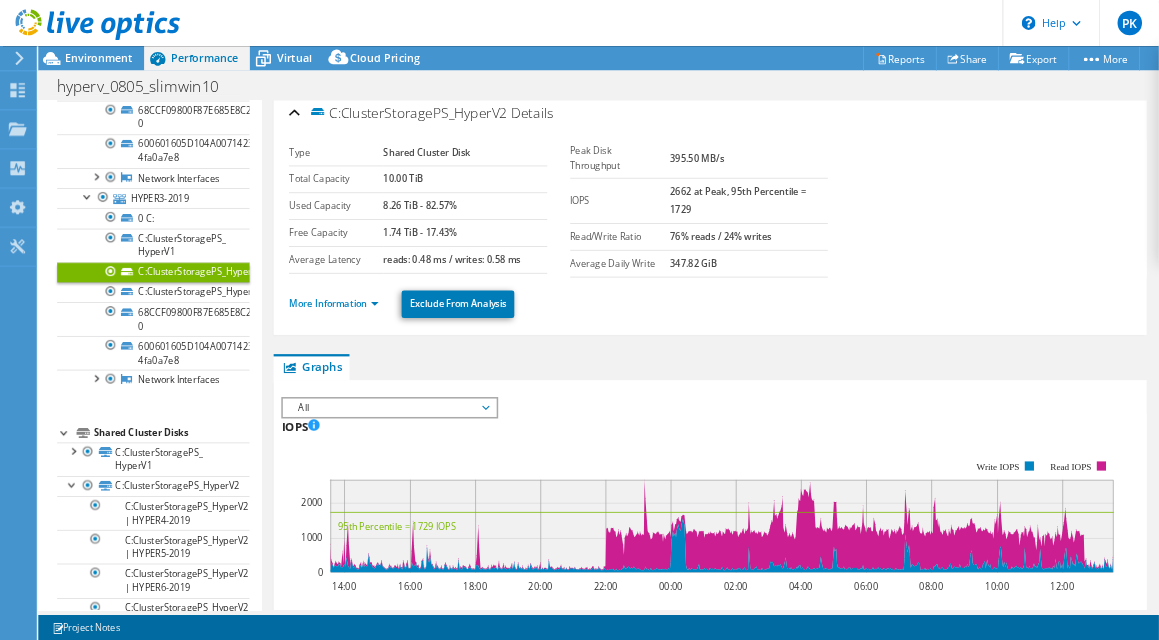 scroll, scrollTop: 8, scrollLeft: 0, axis: vertical 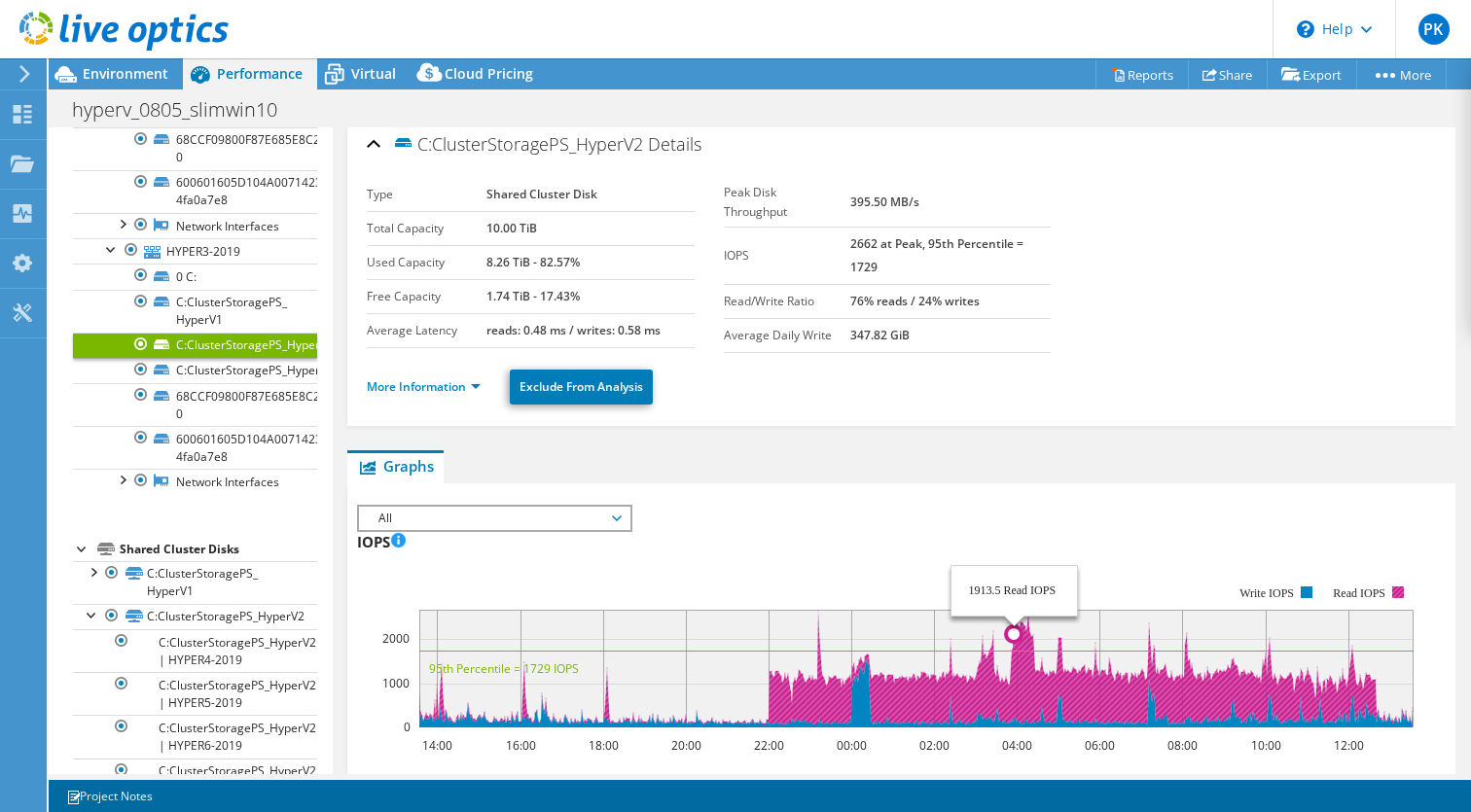 click 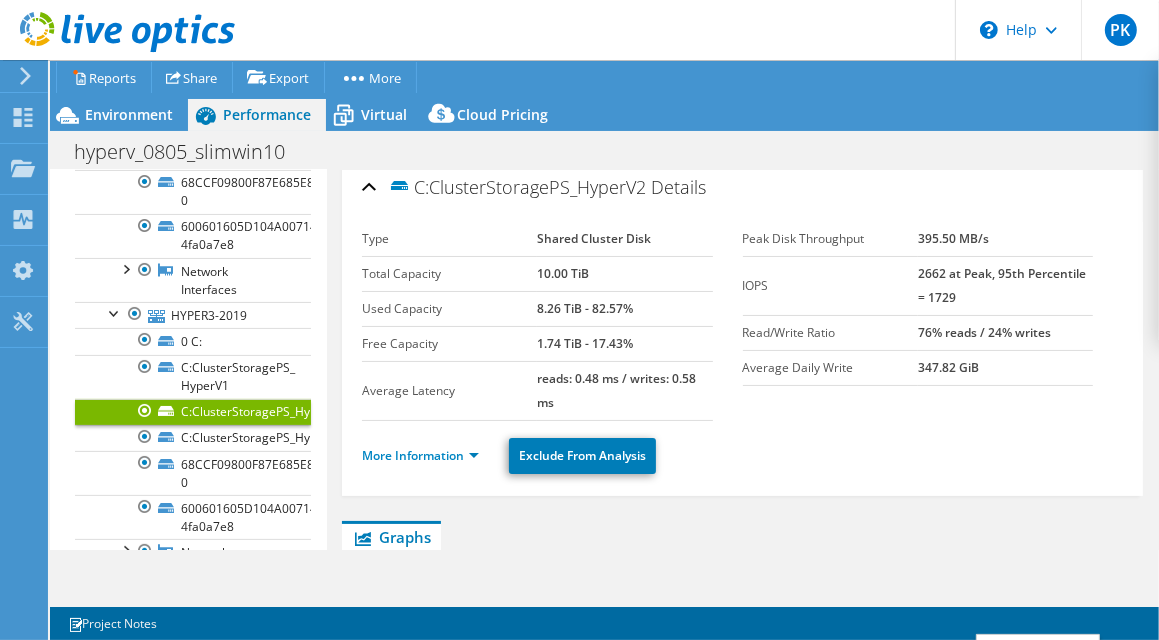 scroll, scrollTop: 371, scrollLeft: 0, axis: vertical 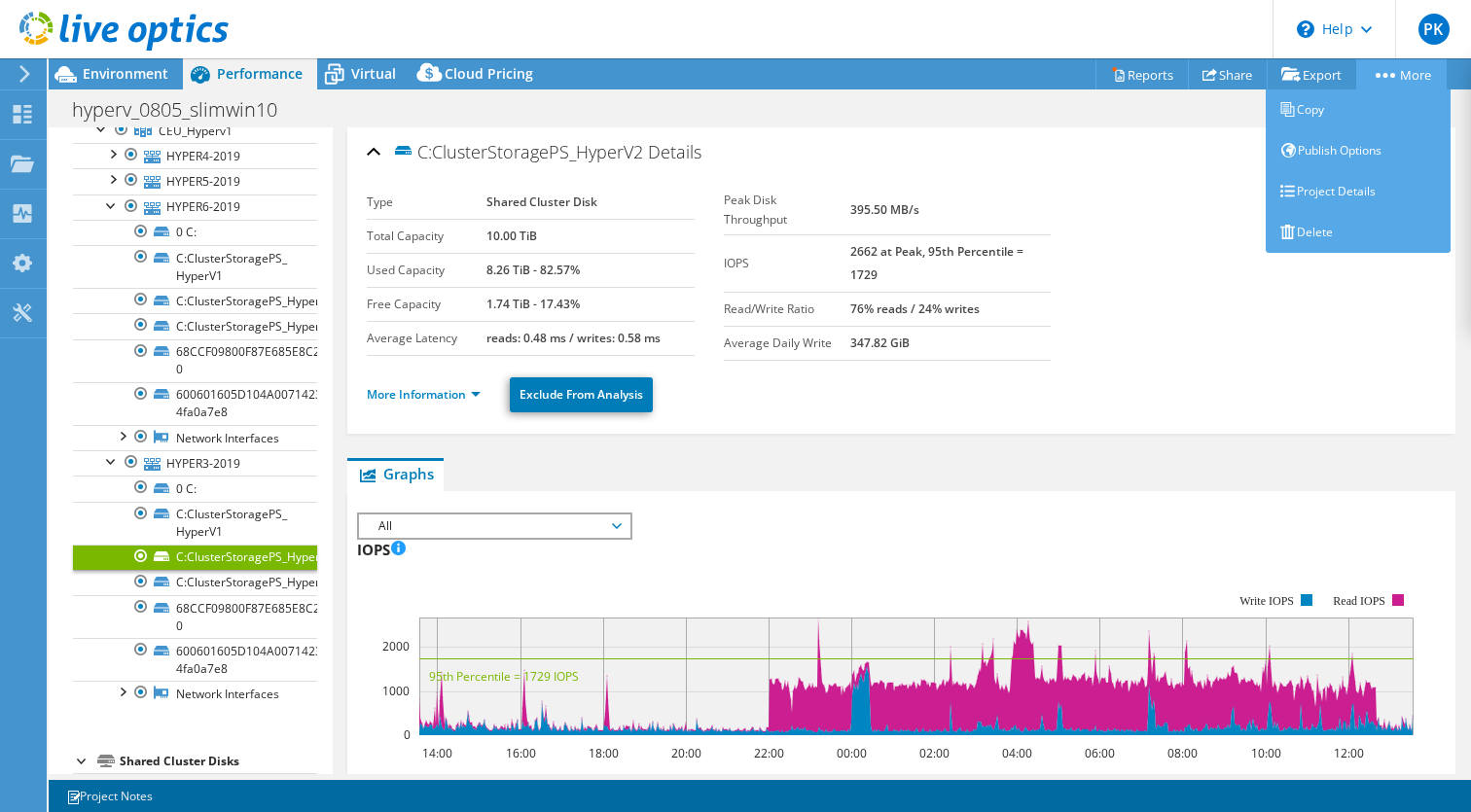 click on "More" at bounding box center (1401, 74) 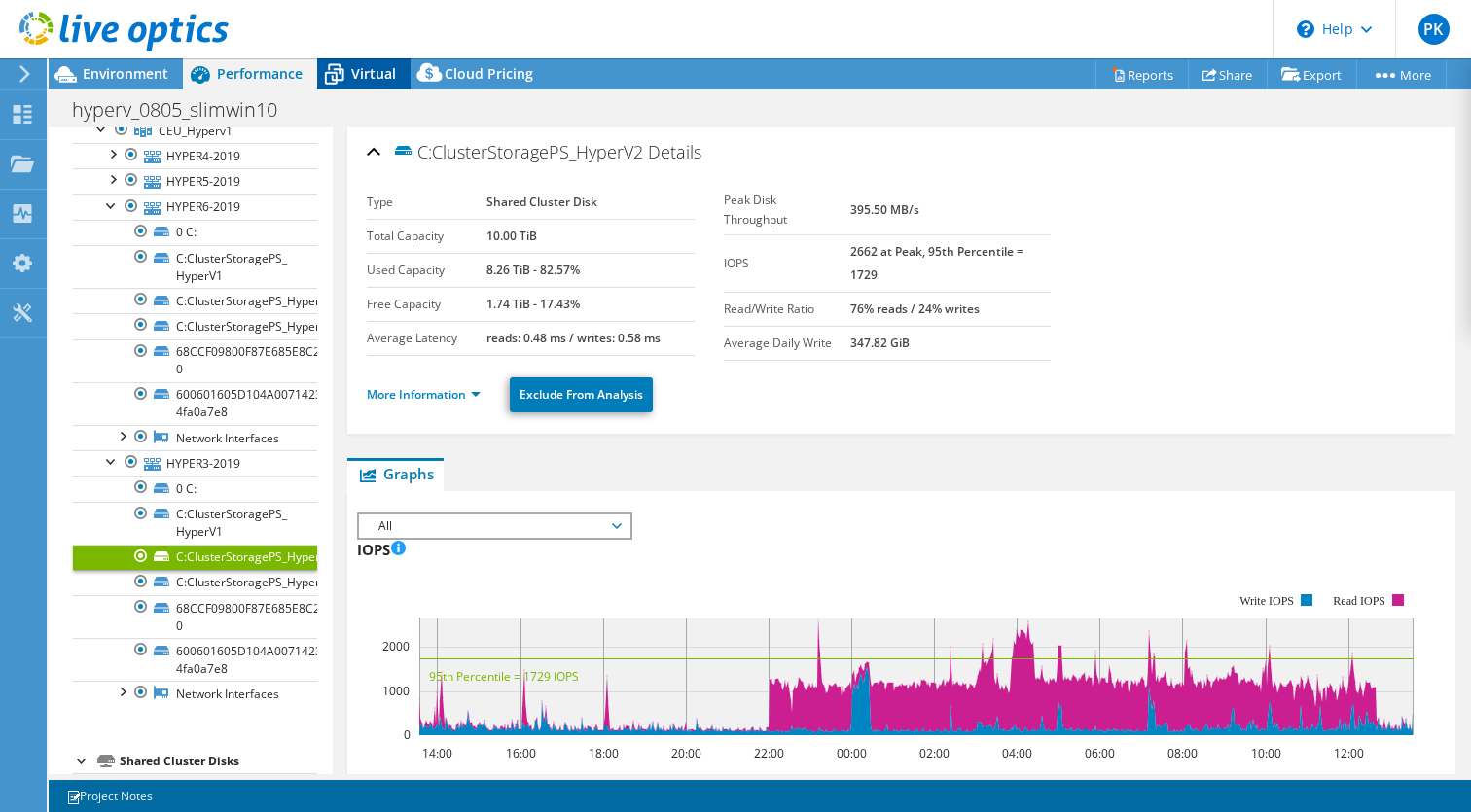click on "Virtual" at bounding box center [374, 73] 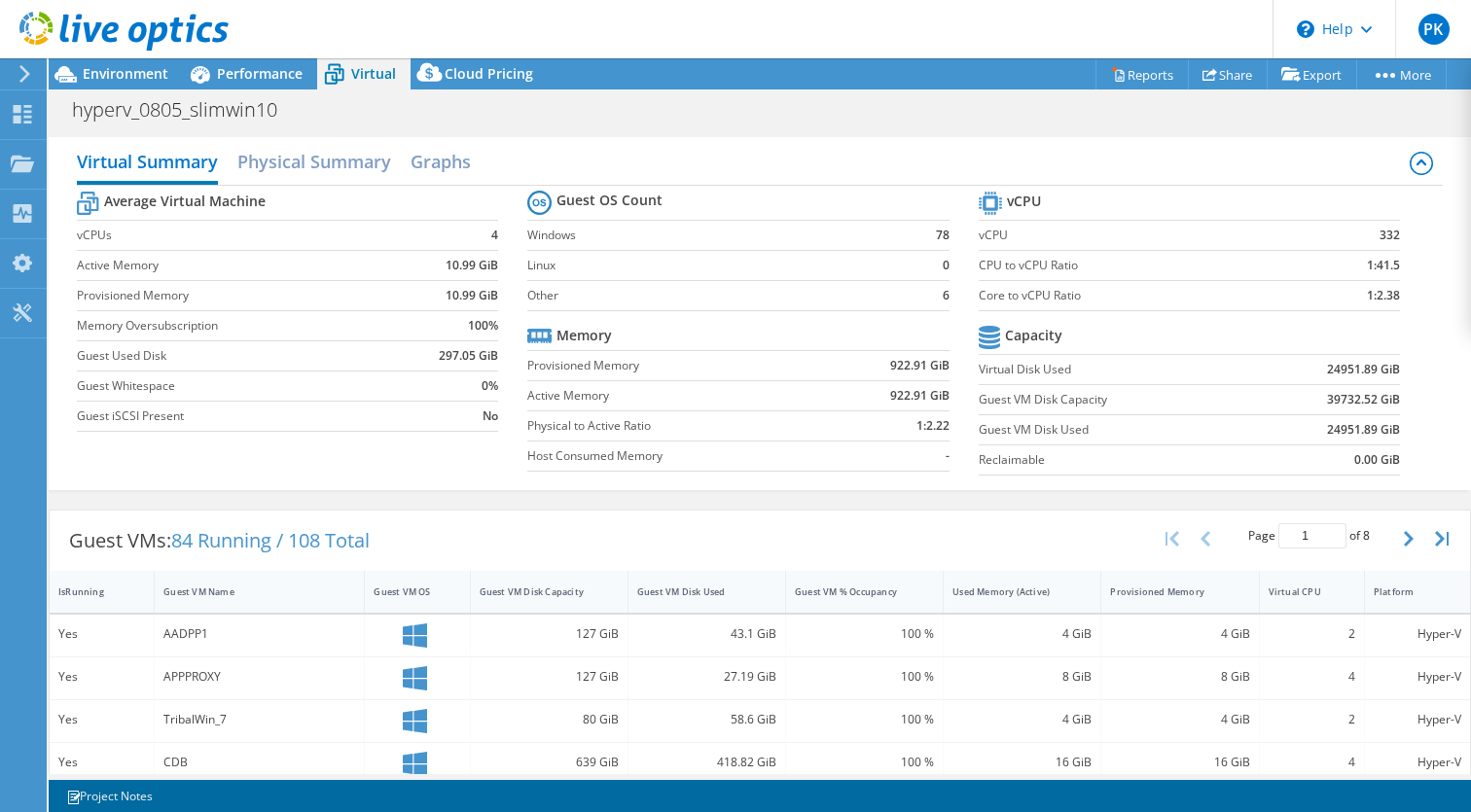 scroll, scrollTop: 152, scrollLeft: 0, axis: vertical 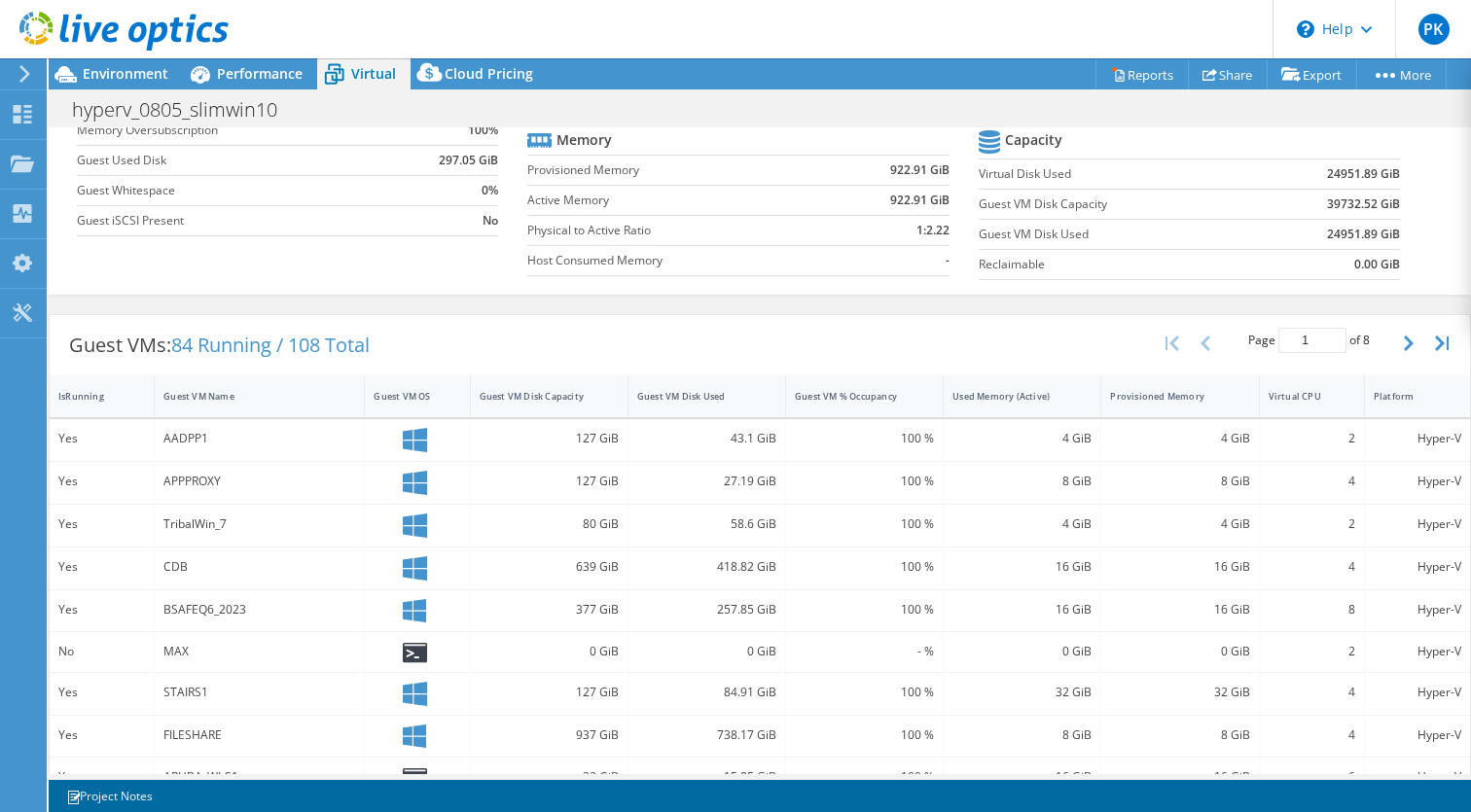 click on "APPPROXY" at bounding box center (259, 481) 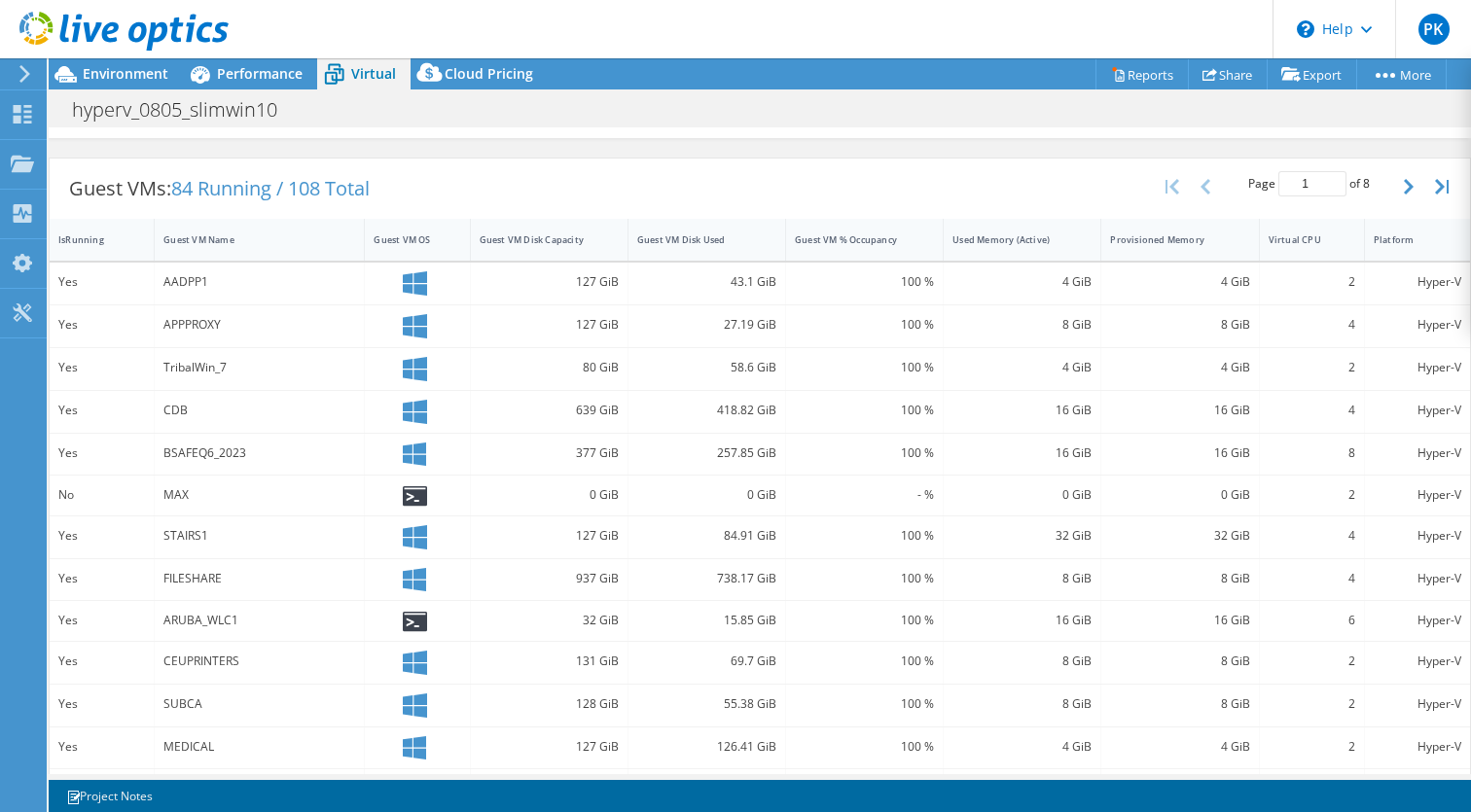 scroll, scrollTop: 0, scrollLeft: 0, axis: both 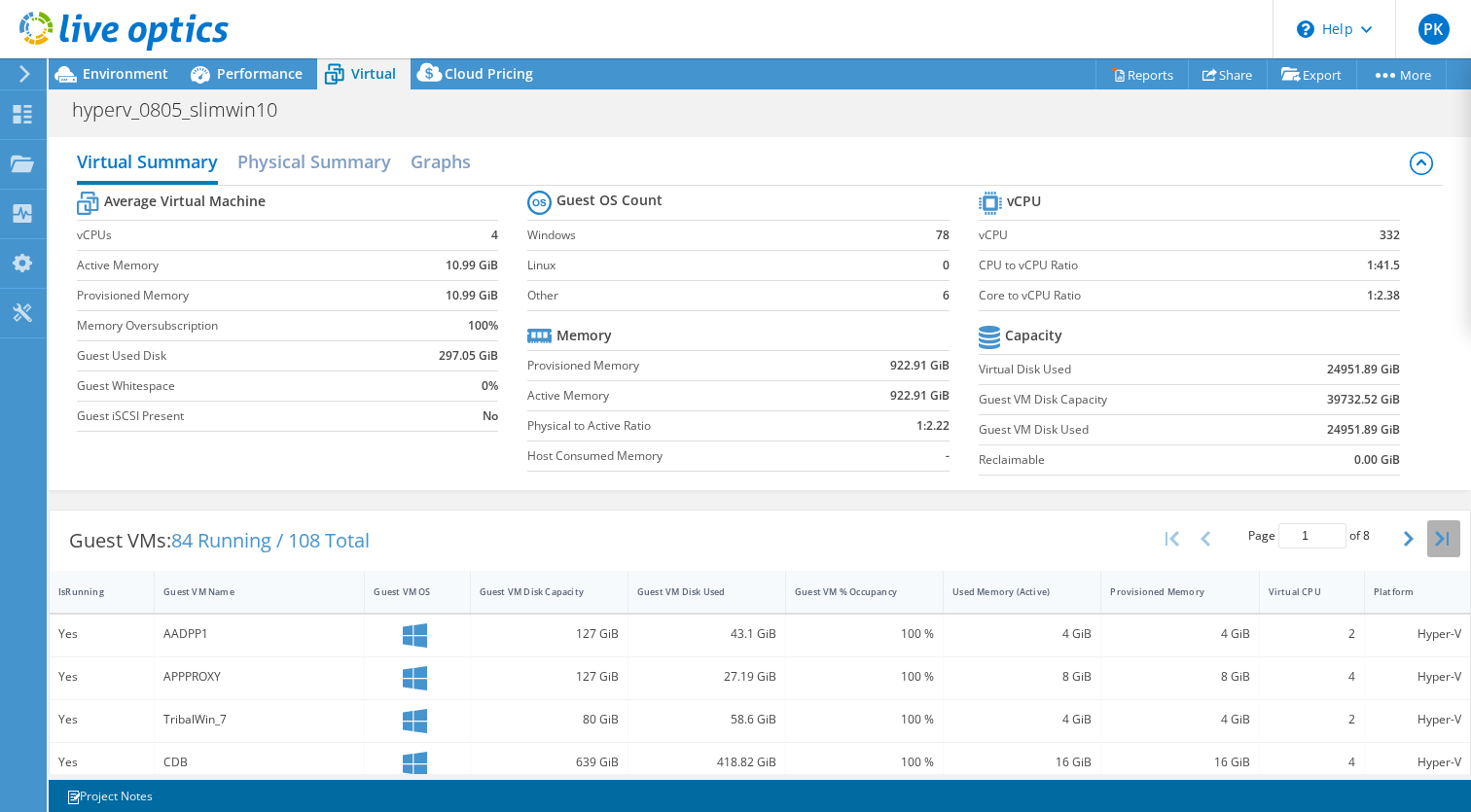 click 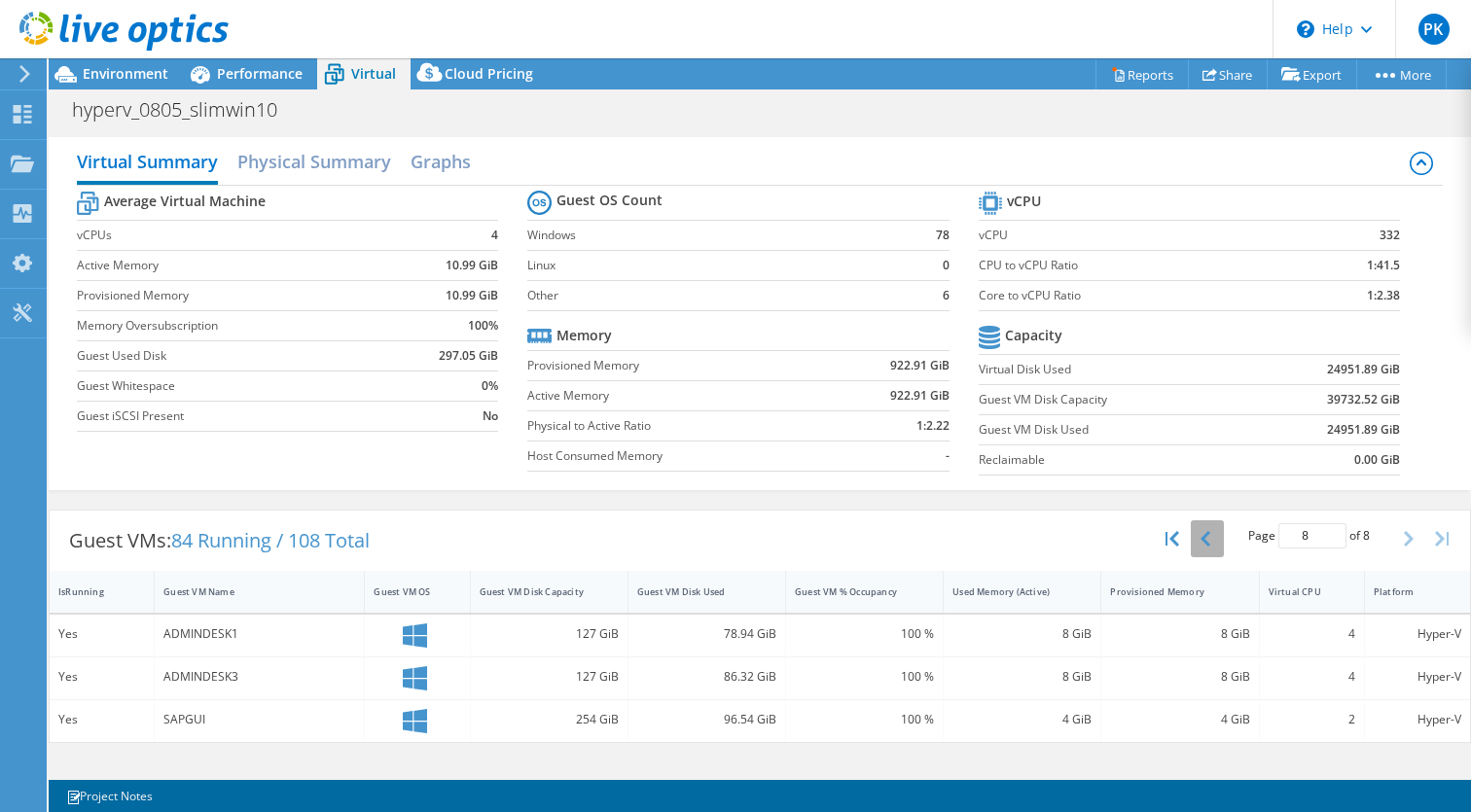 click 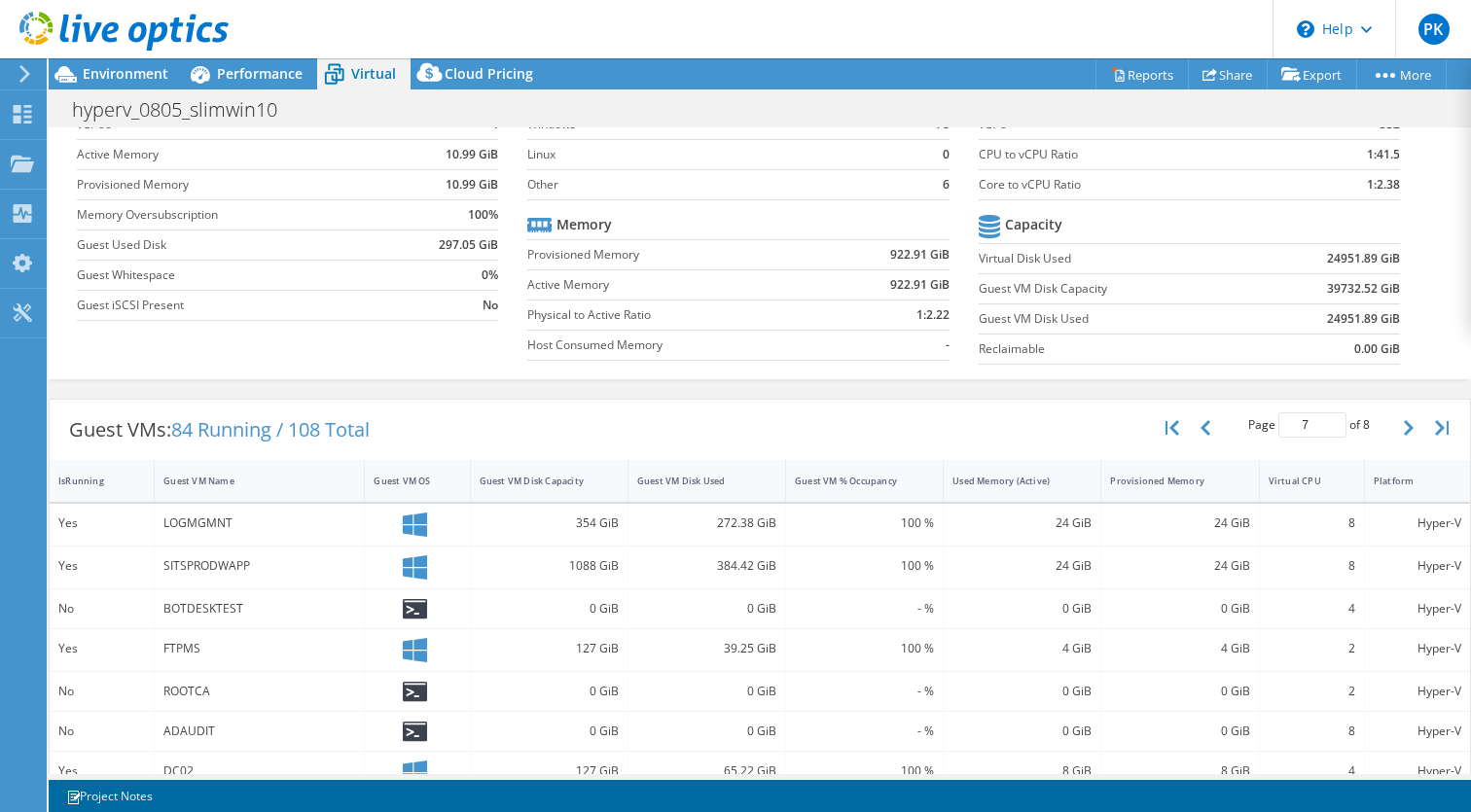 scroll, scrollTop: 482, scrollLeft: 0, axis: vertical 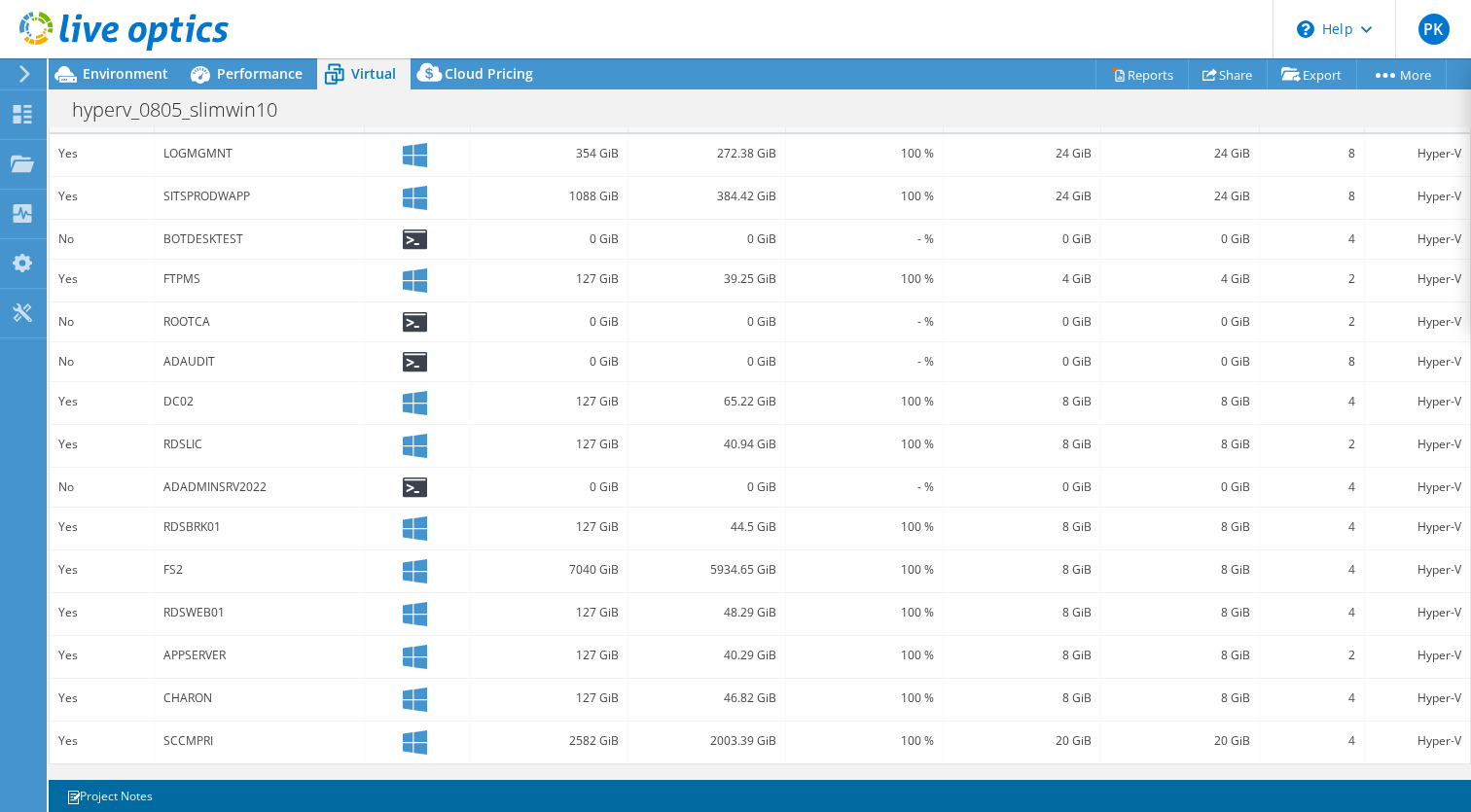 click 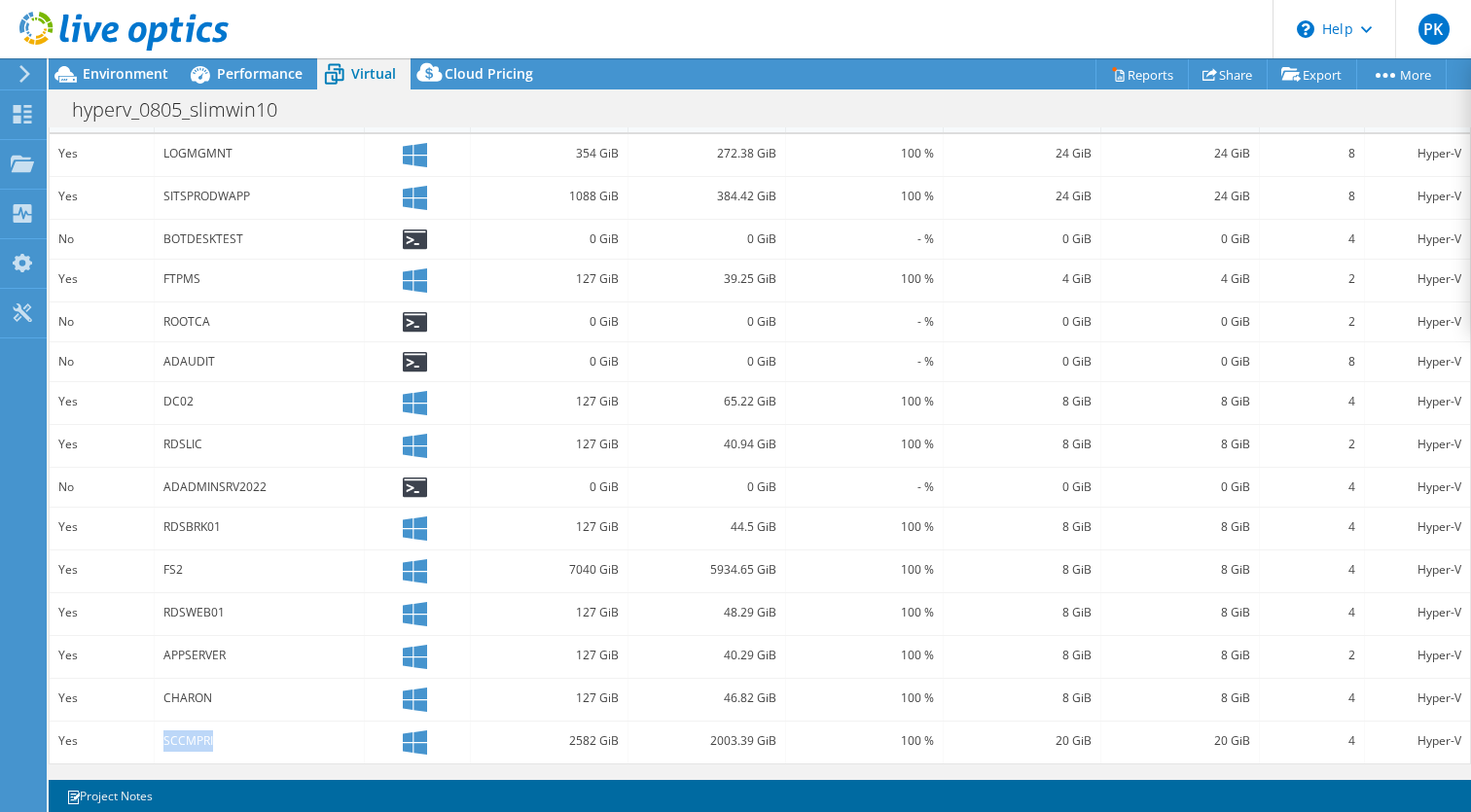 click on "Yes" at bounding box center [101, 741] 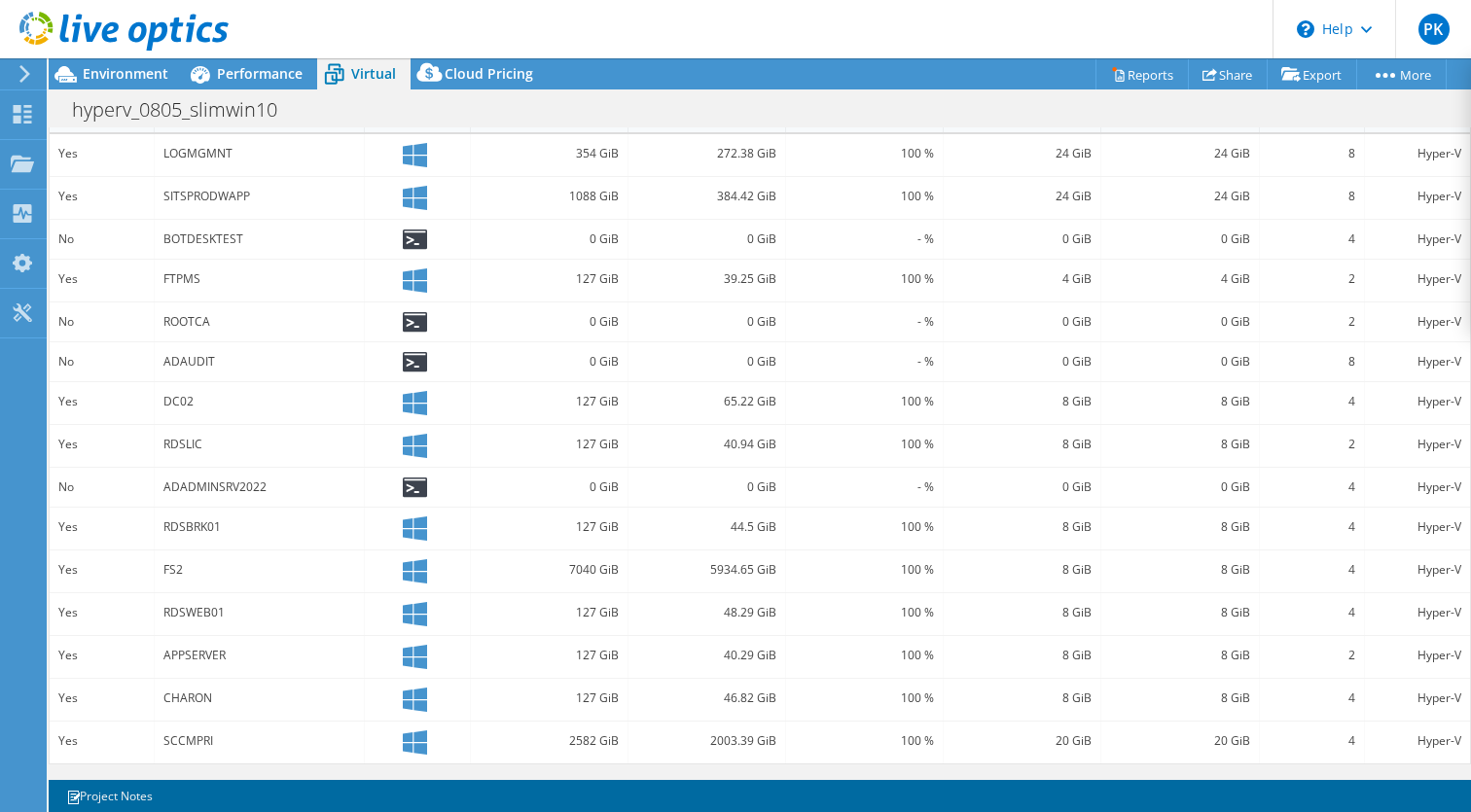 click on "Yes" at bounding box center (101, 741) 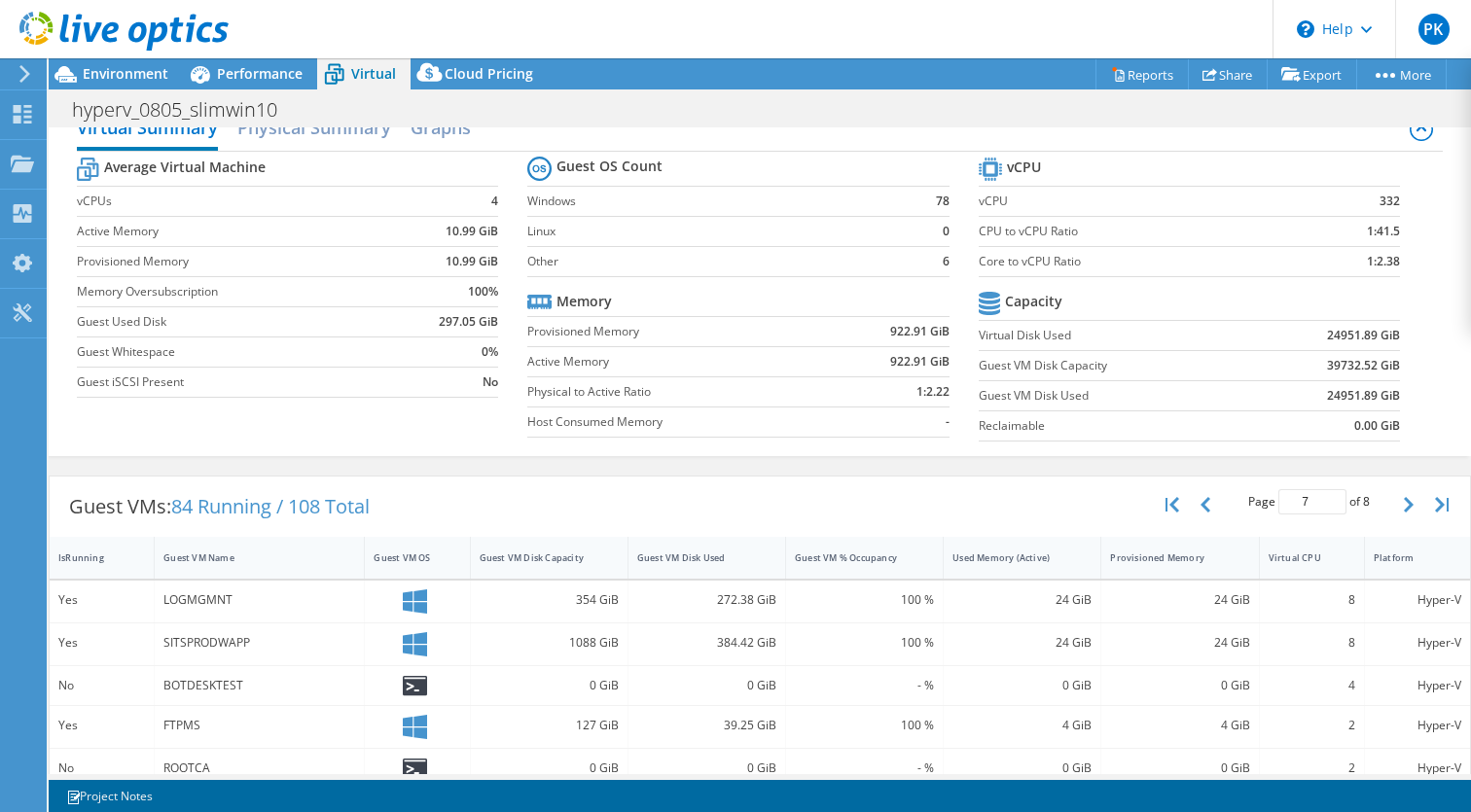 scroll, scrollTop: 0, scrollLeft: 0, axis: both 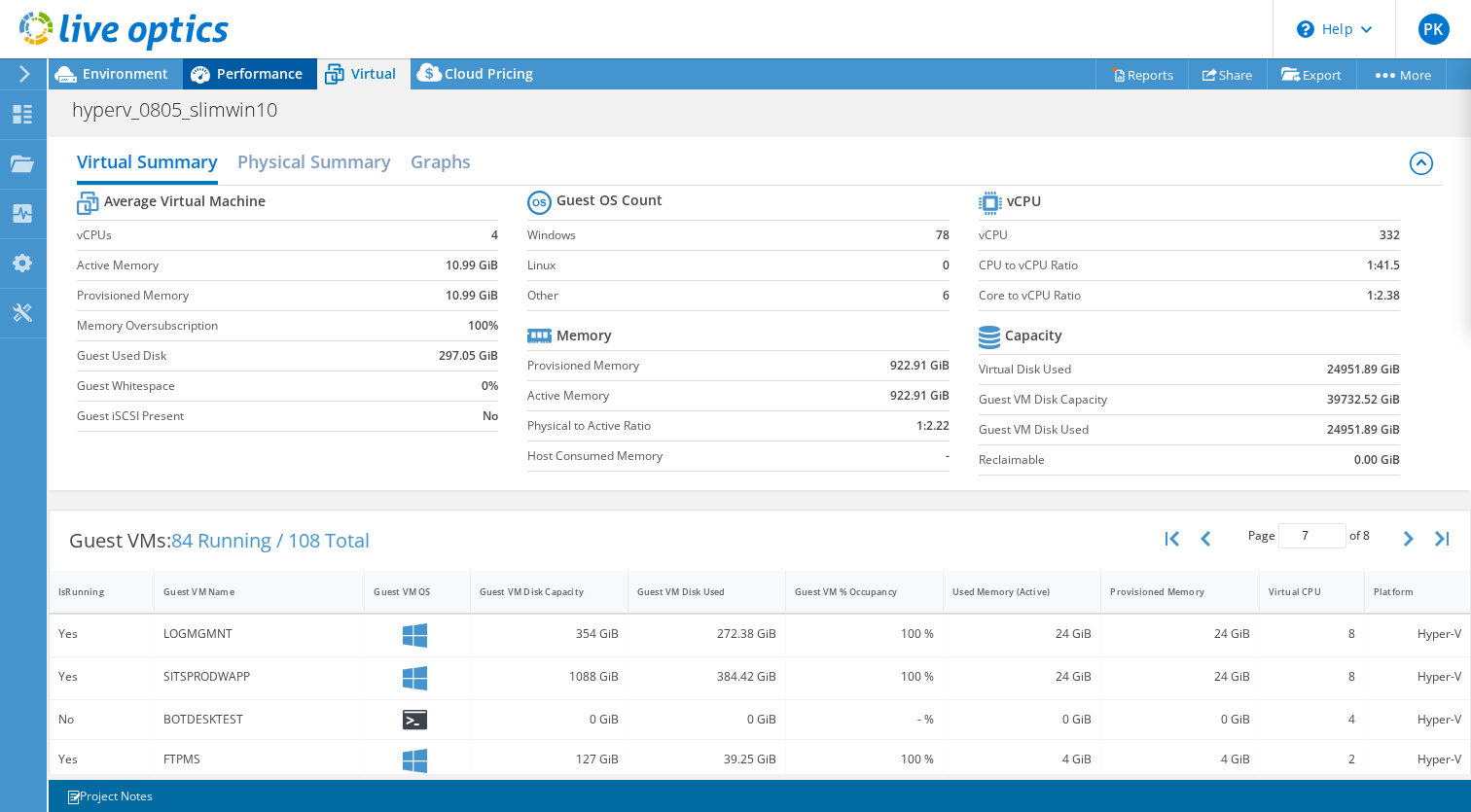 click on "Performance" at bounding box center (250, 74) 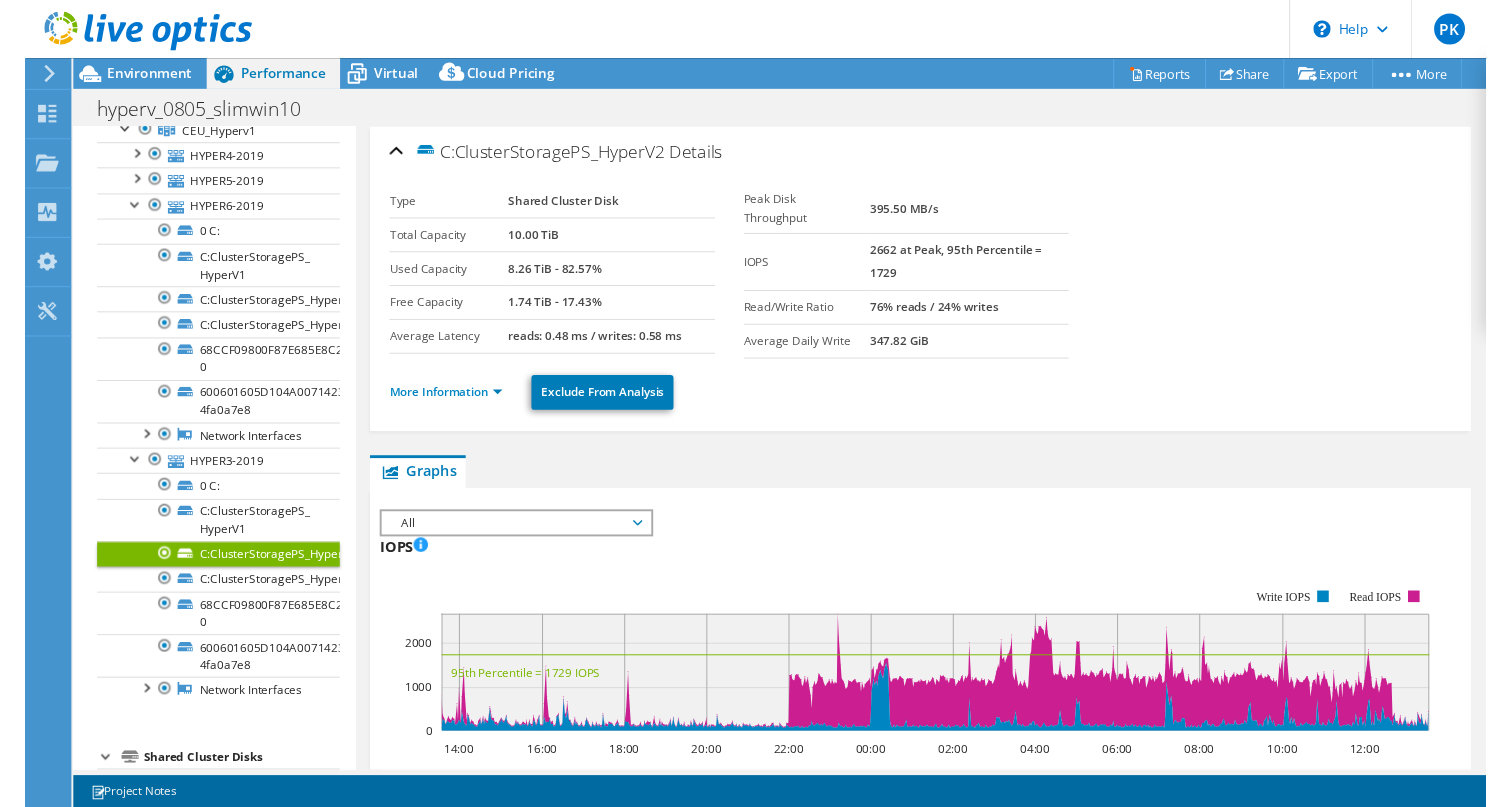scroll, scrollTop: 156, scrollLeft: 0, axis: vertical 